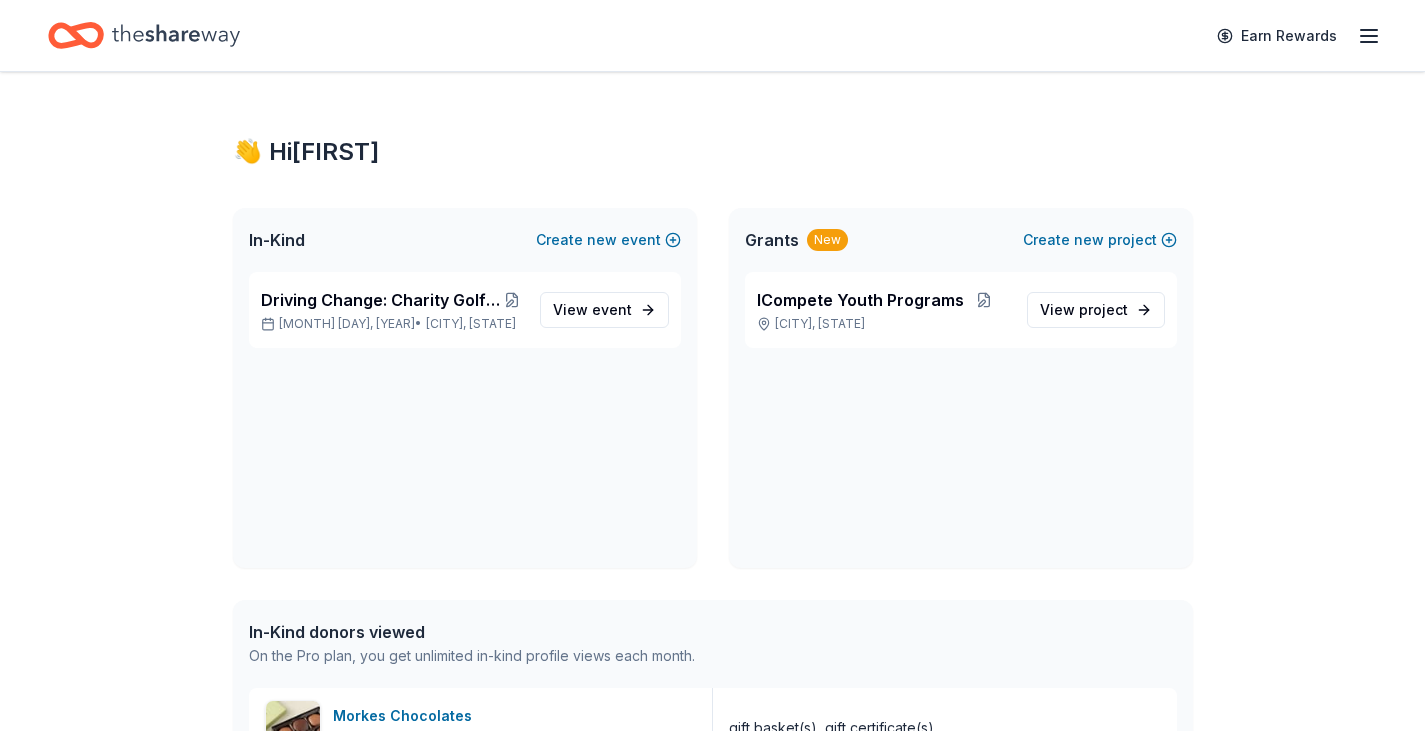 scroll, scrollTop: 0, scrollLeft: 0, axis: both 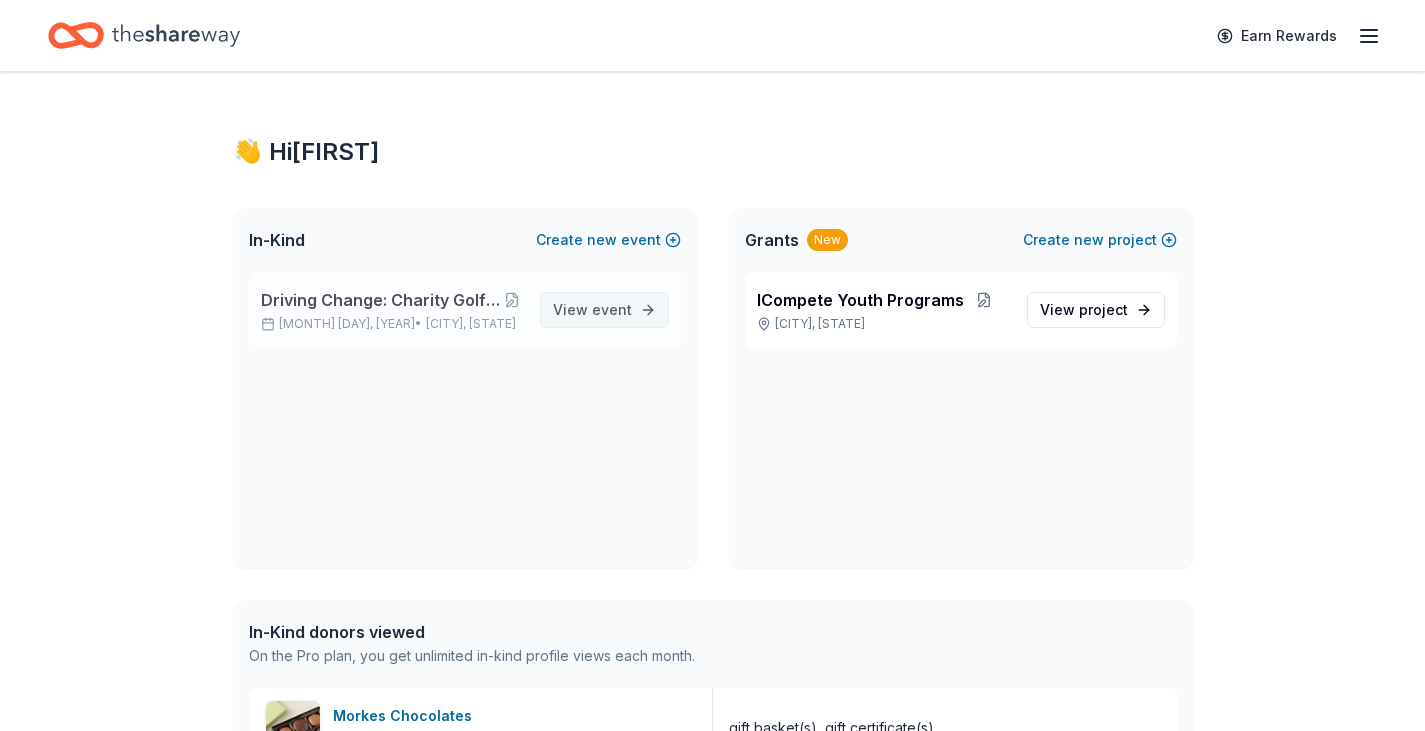 click on "event" at bounding box center (612, 309) 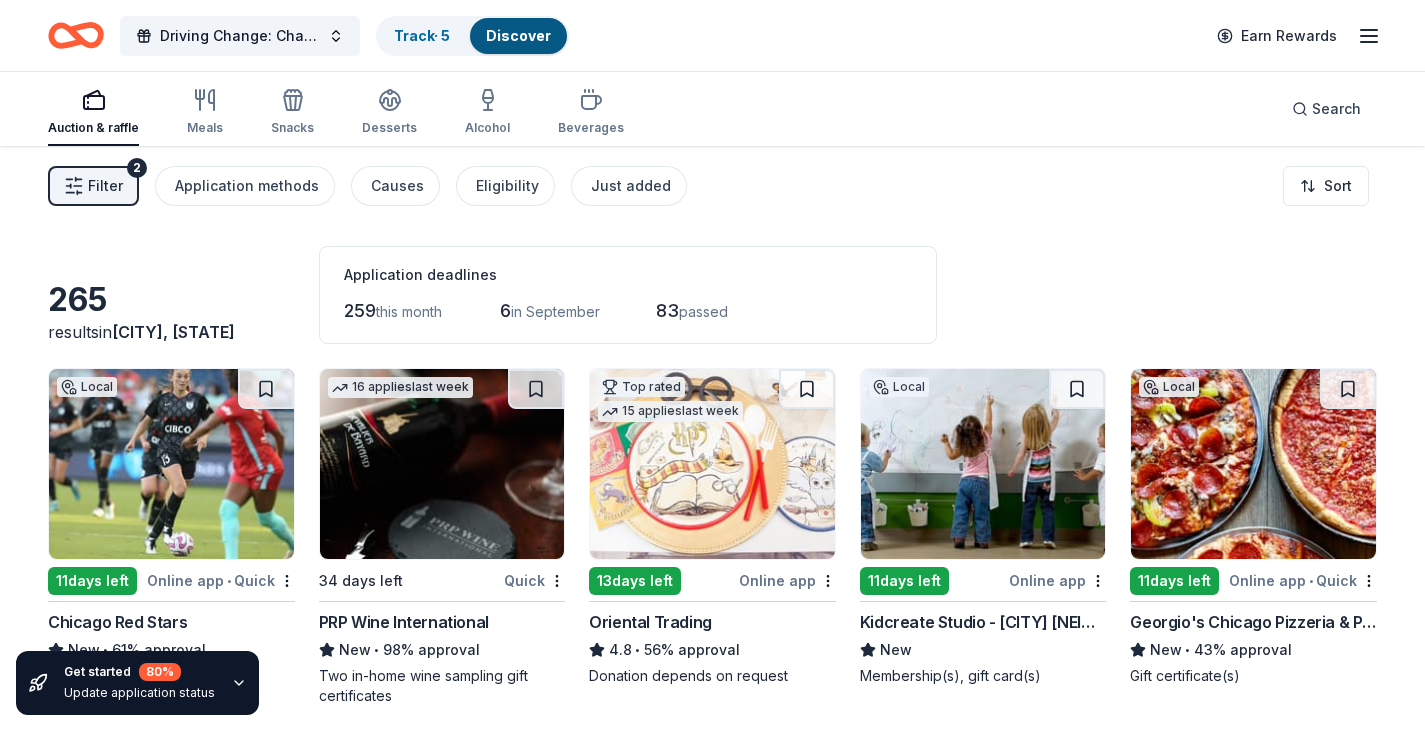 click on "in September" at bounding box center [555, 311] 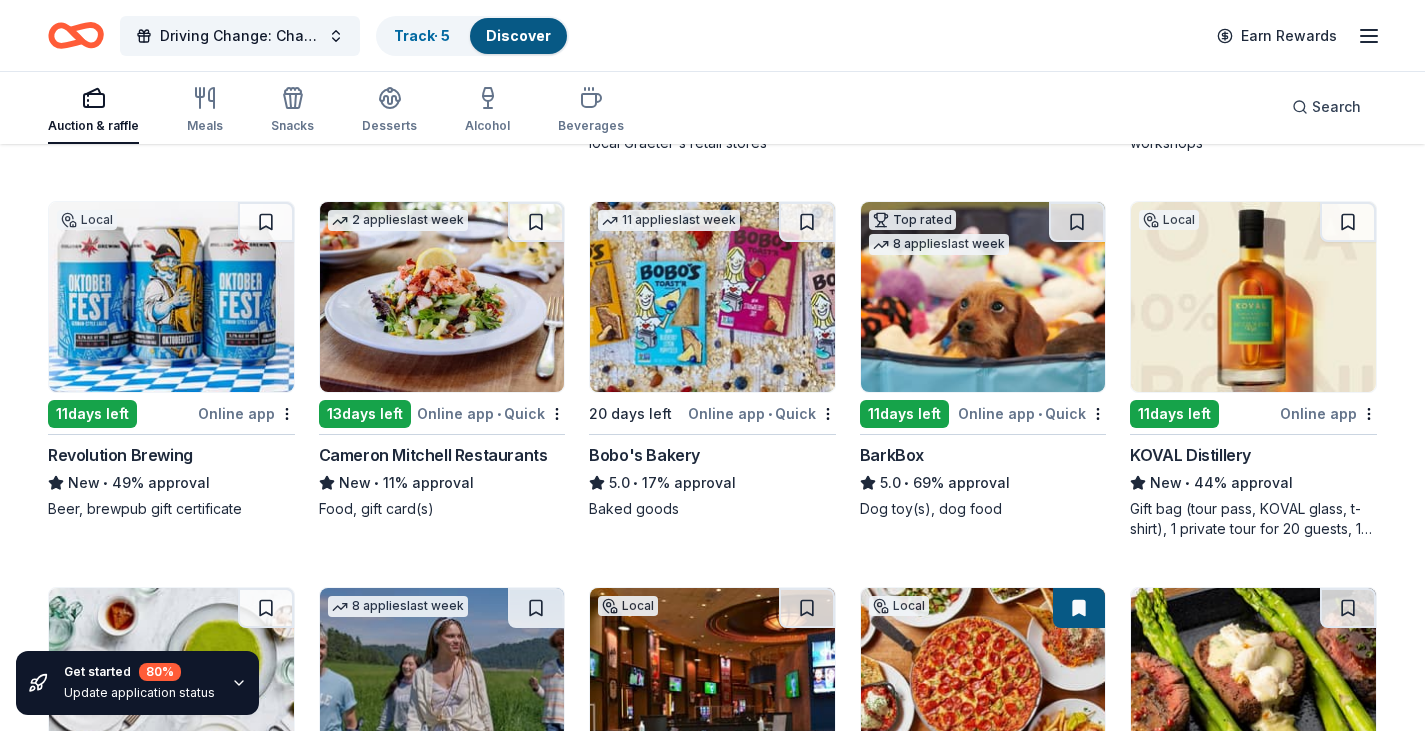 scroll, scrollTop: 1816, scrollLeft: 0, axis: vertical 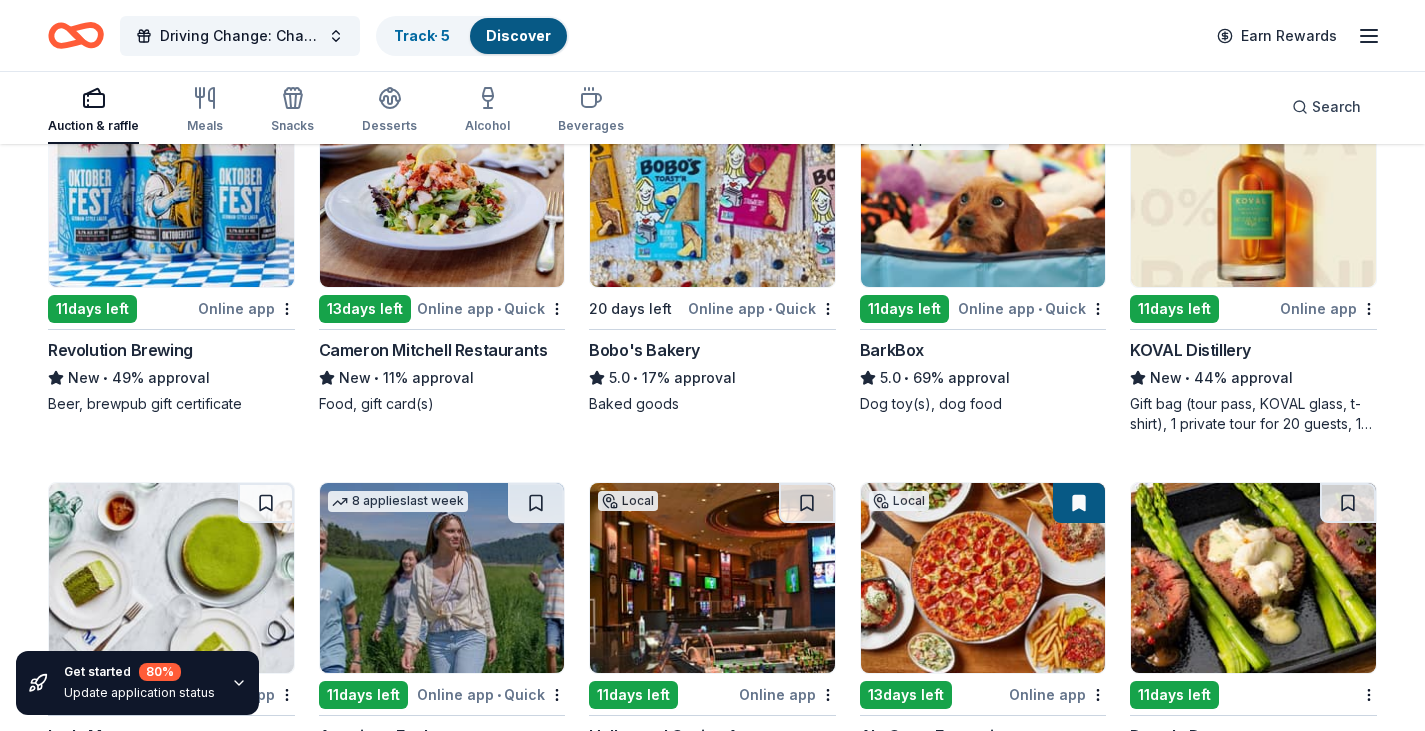 click at bounding box center (983, 192) 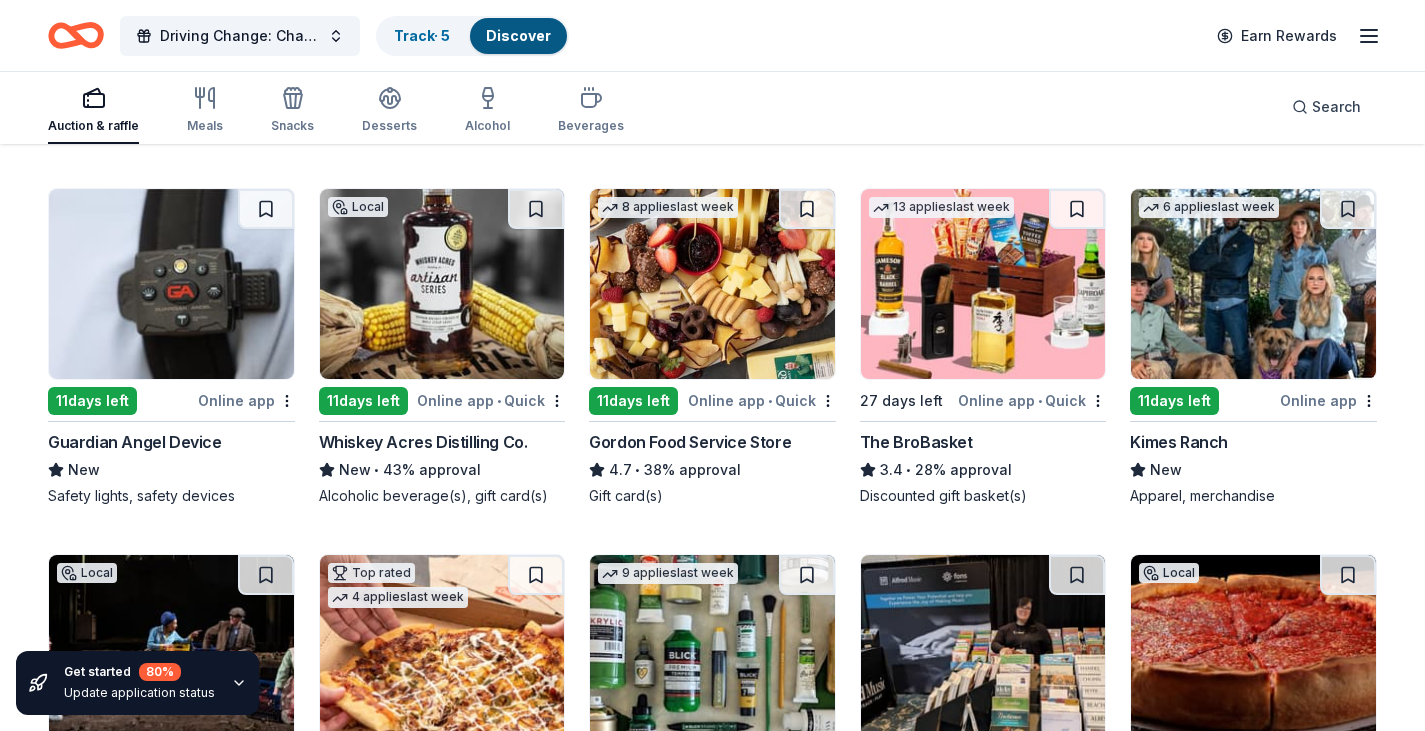 scroll, scrollTop: 2877, scrollLeft: 0, axis: vertical 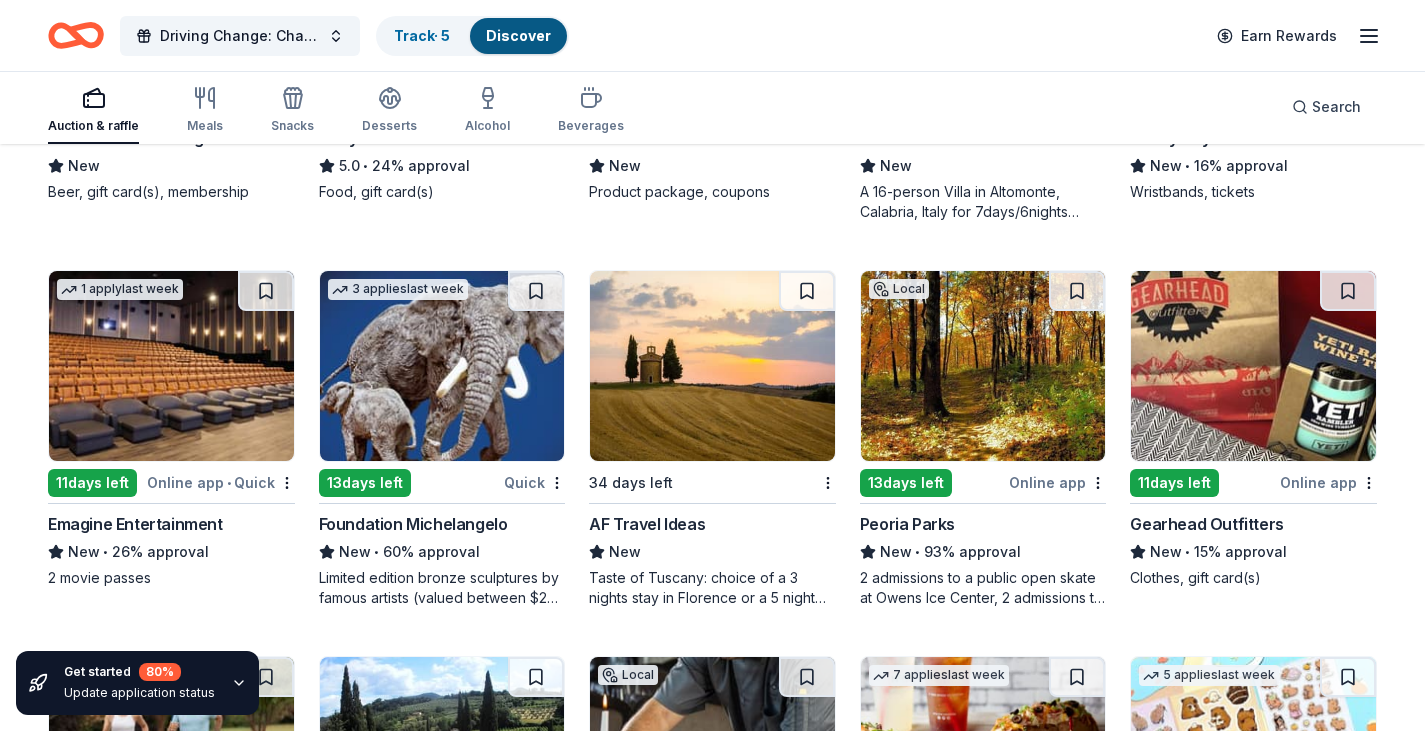 click at bounding box center (1253, 366) 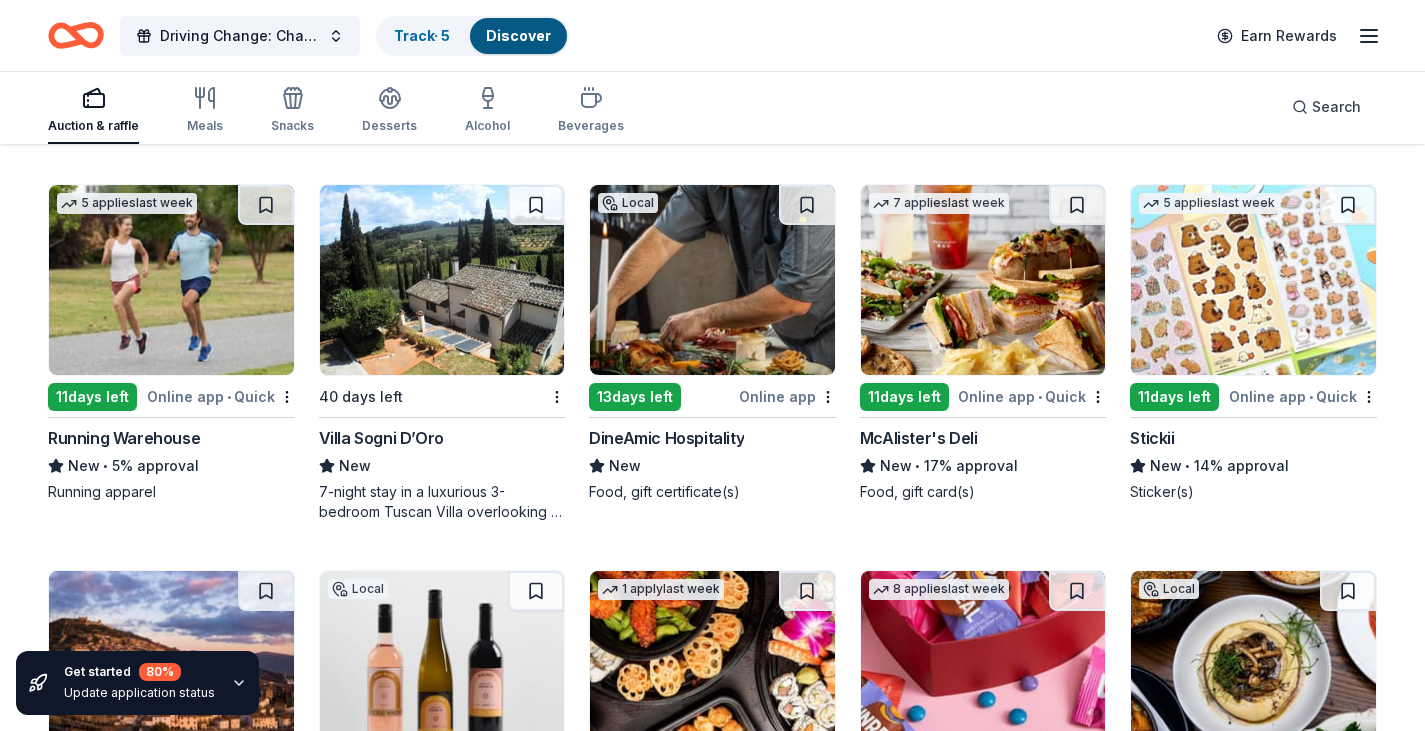 scroll, scrollTop: 5814, scrollLeft: 0, axis: vertical 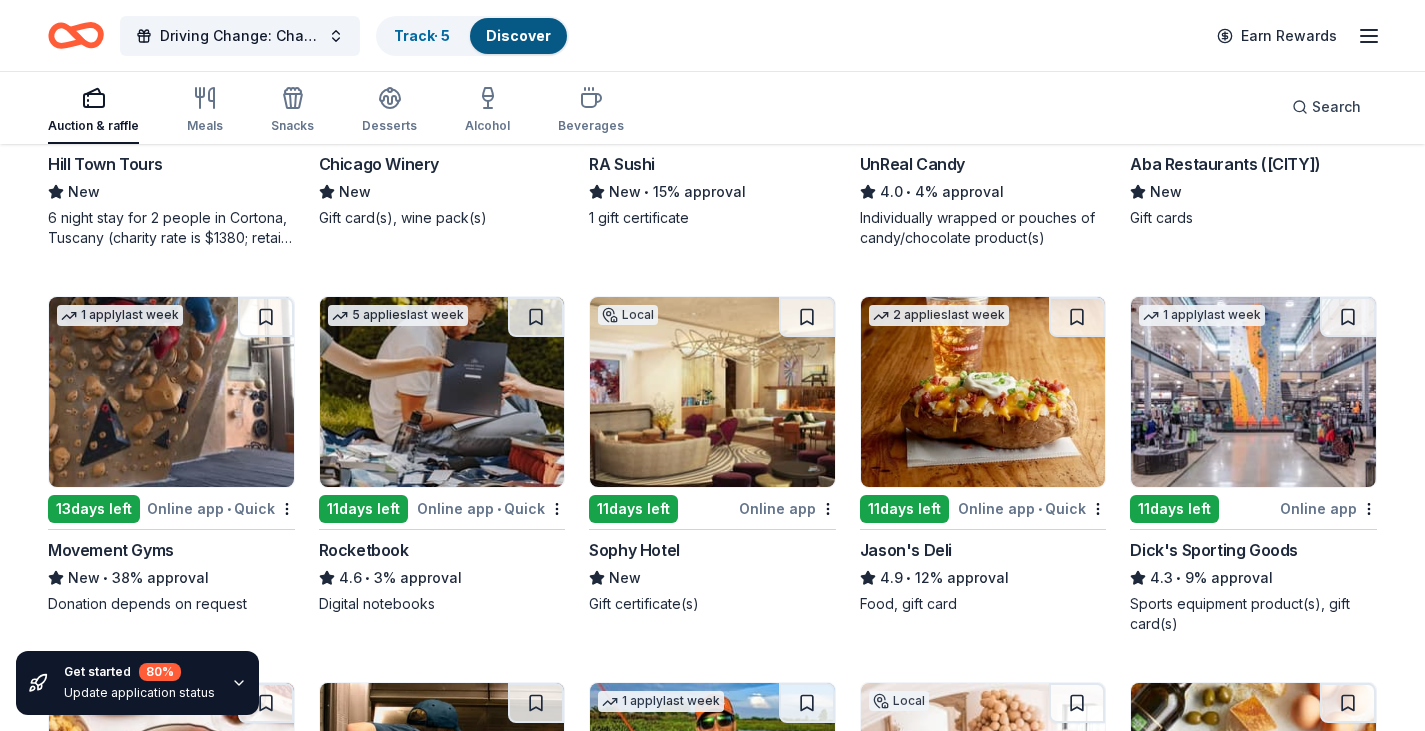 click at bounding box center (1253, 392) 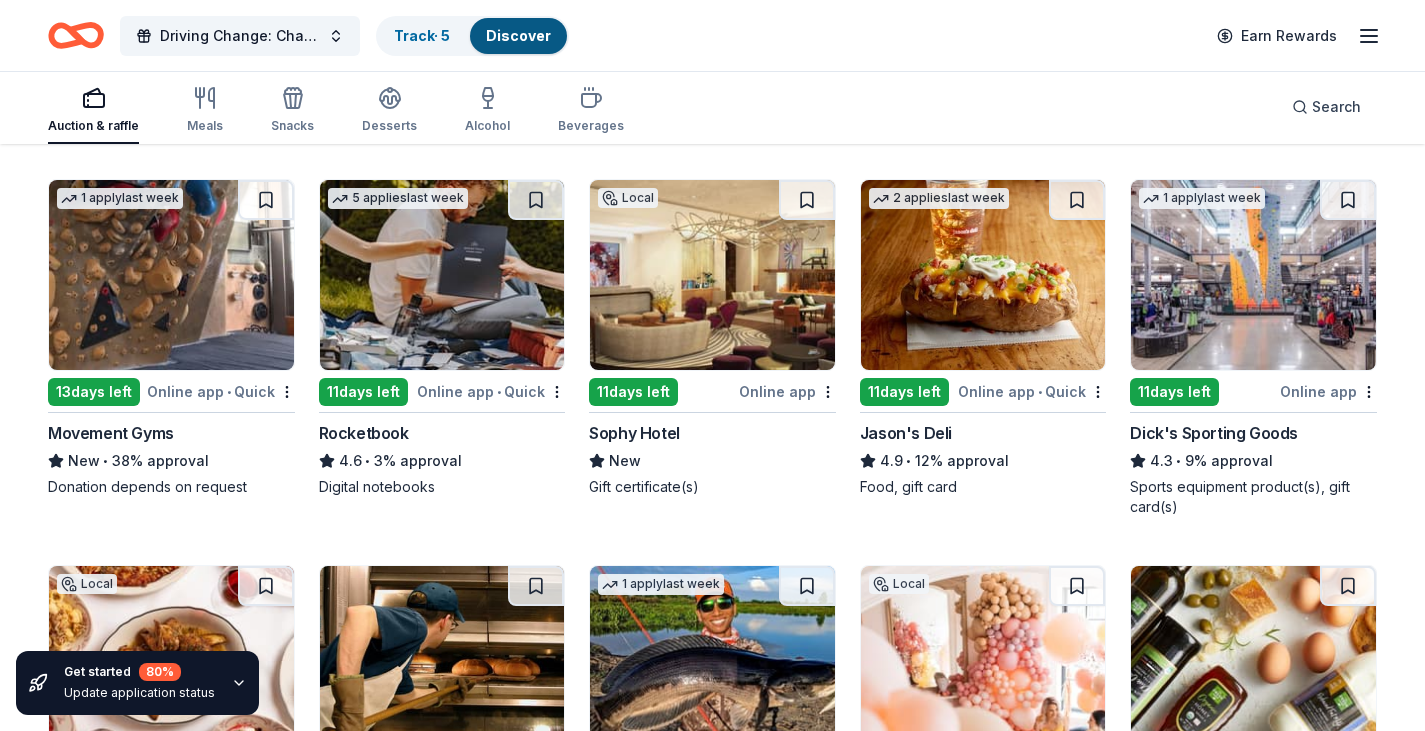 scroll, scrollTop: 6607, scrollLeft: 0, axis: vertical 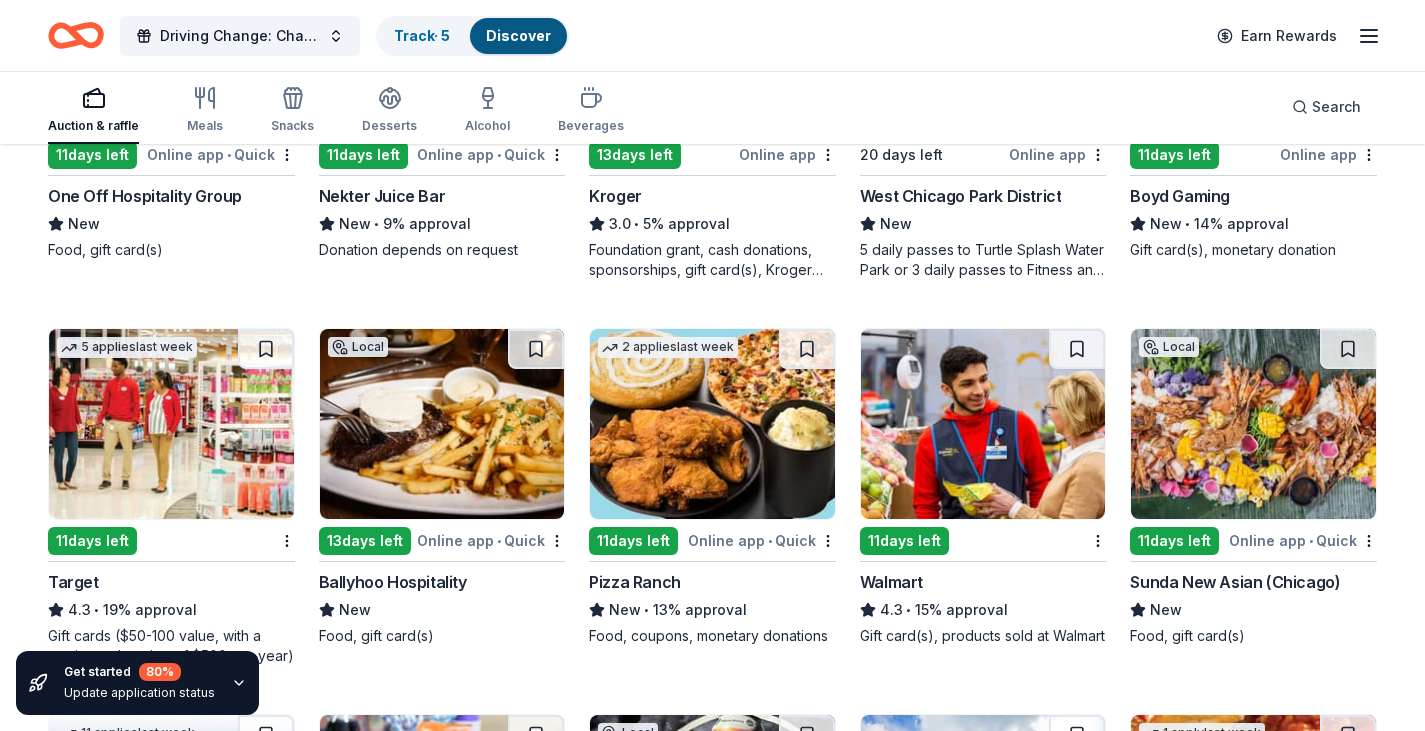 click at bounding box center (171, 424) 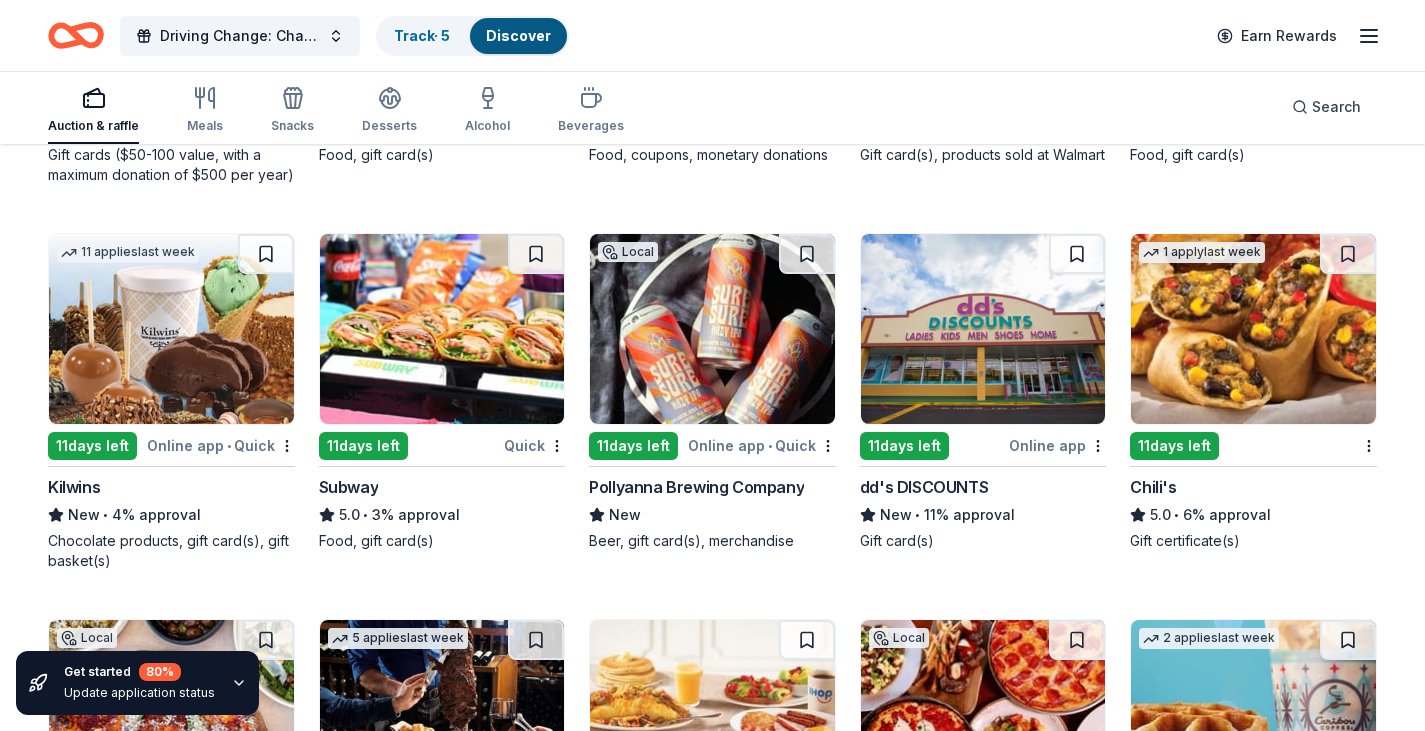 click at bounding box center (442, 329) 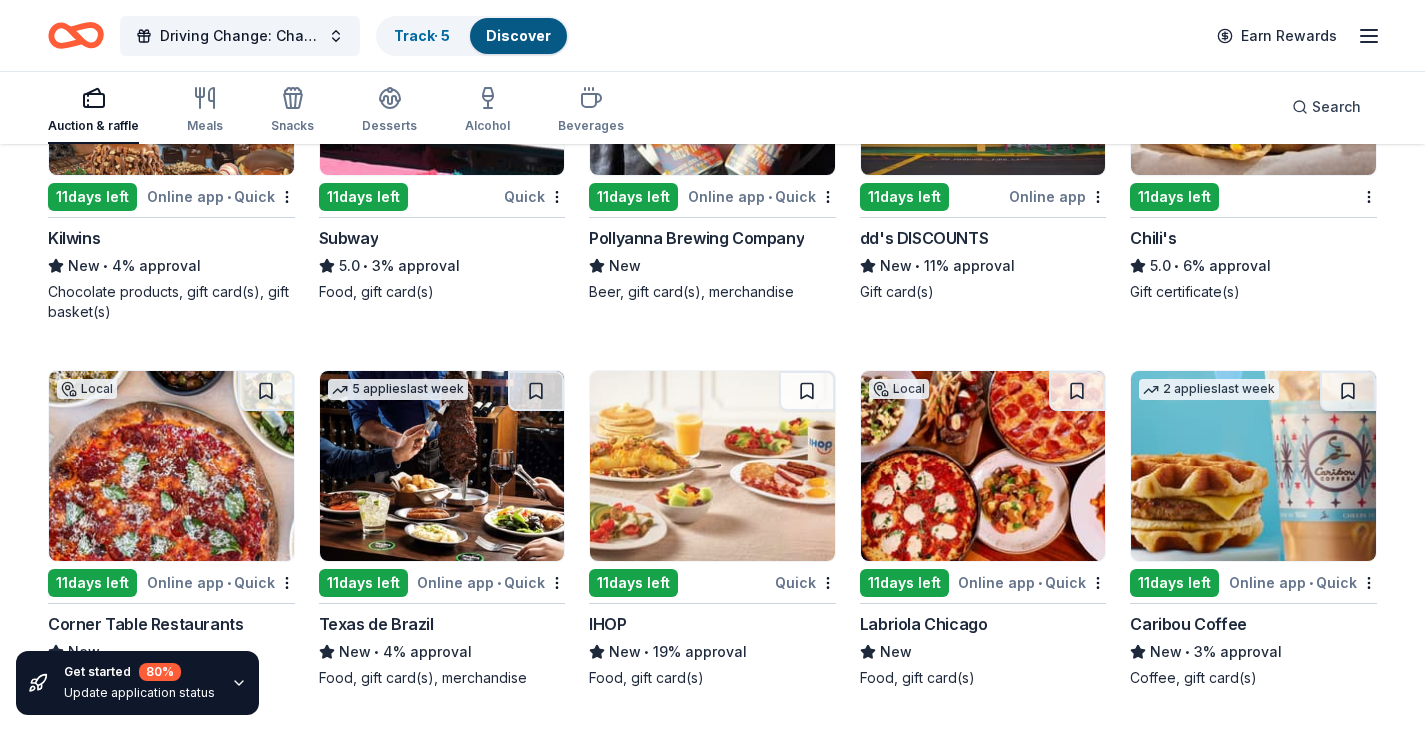 scroll, scrollTop: 10204, scrollLeft: 0, axis: vertical 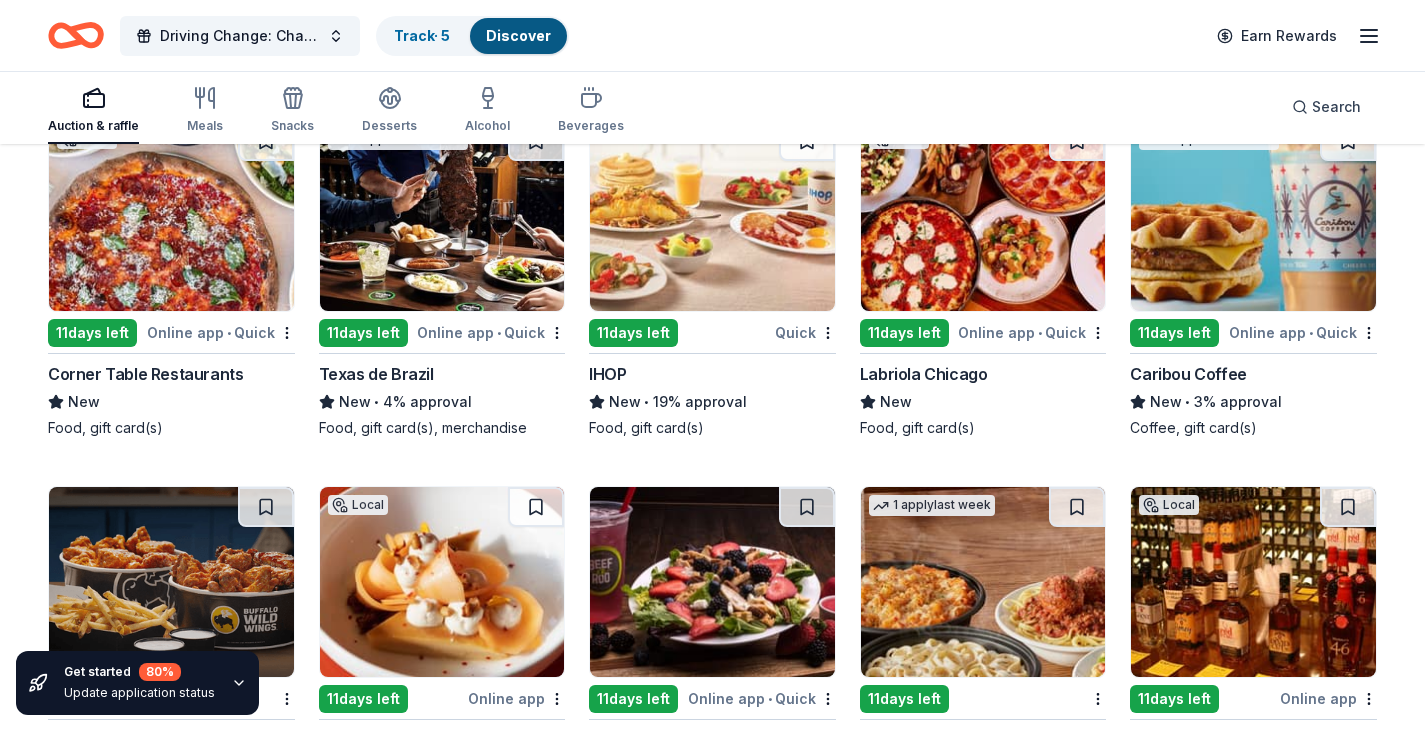 click at bounding box center (442, 216) 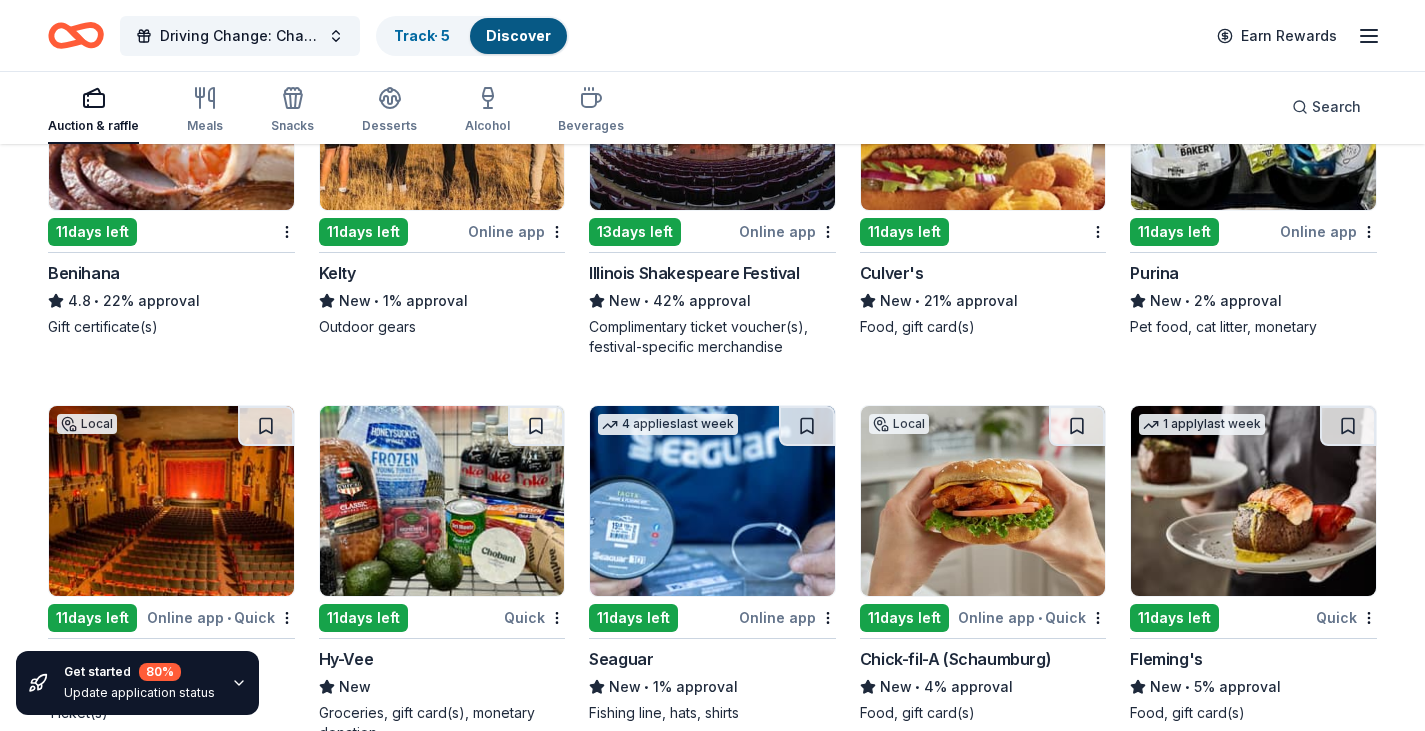 scroll, scrollTop: 11097, scrollLeft: 0, axis: vertical 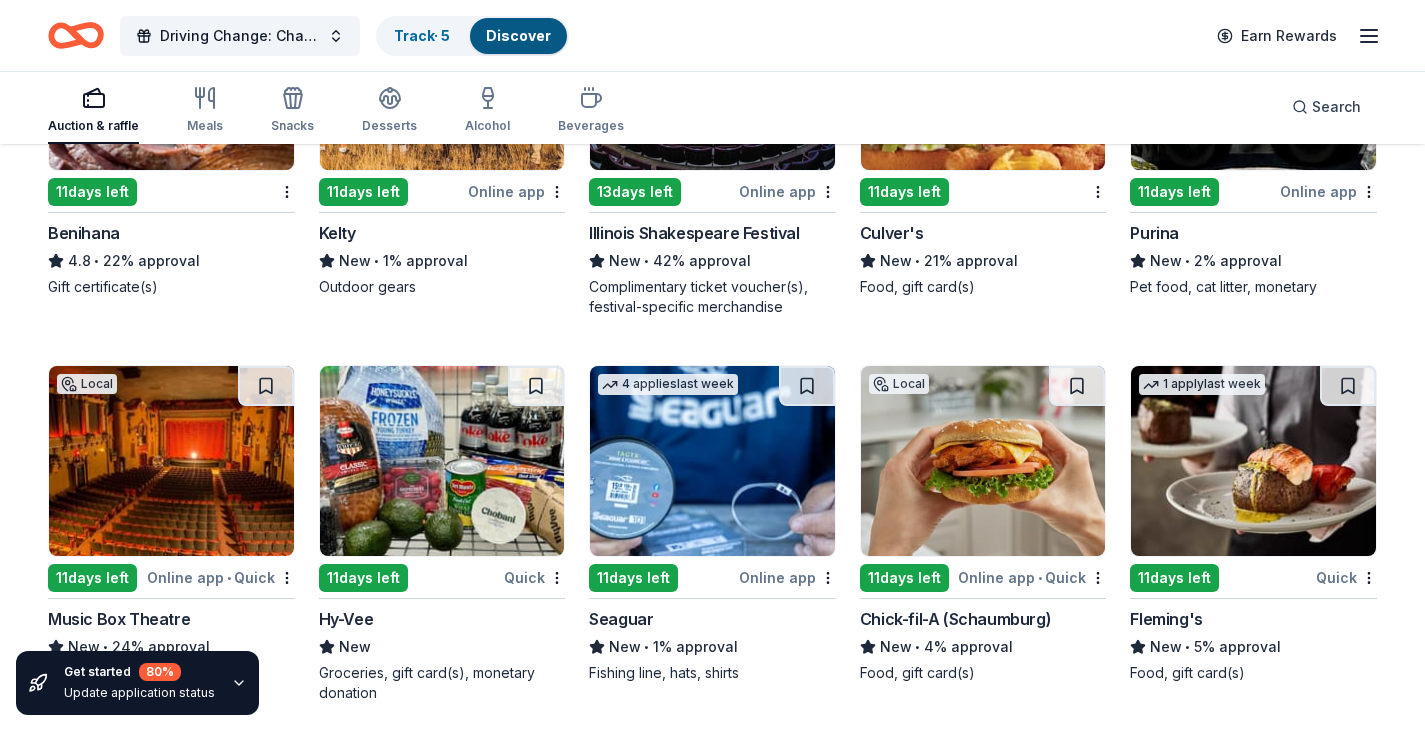 click at bounding box center (171, 75) 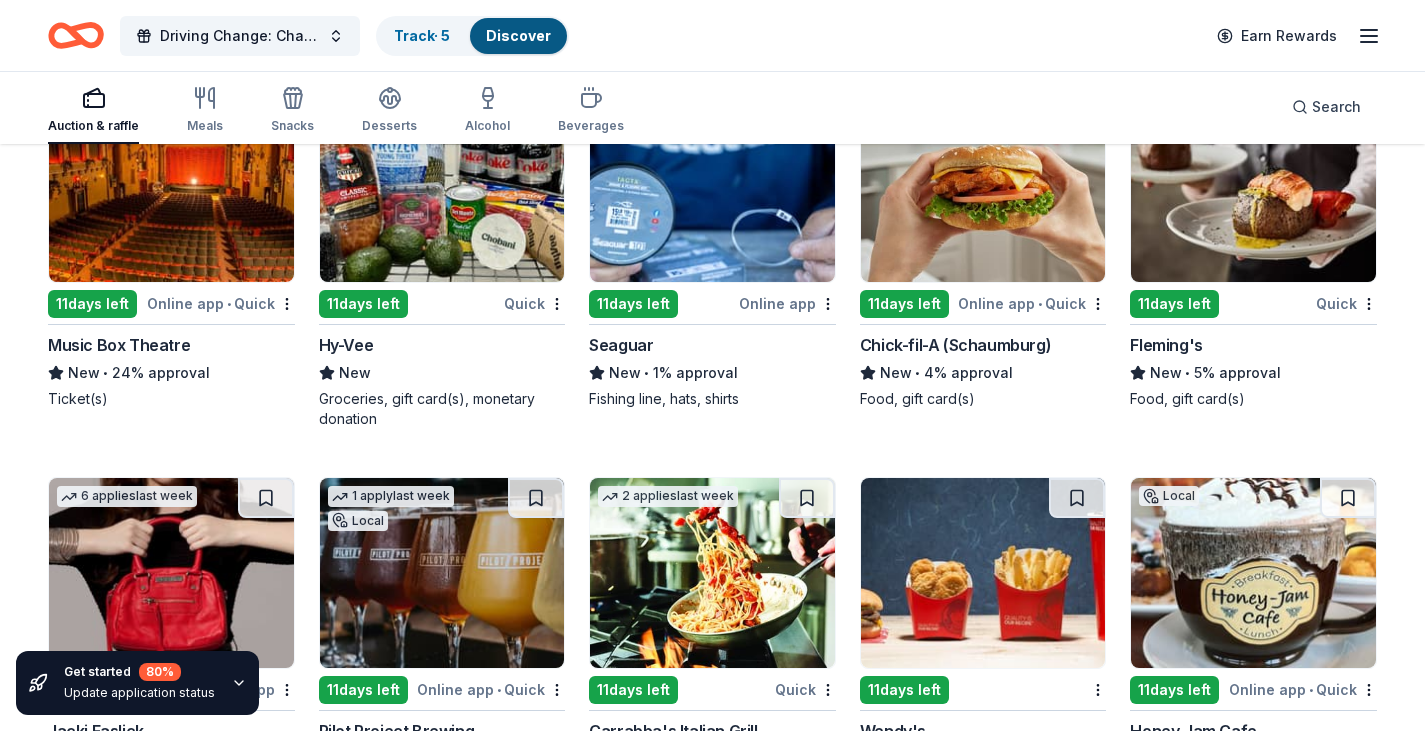 click at bounding box center (983, 187) 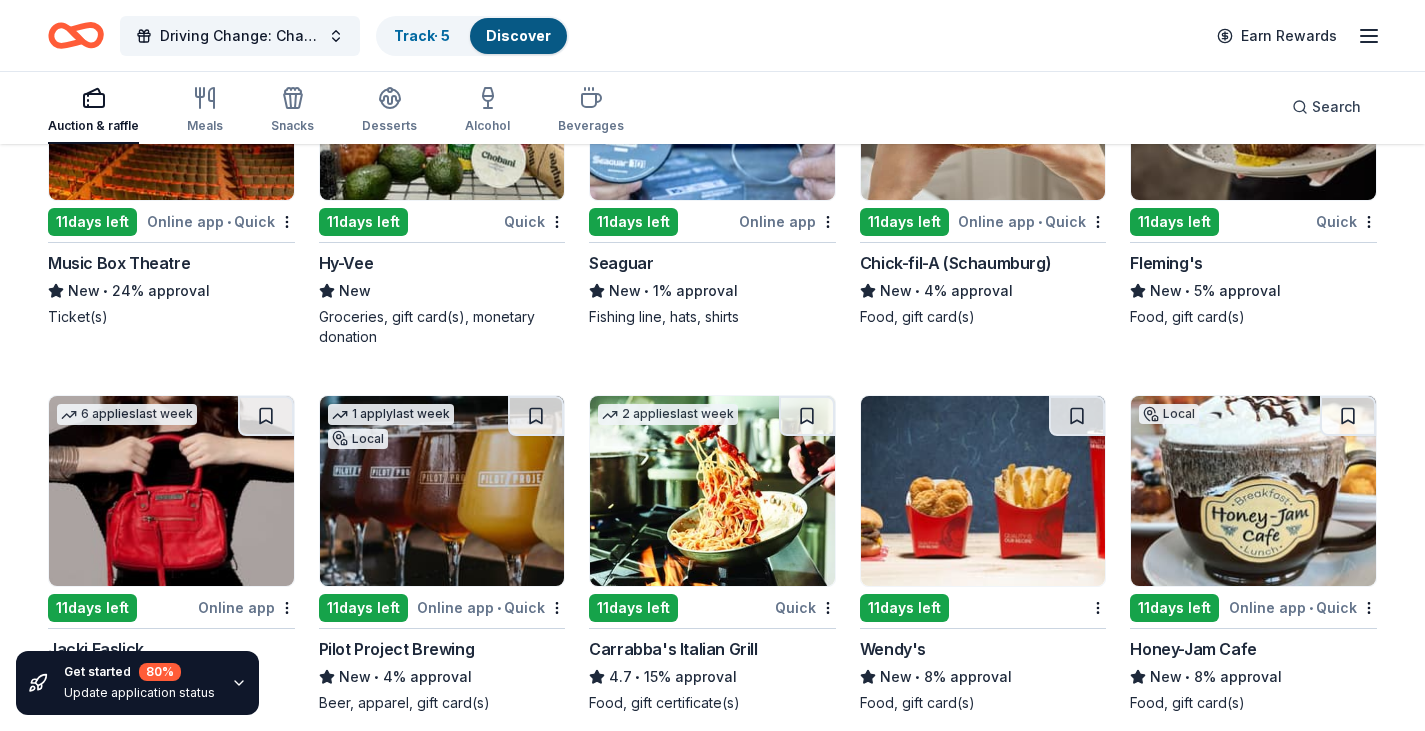 scroll, scrollTop: 11545, scrollLeft: 0, axis: vertical 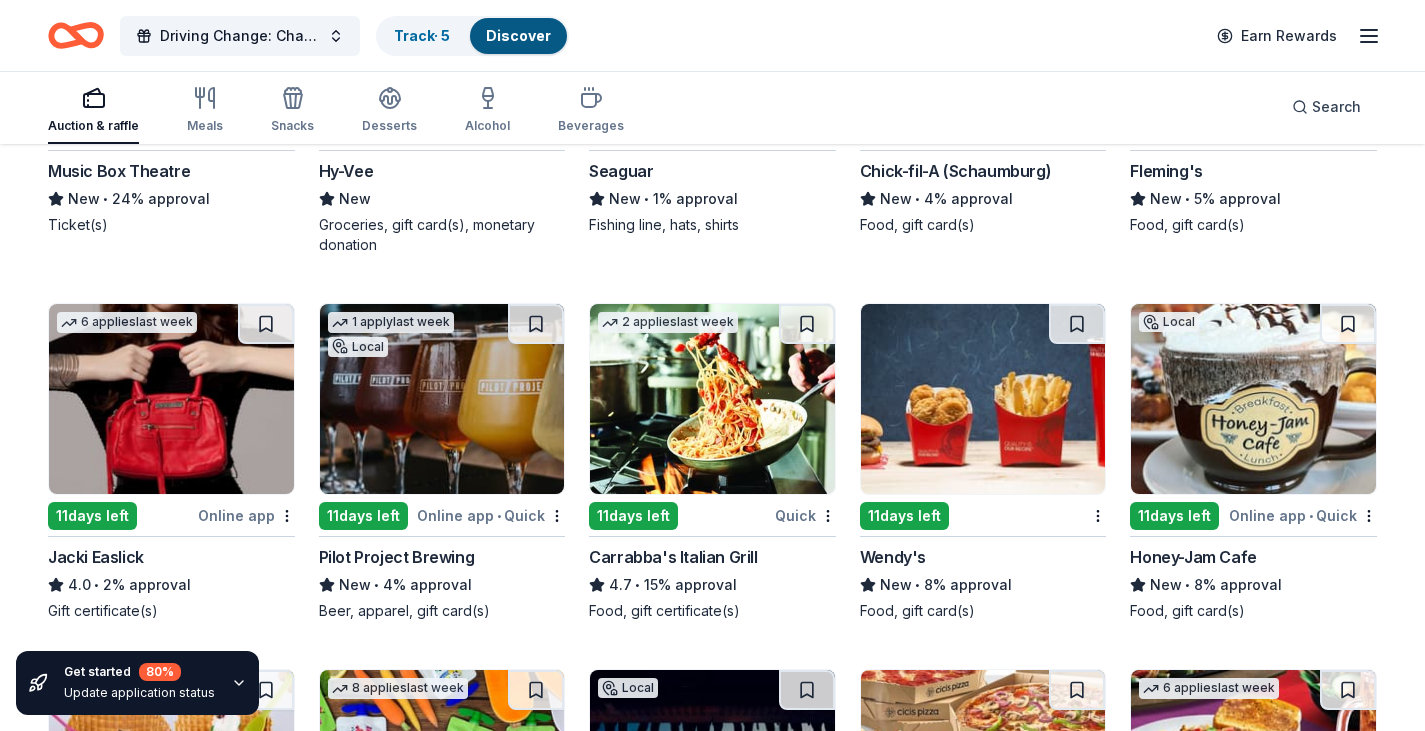 click at bounding box center (712, 399) 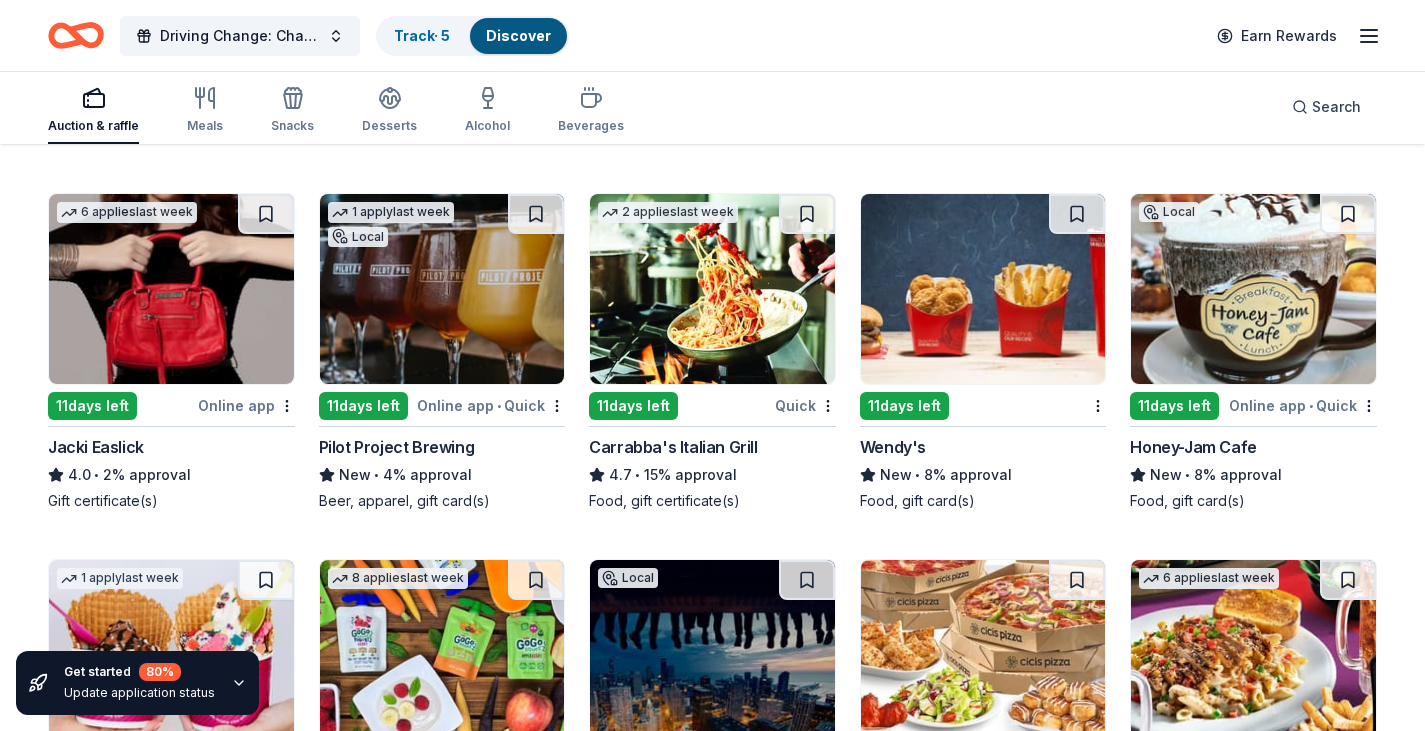 scroll, scrollTop: 11902, scrollLeft: 0, axis: vertical 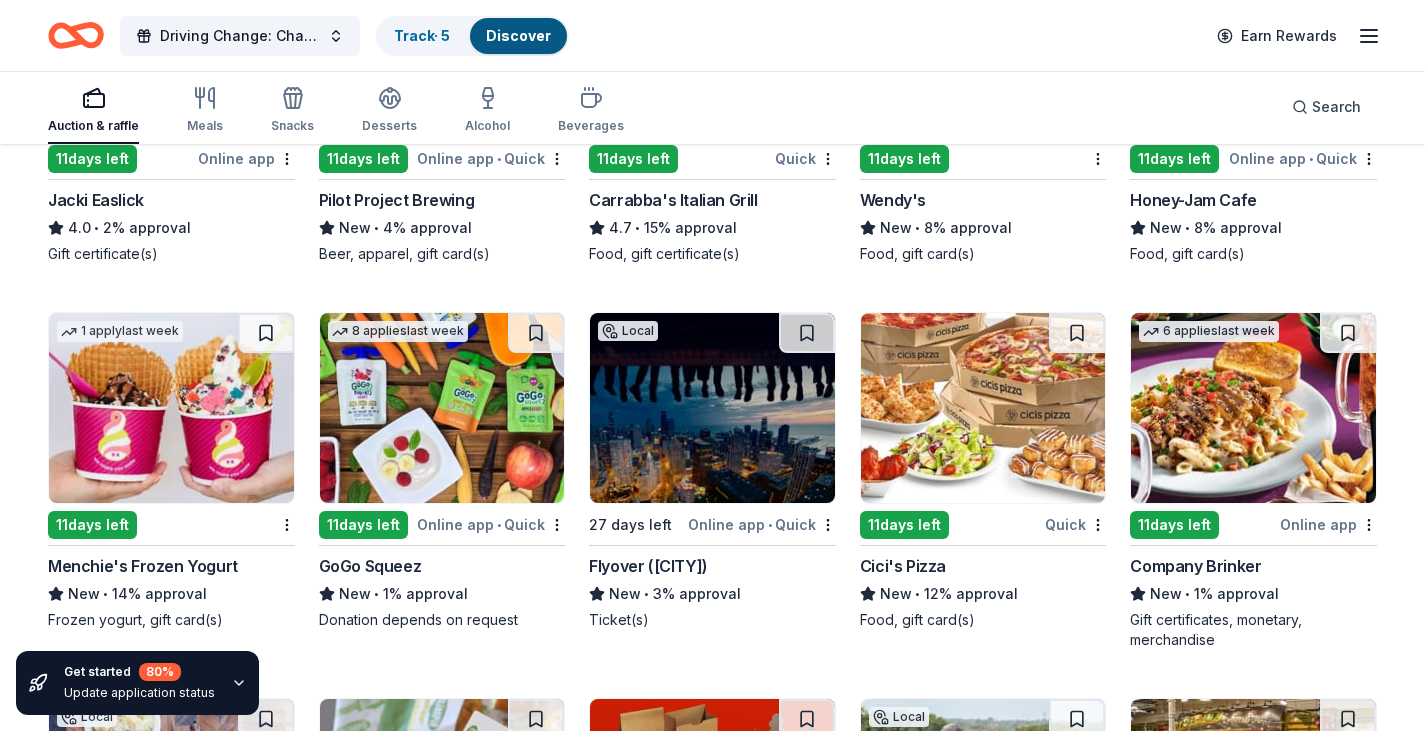 click at bounding box center [712, 408] 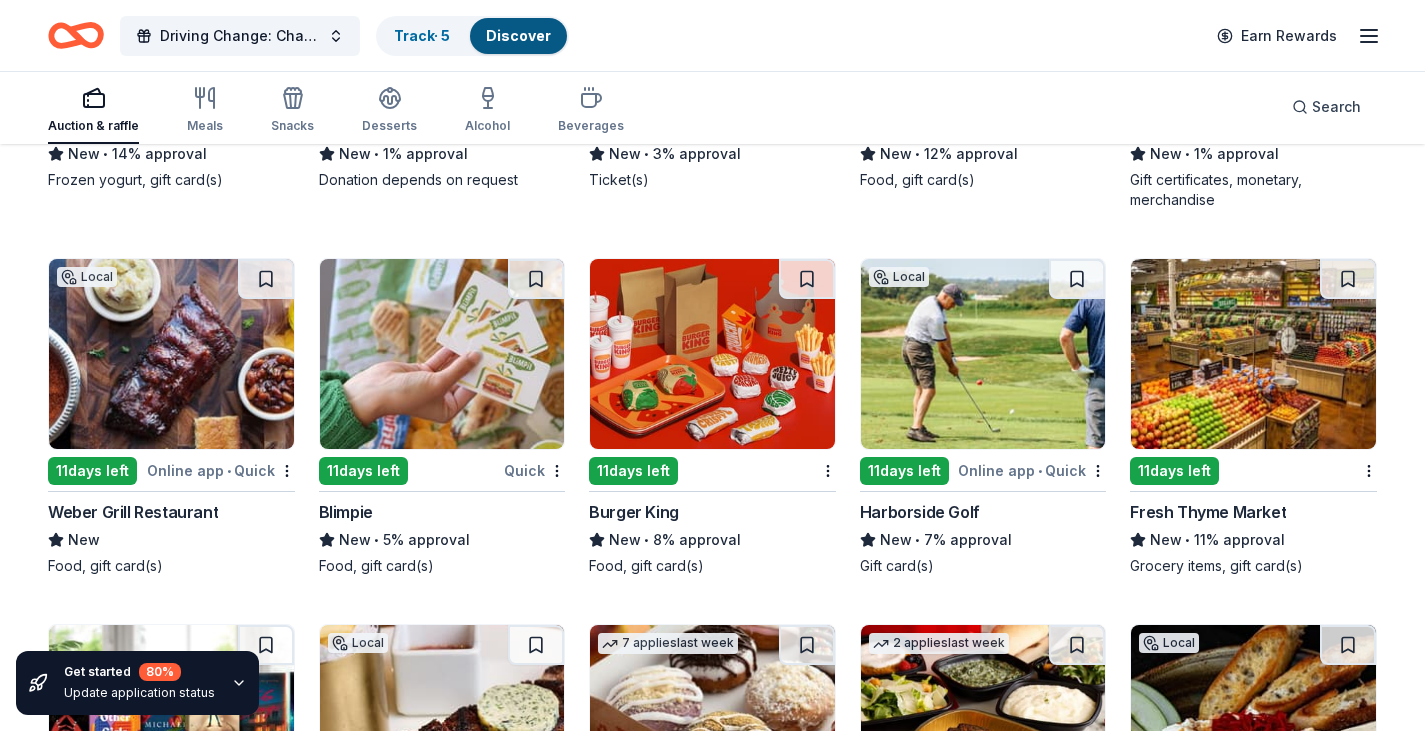 scroll, scrollTop: 12382, scrollLeft: 0, axis: vertical 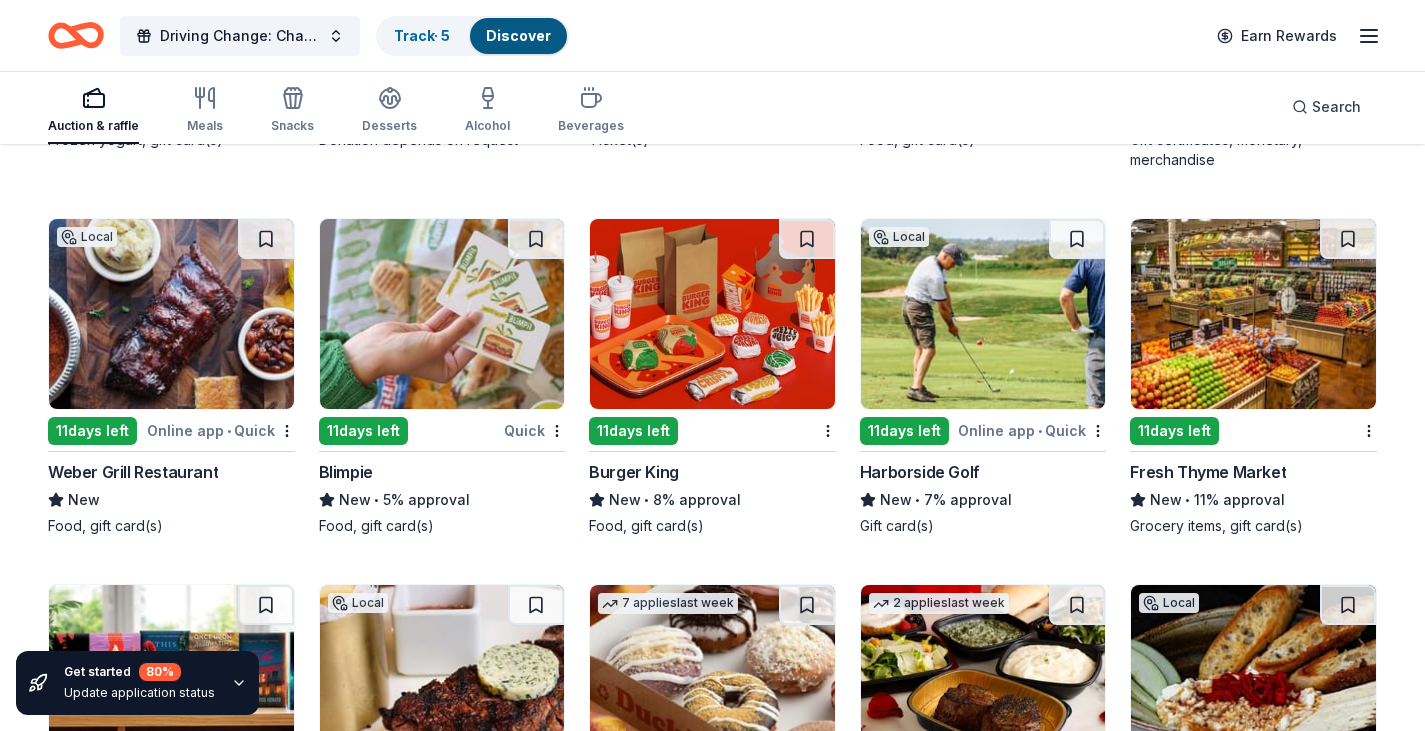 click at bounding box center (171, 314) 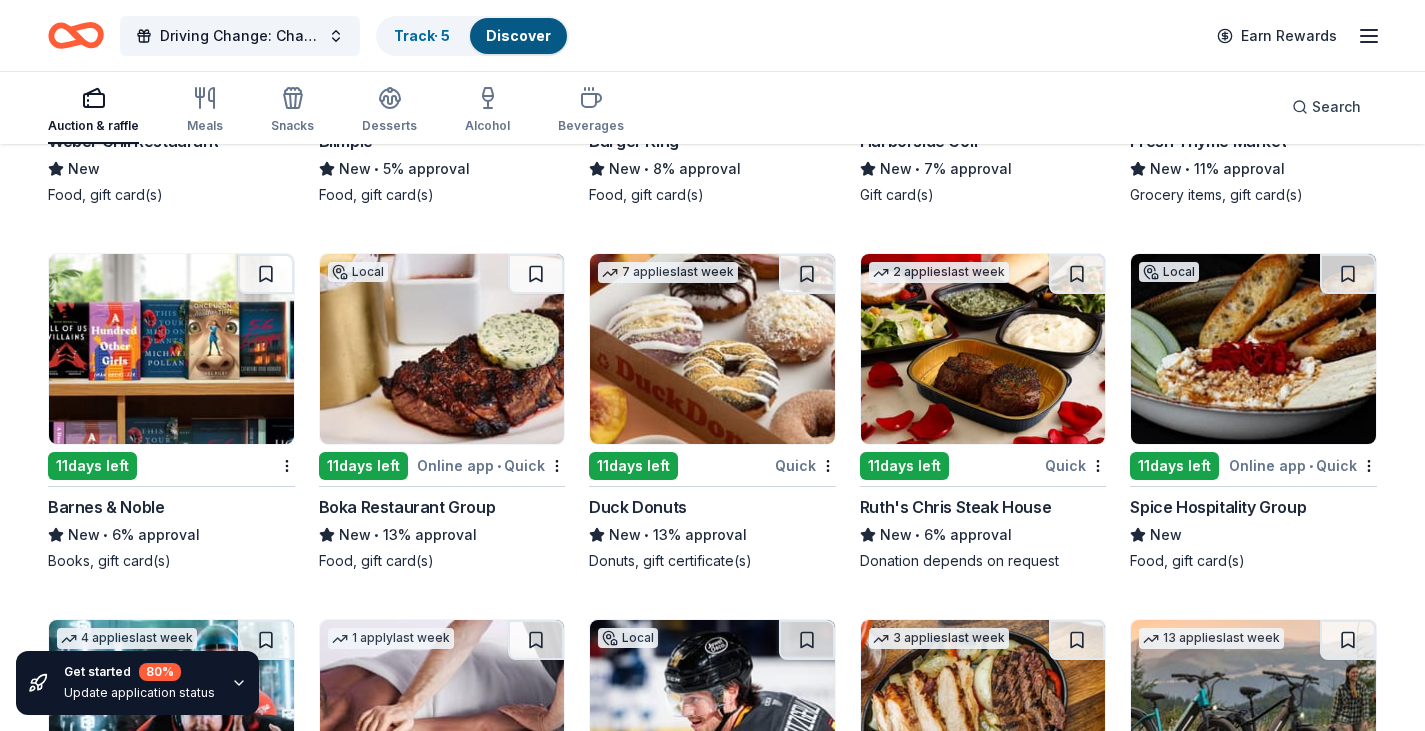 click at bounding box center [983, 349] 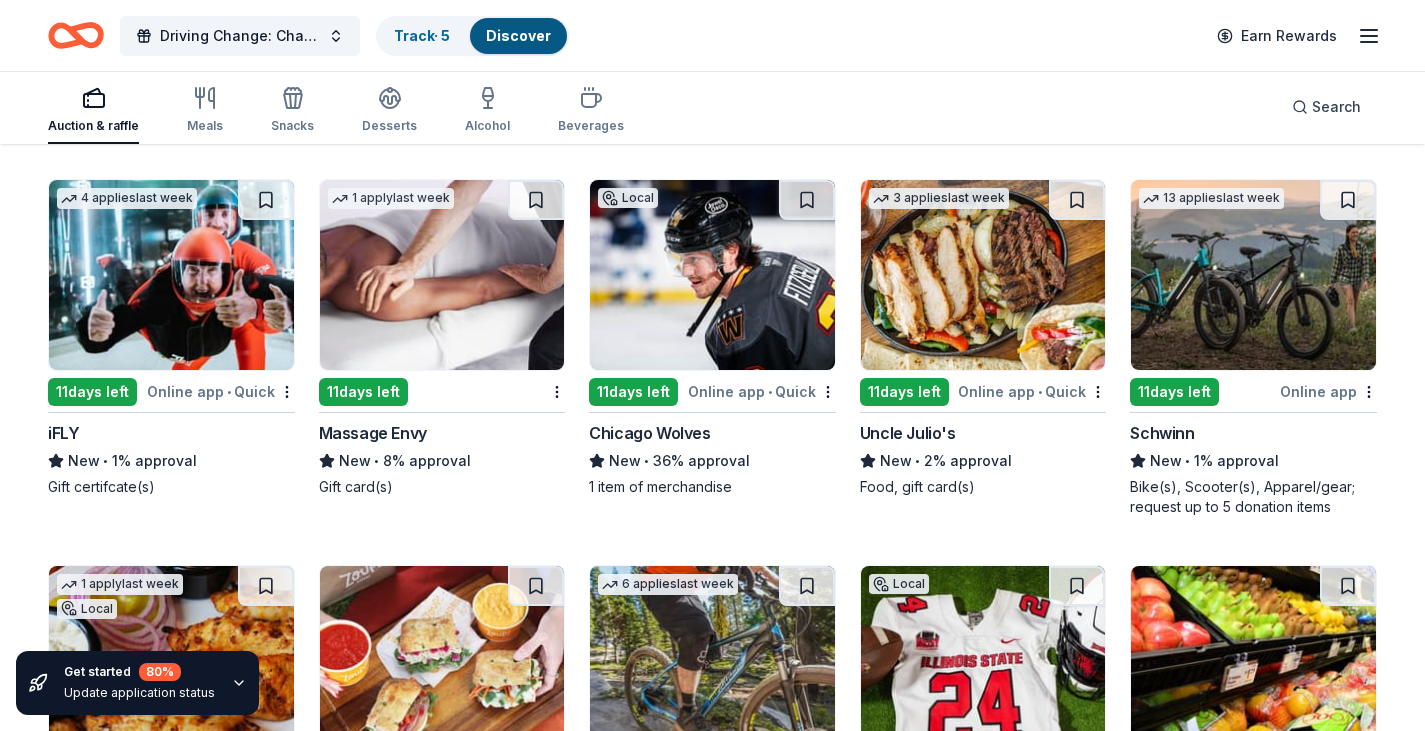 scroll, scrollTop: 13233, scrollLeft: 0, axis: vertical 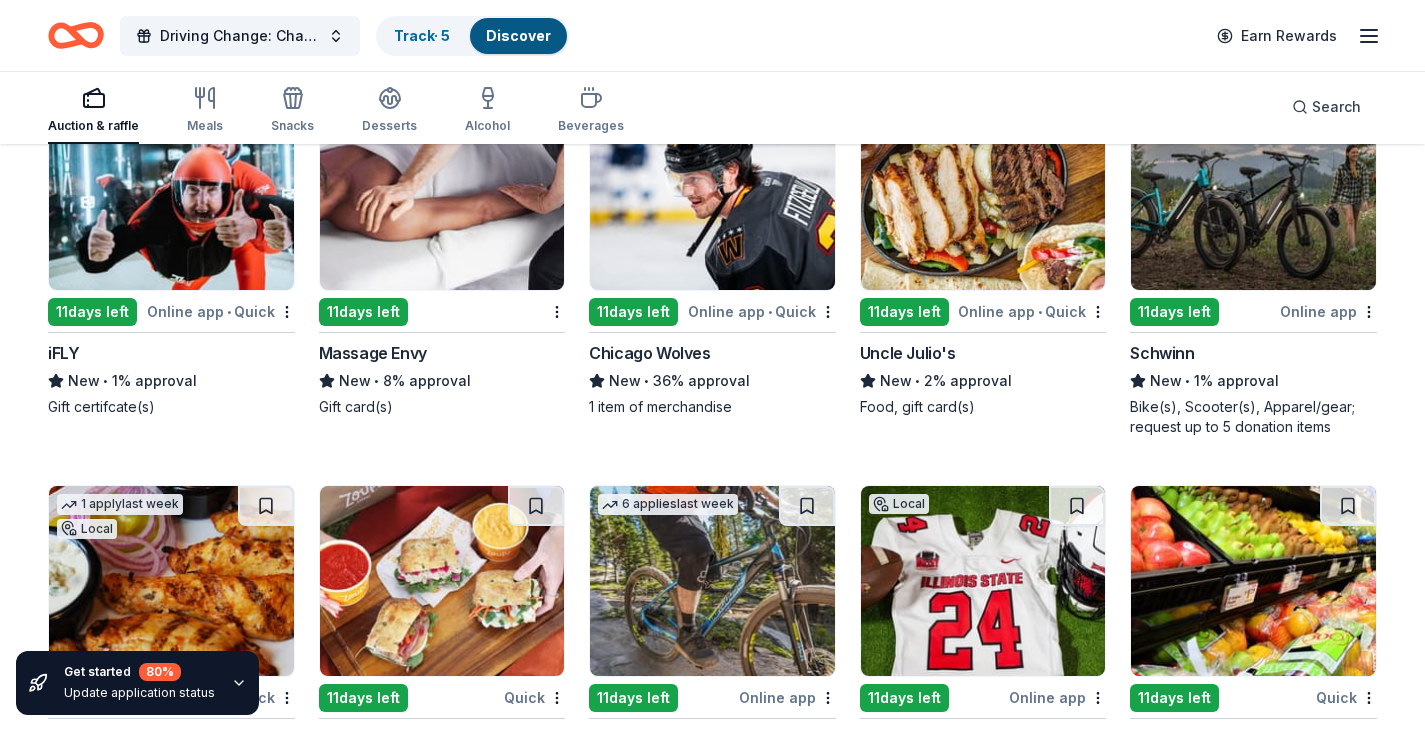 click on "11  days left" at bounding box center [363, 312] 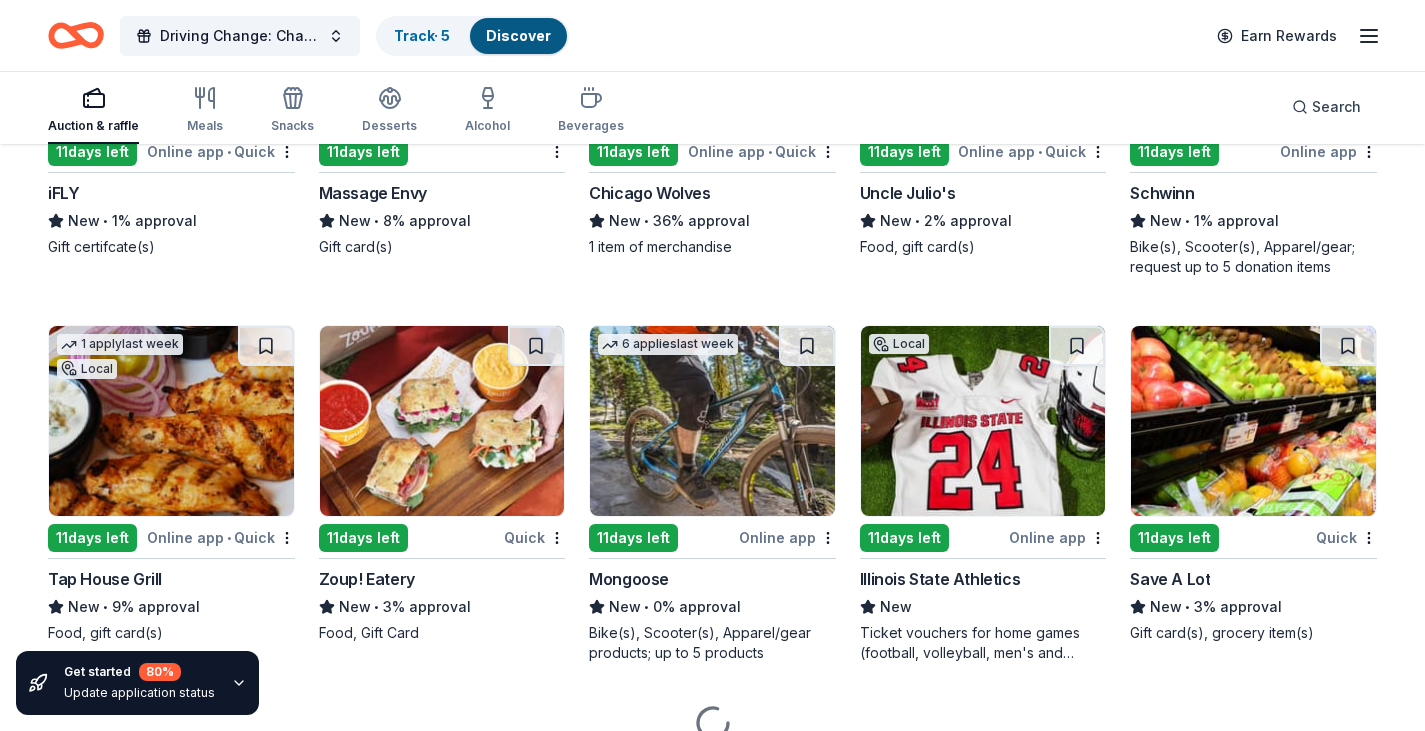 scroll, scrollTop: 13485, scrollLeft: 0, axis: vertical 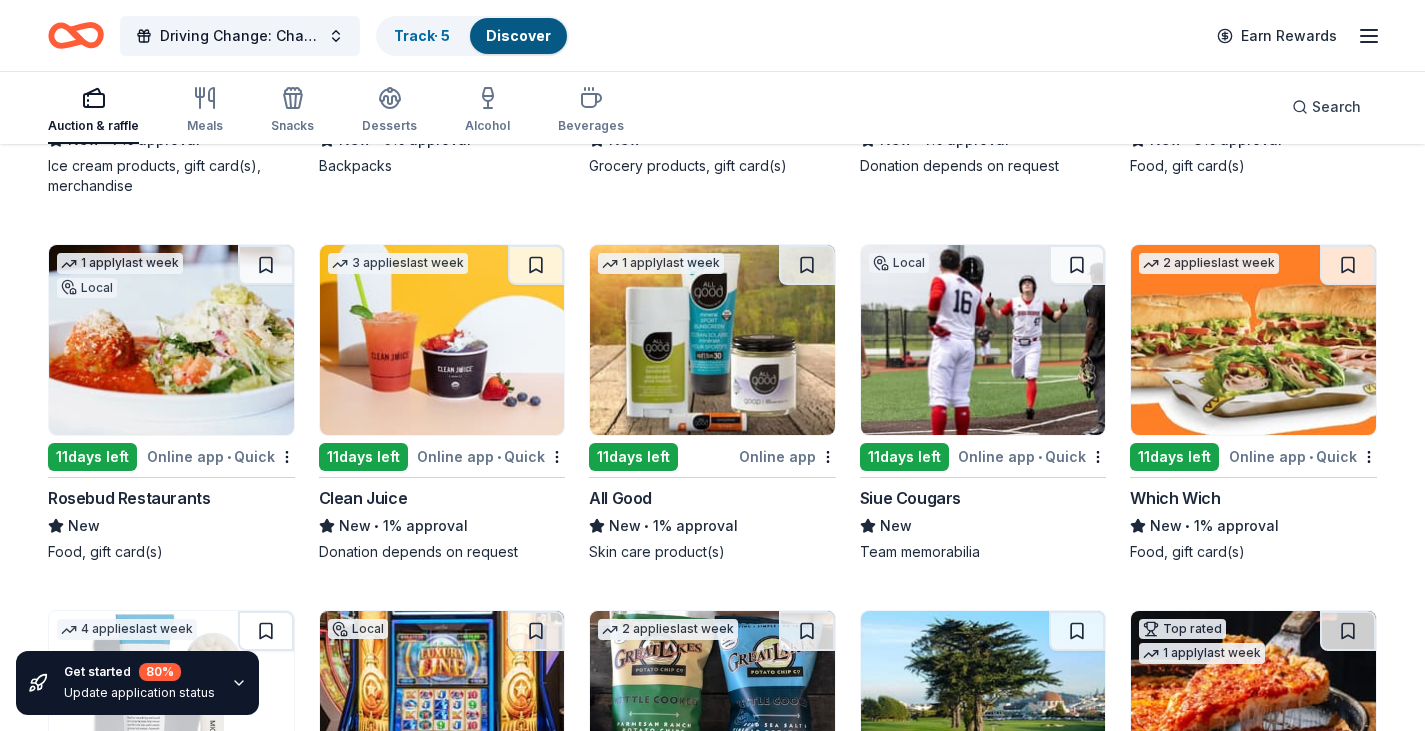 click at bounding box center [171, 340] 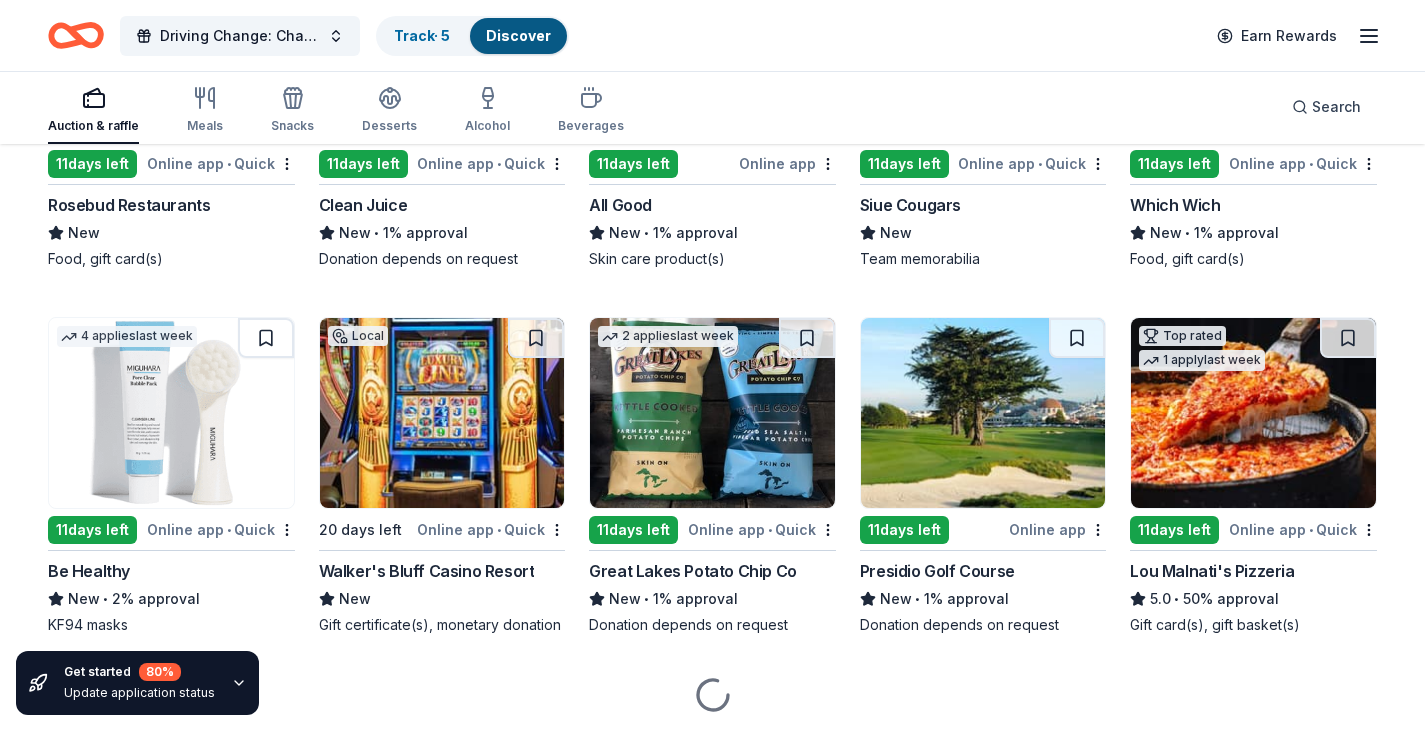 scroll, scrollTop: 14989, scrollLeft: 0, axis: vertical 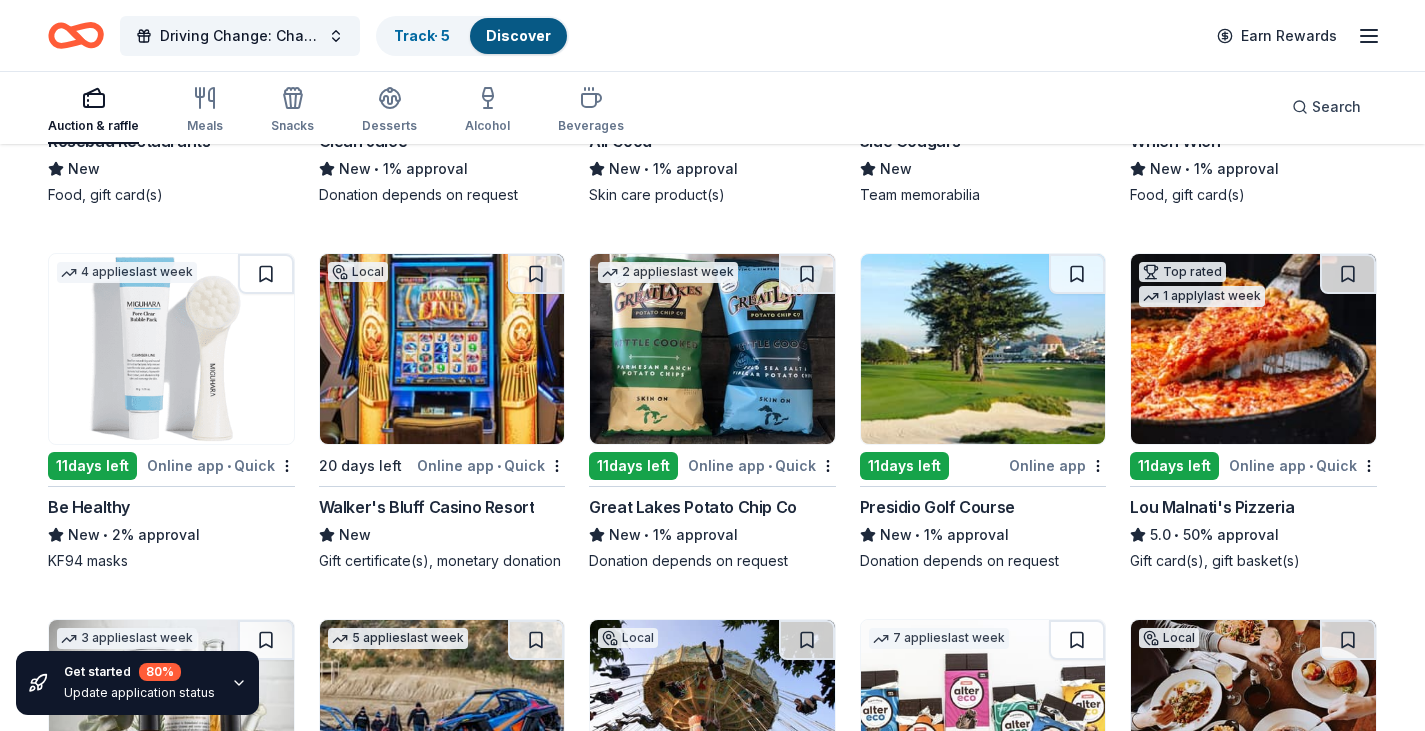 click at bounding box center [983, 349] 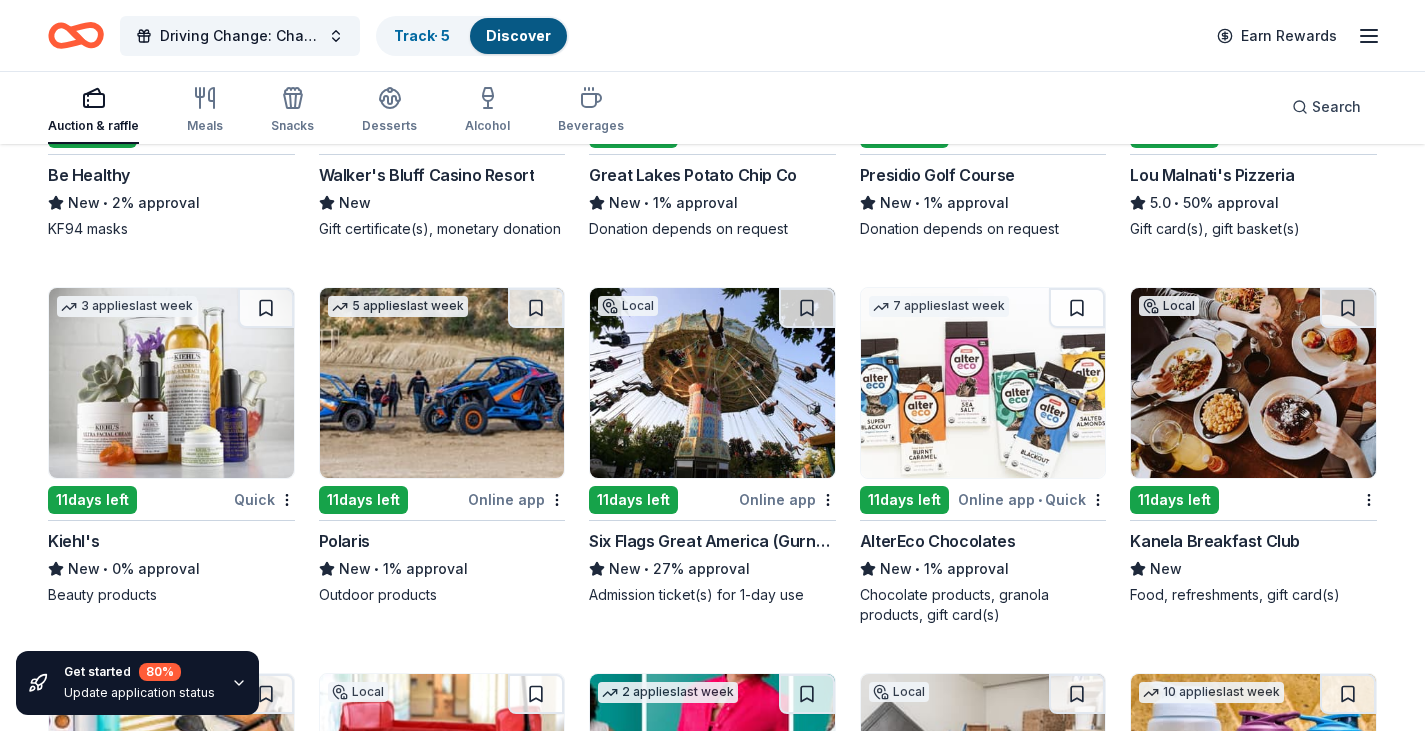 click at bounding box center [712, 383] 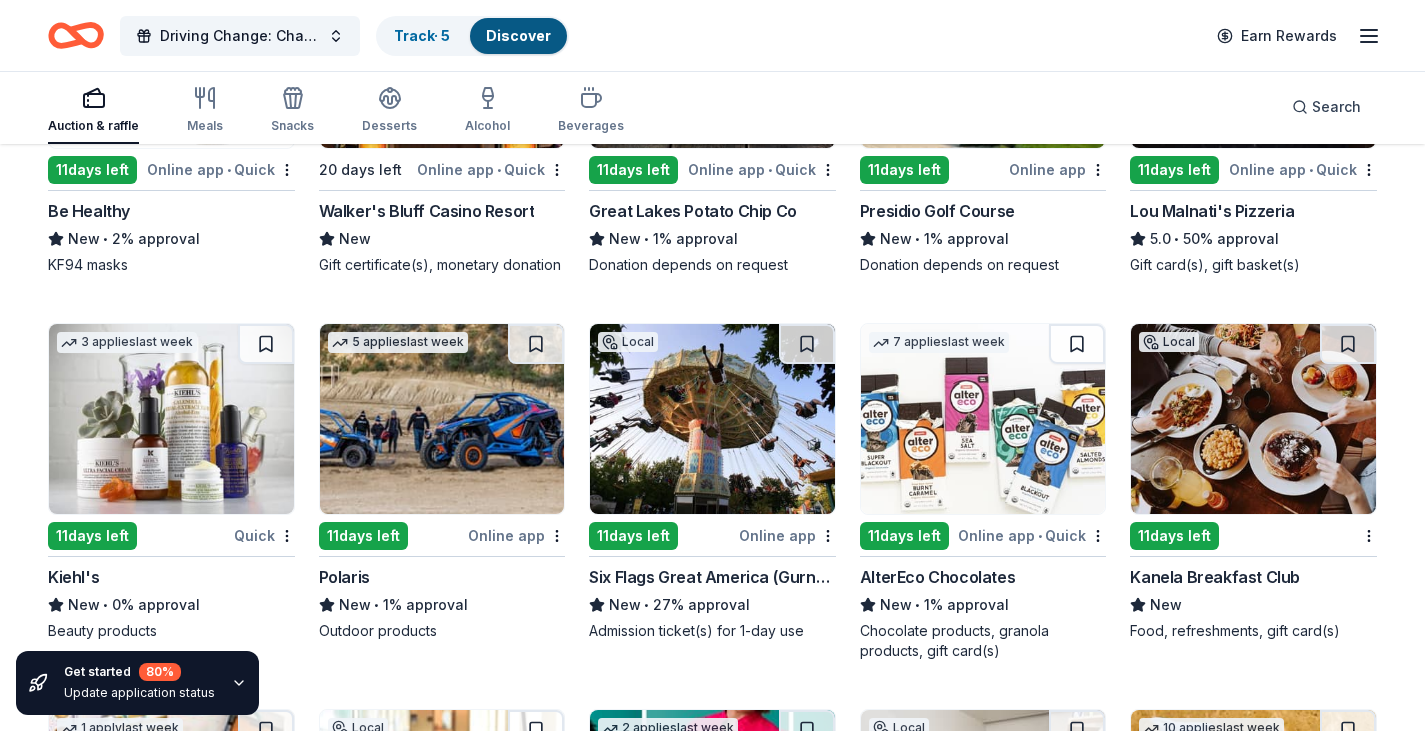 scroll, scrollTop: 15761, scrollLeft: 0, axis: vertical 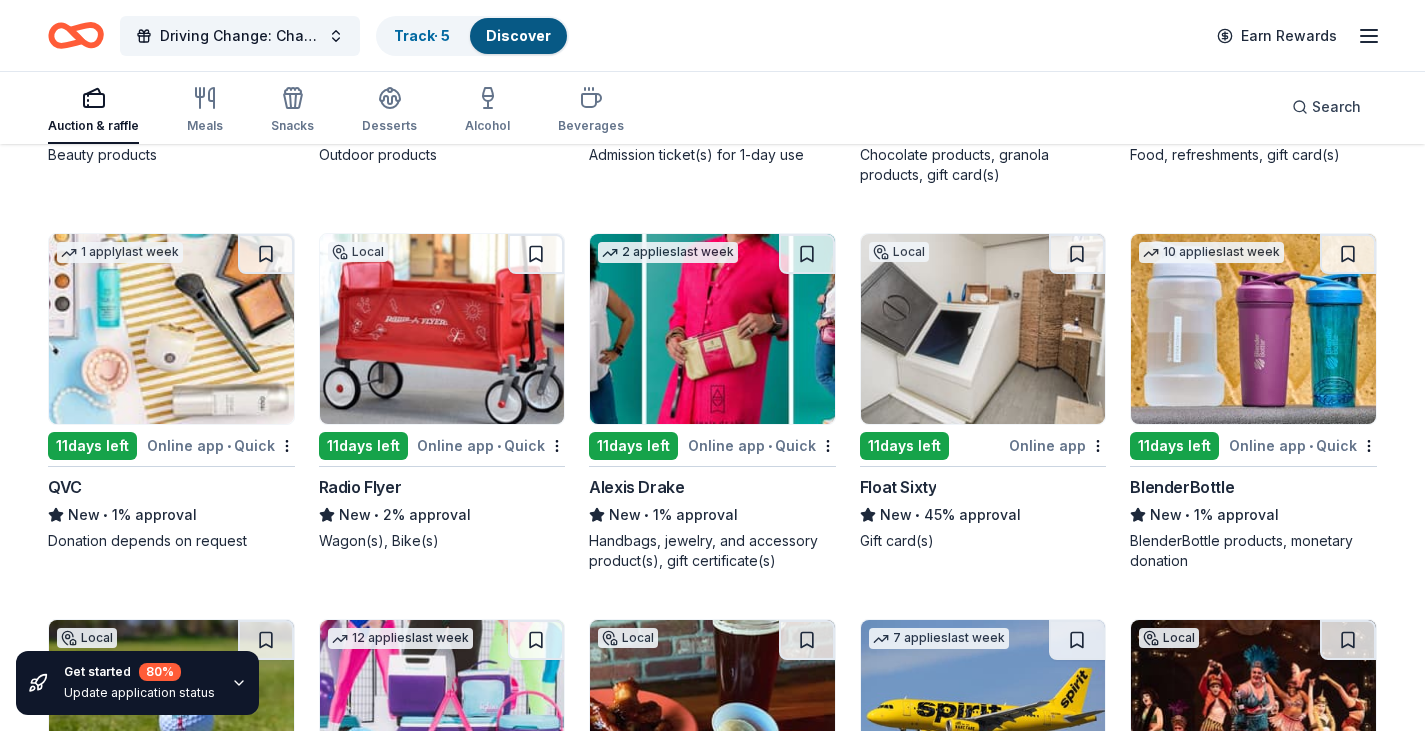 click at bounding box center [442, 329] 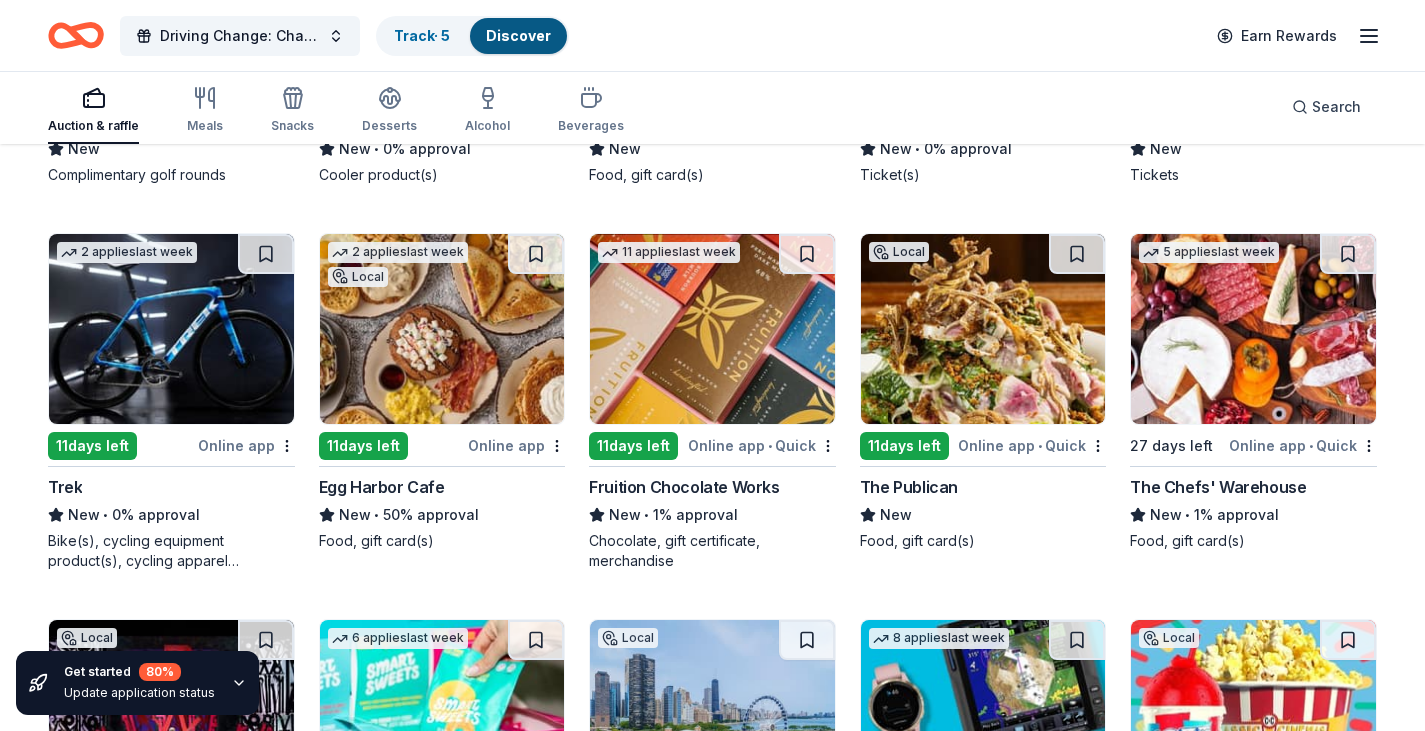 scroll, scrollTop: 17285, scrollLeft: 0, axis: vertical 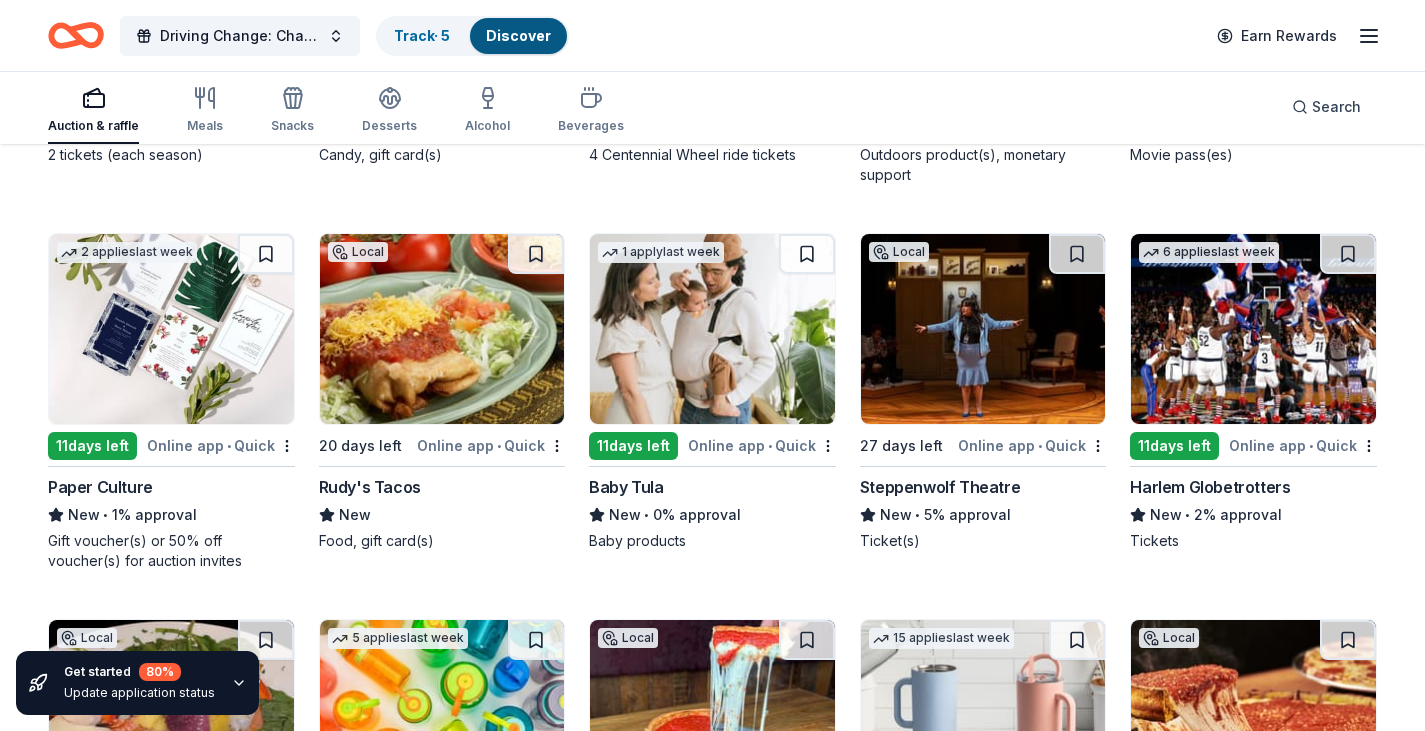 click at bounding box center [983, 329] 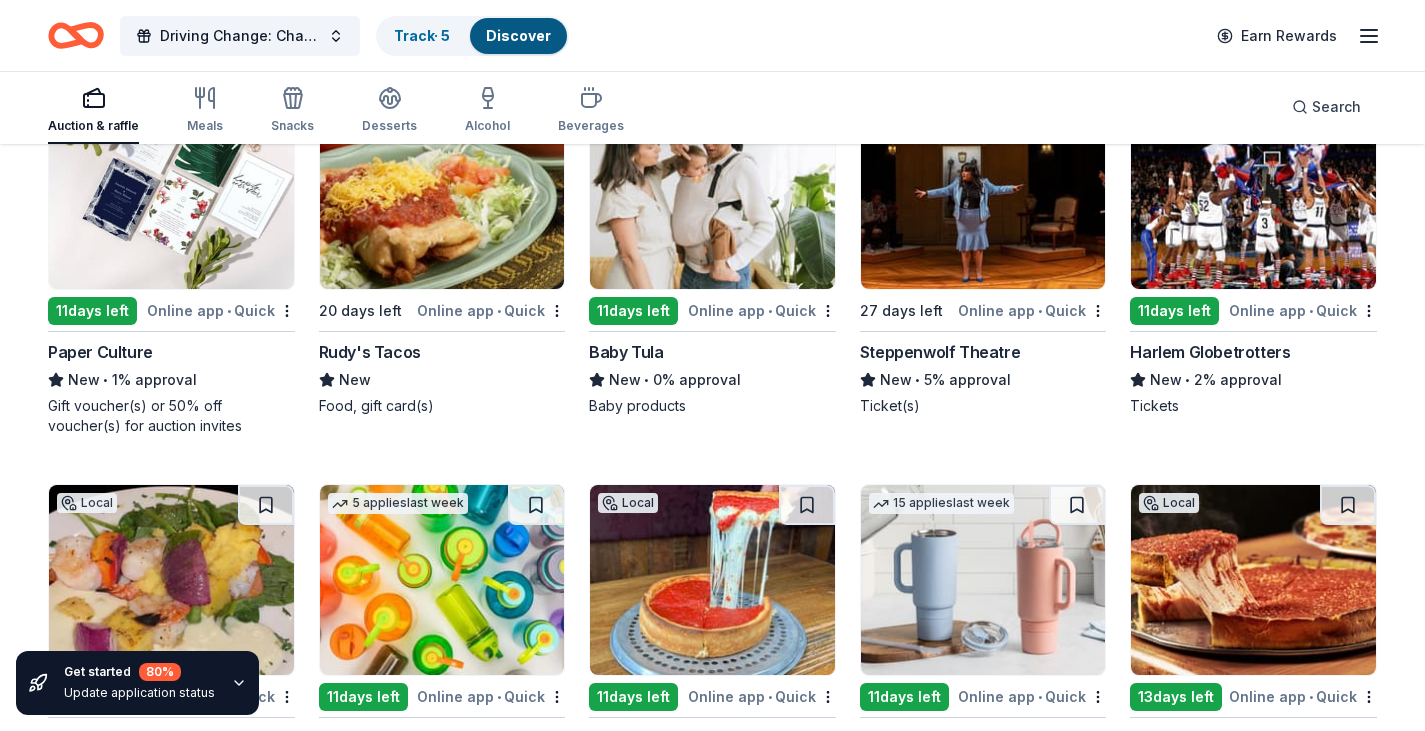 scroll, scrollTop: 18037, scrollLeft: 0, axis: vertical 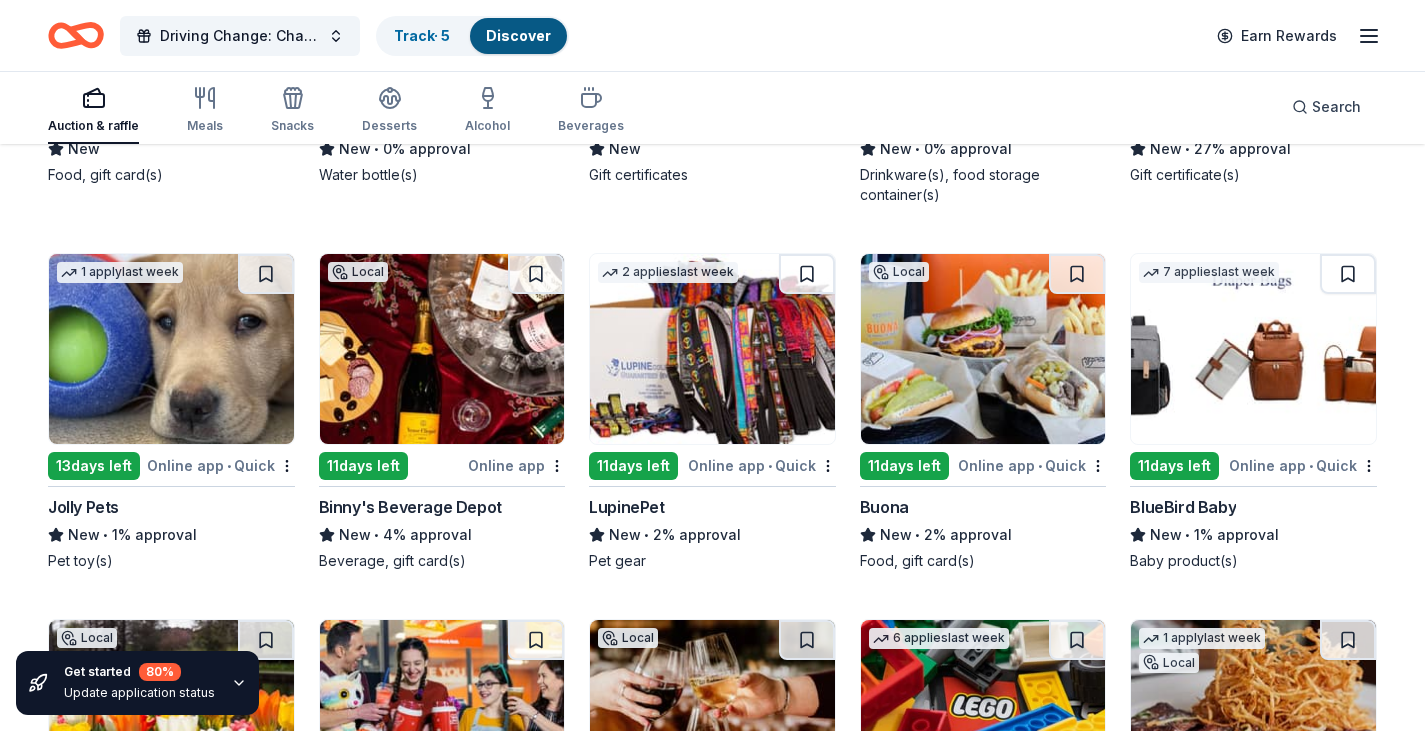 click at bounding box center [442, 349] 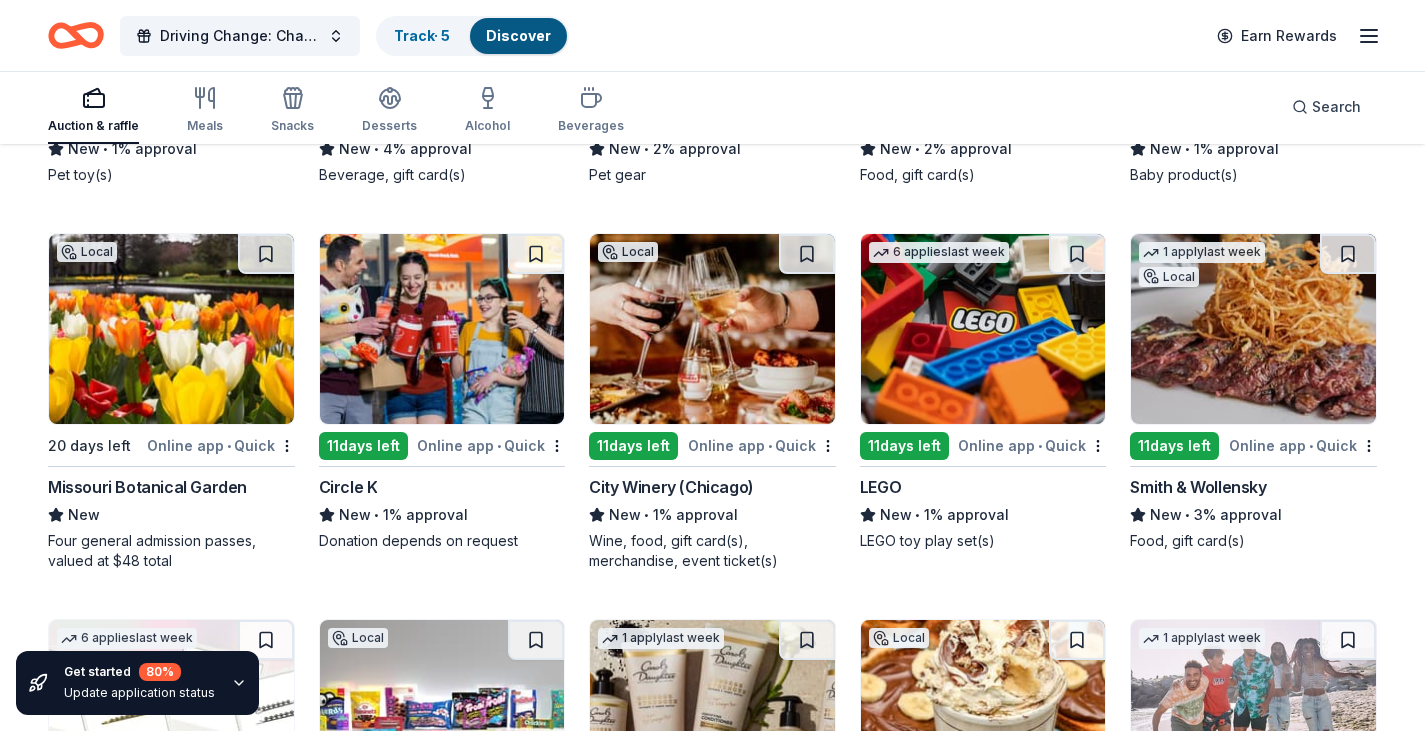 scroll, scrollTop: 18450, scrollLeft: 0, axis: vertical 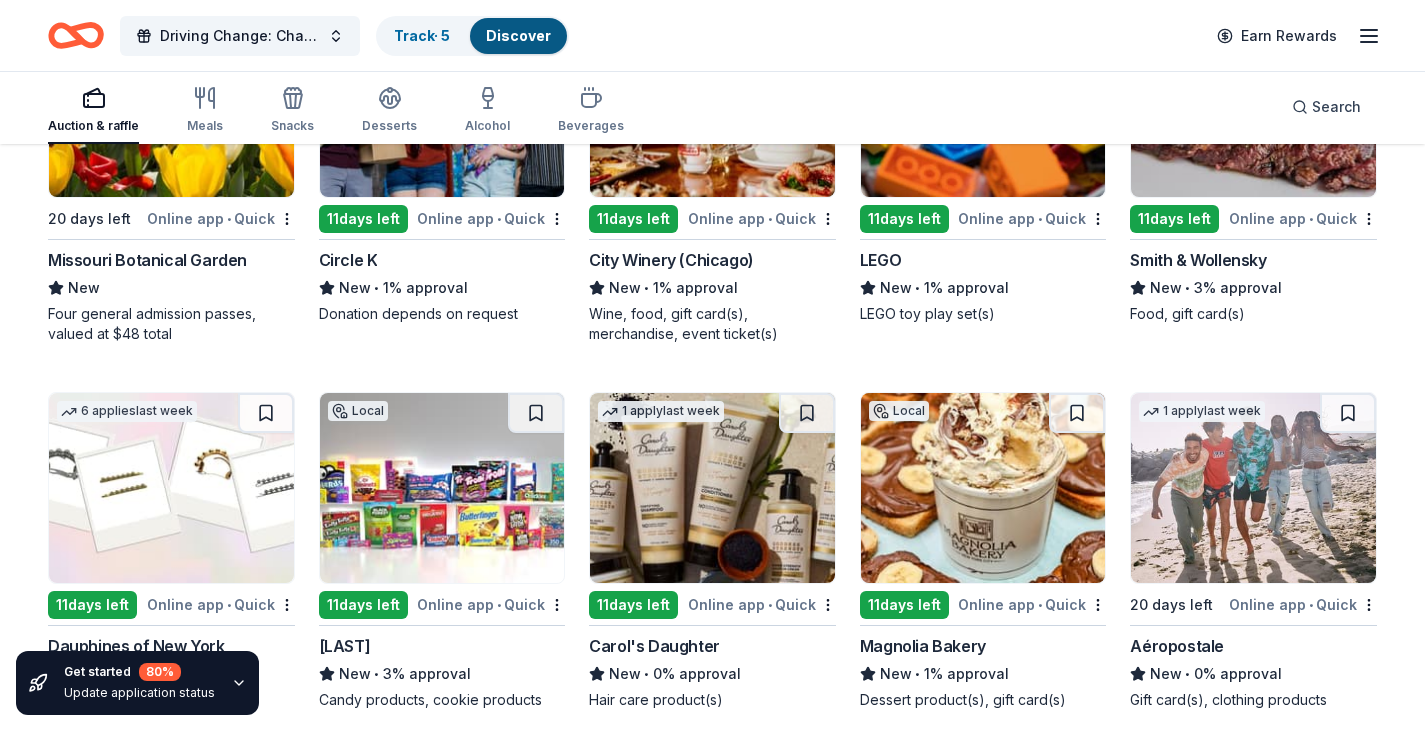 click at bounding box center (983, 102) 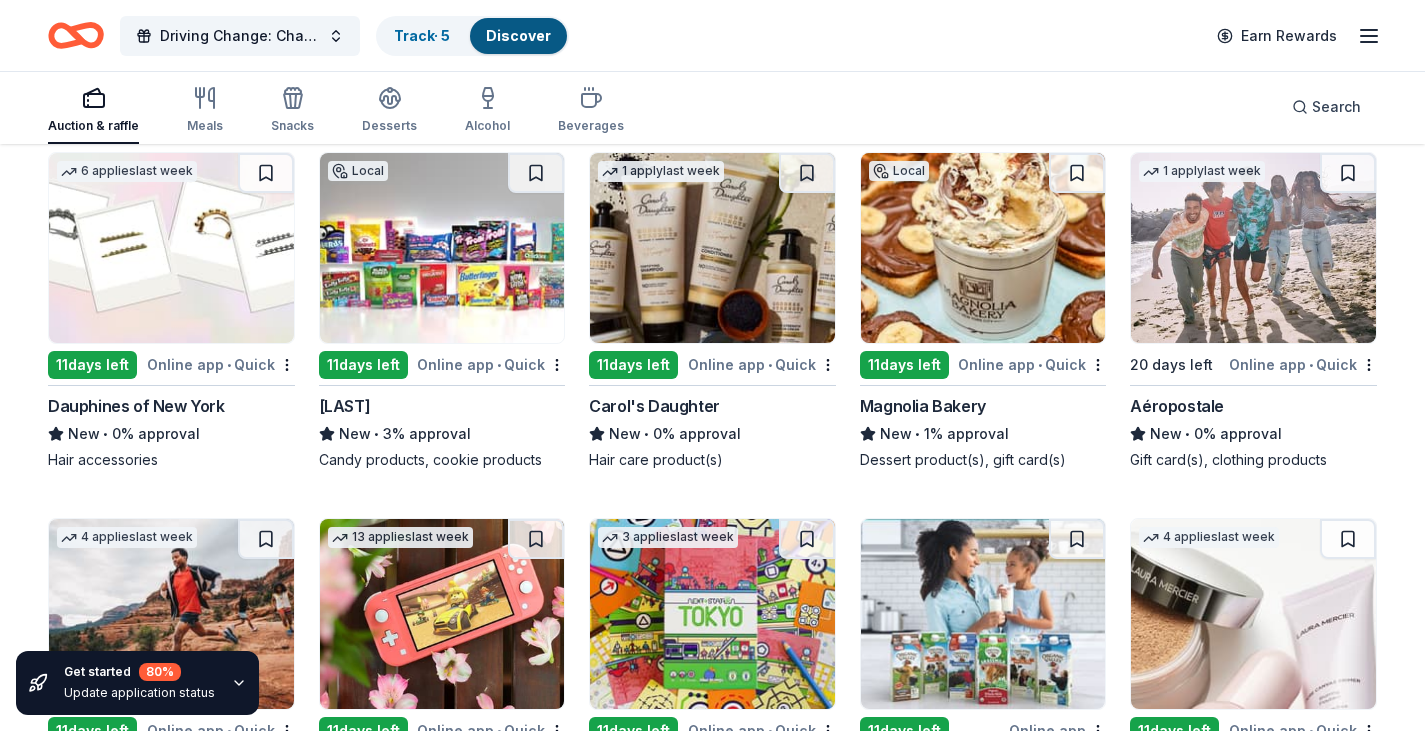 scroll, scrollTop: 19063, scrollLeft: 0, axis: vertical 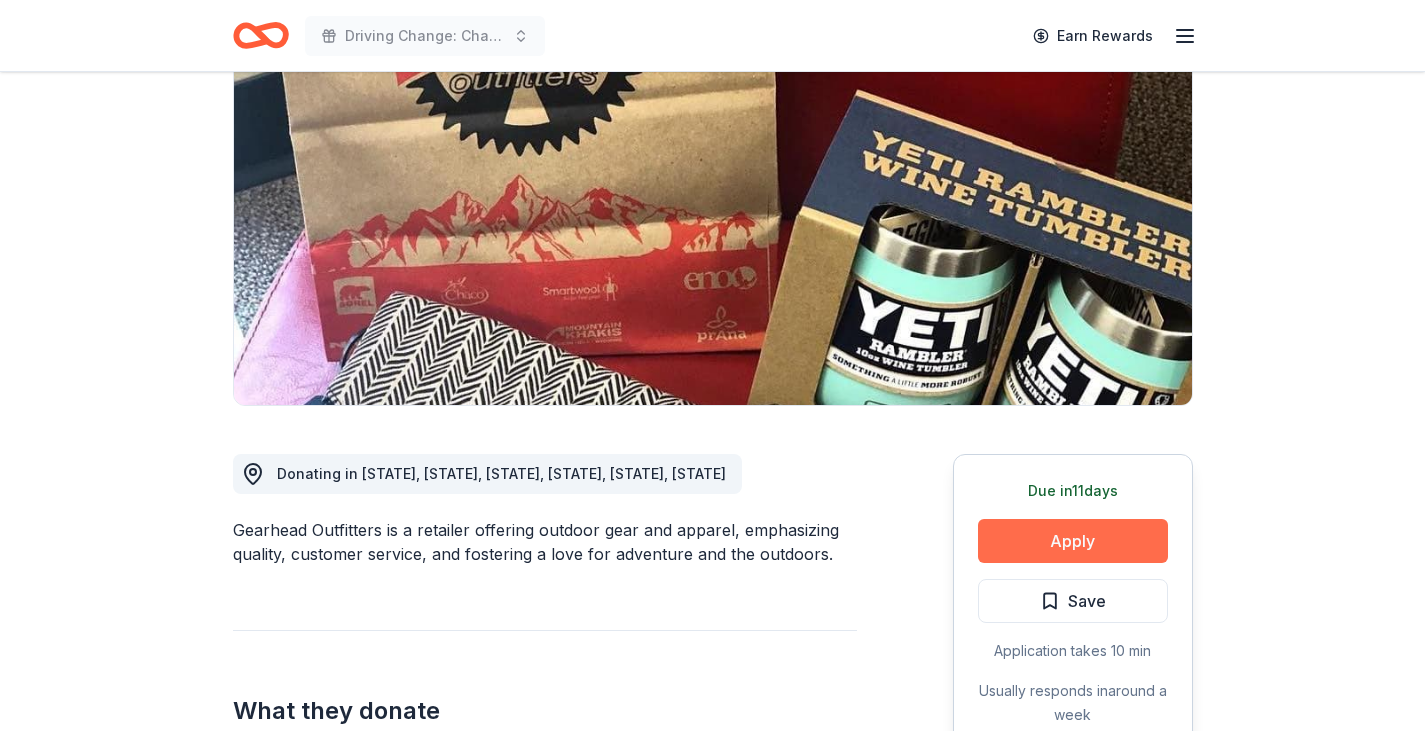 drag, startPoint x: 1076, startPoint y: 552, endPoint x: 1115, endPoint y: 538, distance: 41.4367 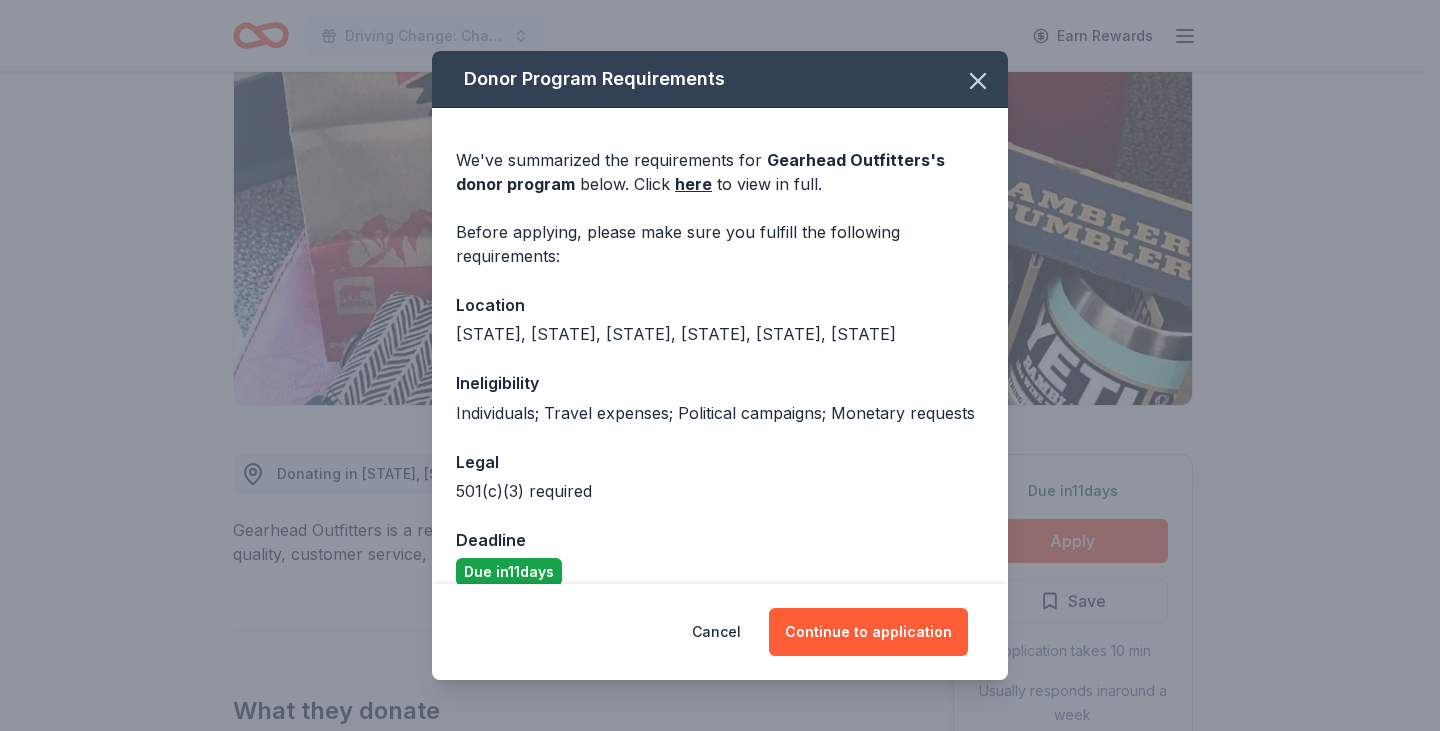 scroll, scrollTop: 49, scrollLeft: 0, axis: vertical 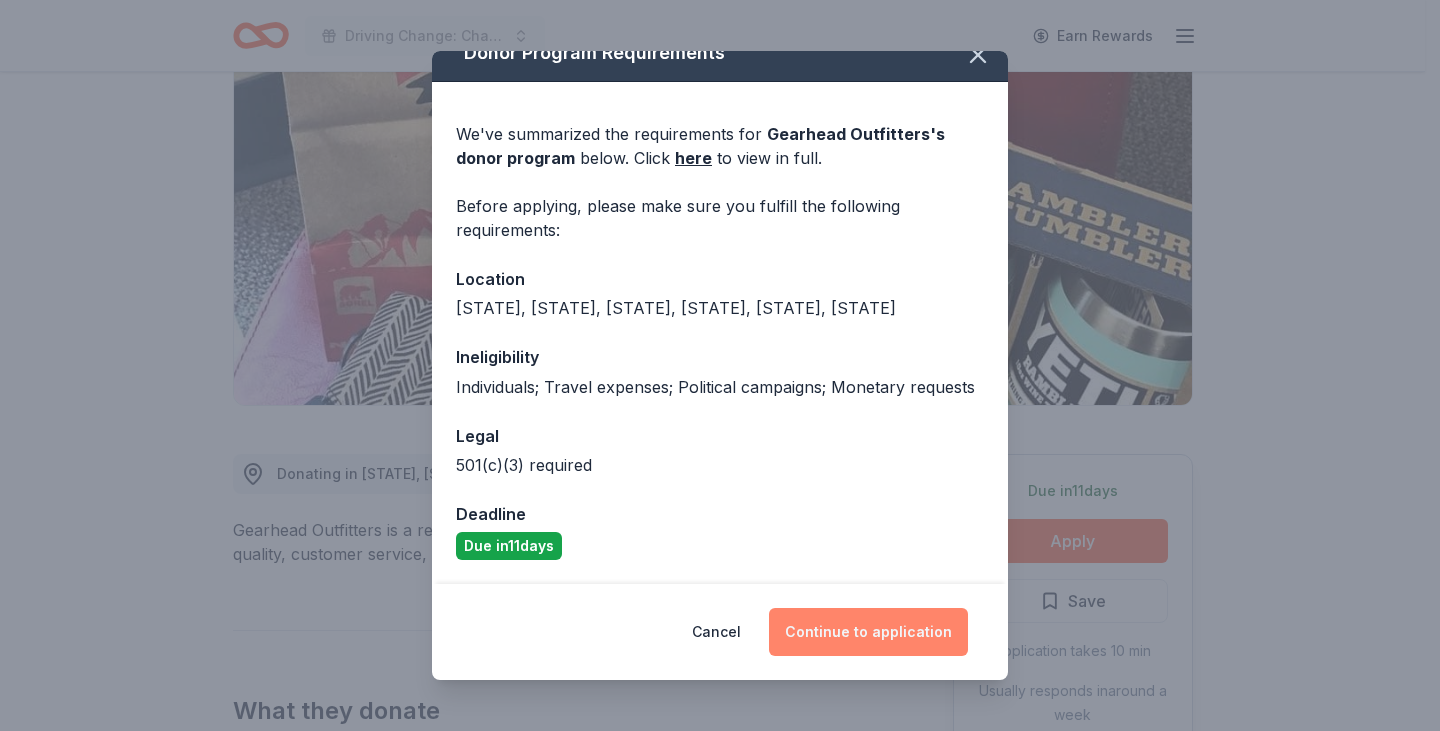 click on "Continue to application" at bounding box center [868, 632] 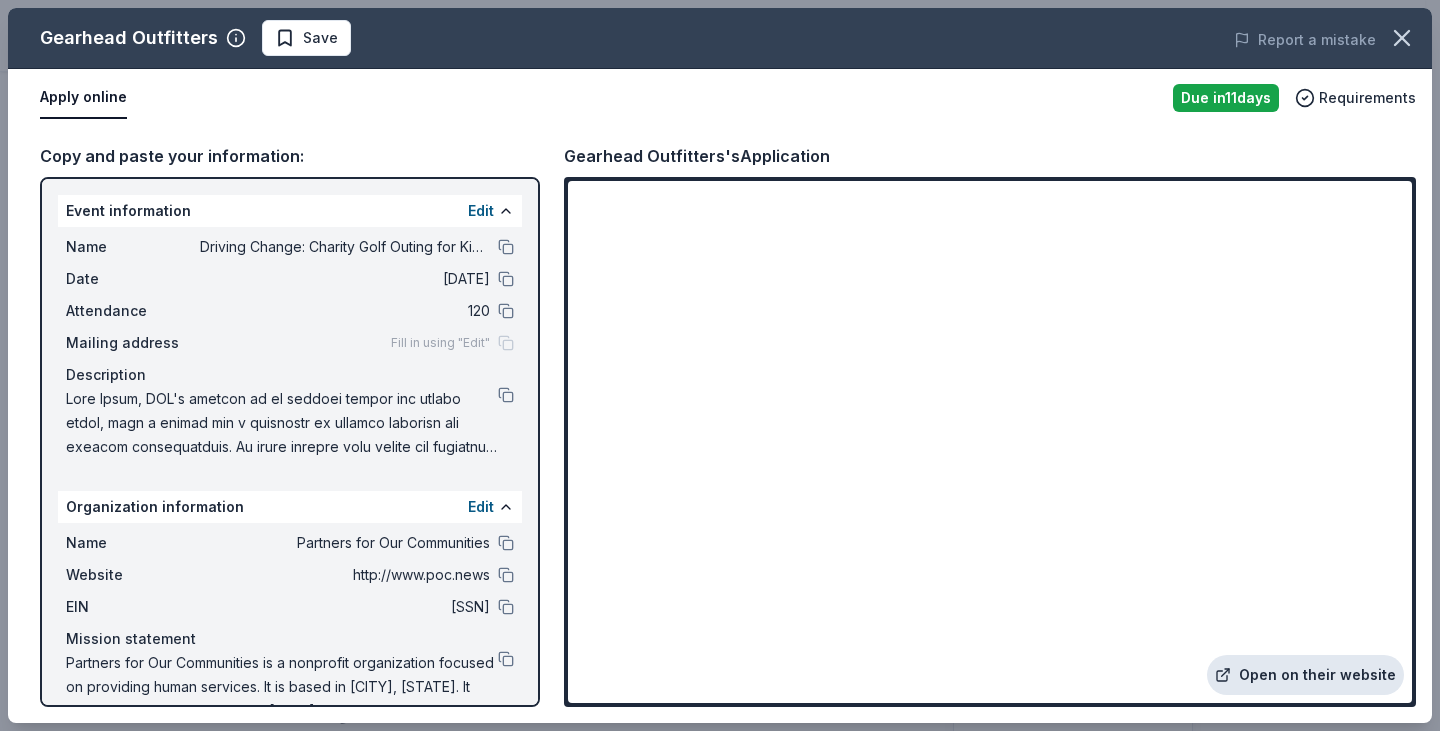 click on "Open on their website" at bounding box center [1305, 675] 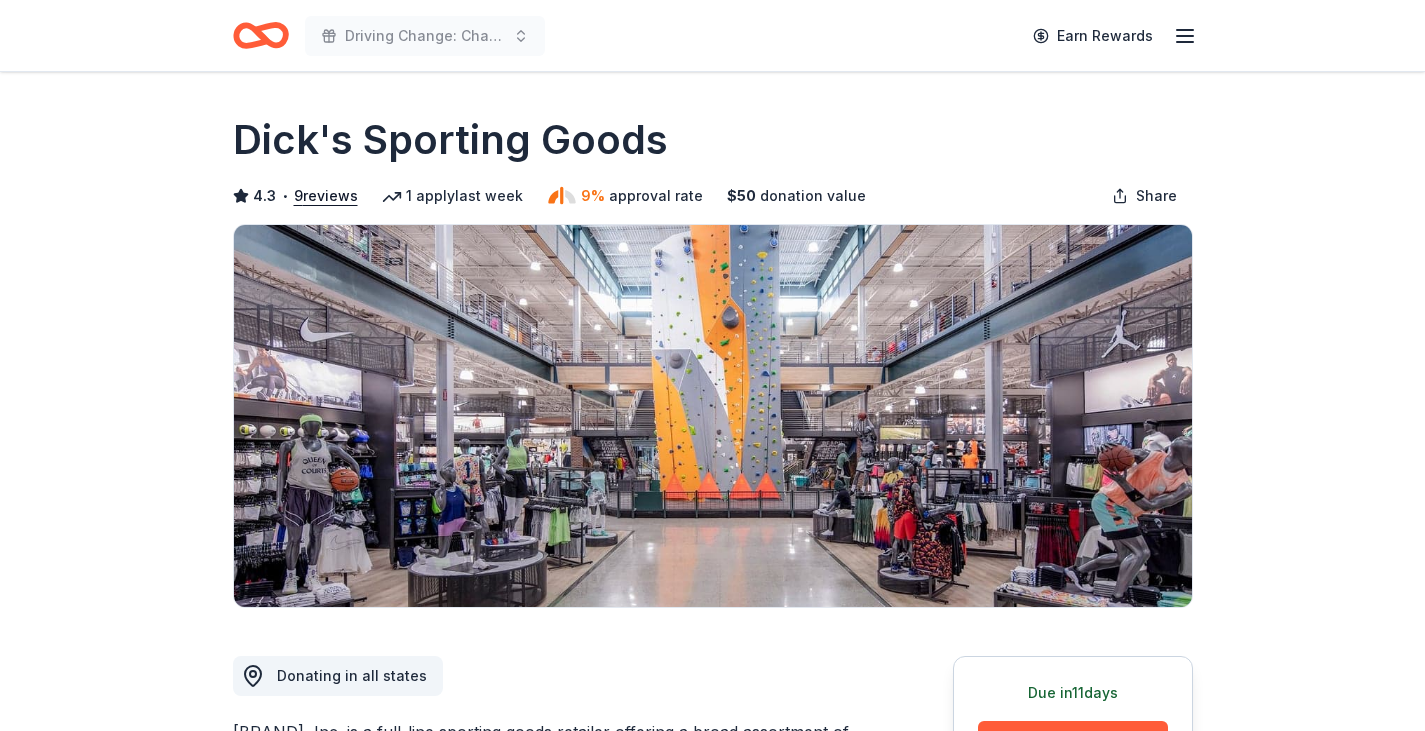 scroll, scrollTop: 0, scrollLeft: 0, axis: both 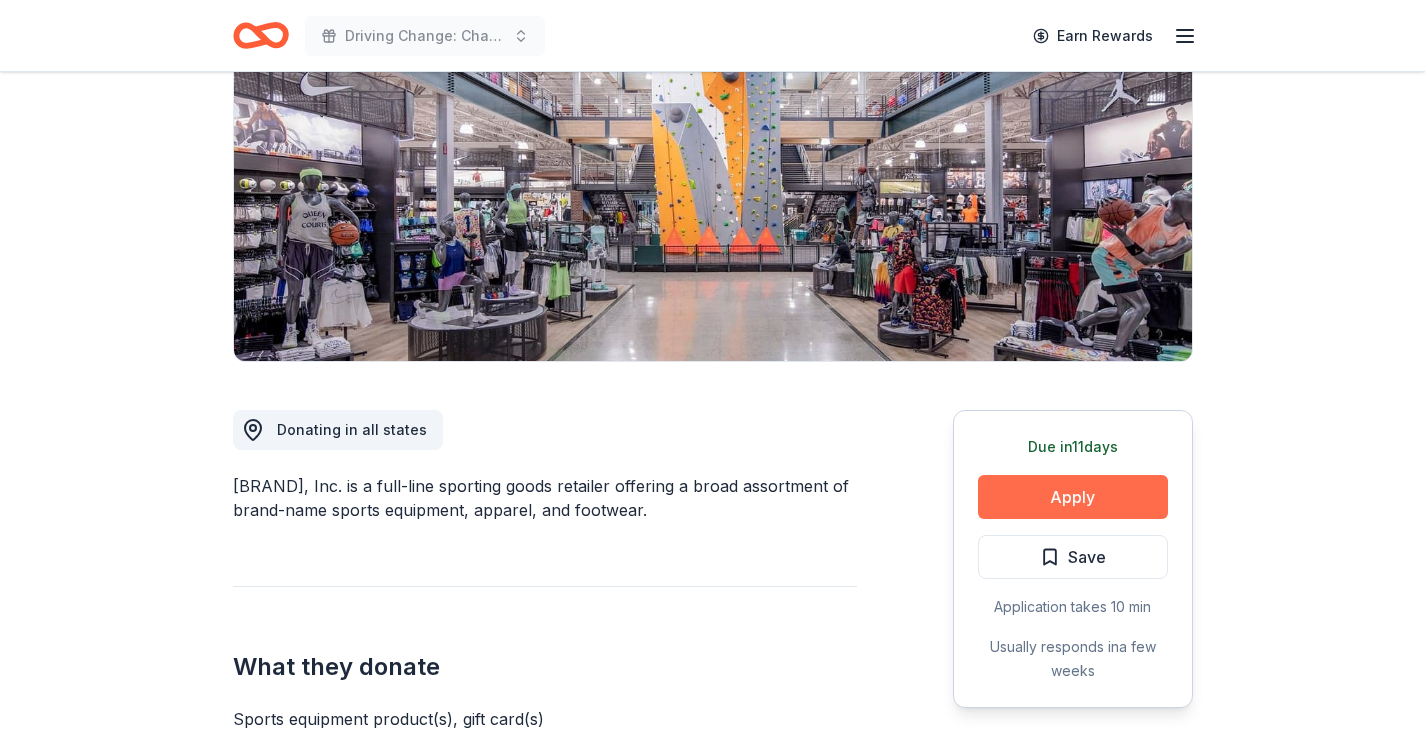 click on "Apply" at bounding box center [1073, 497] 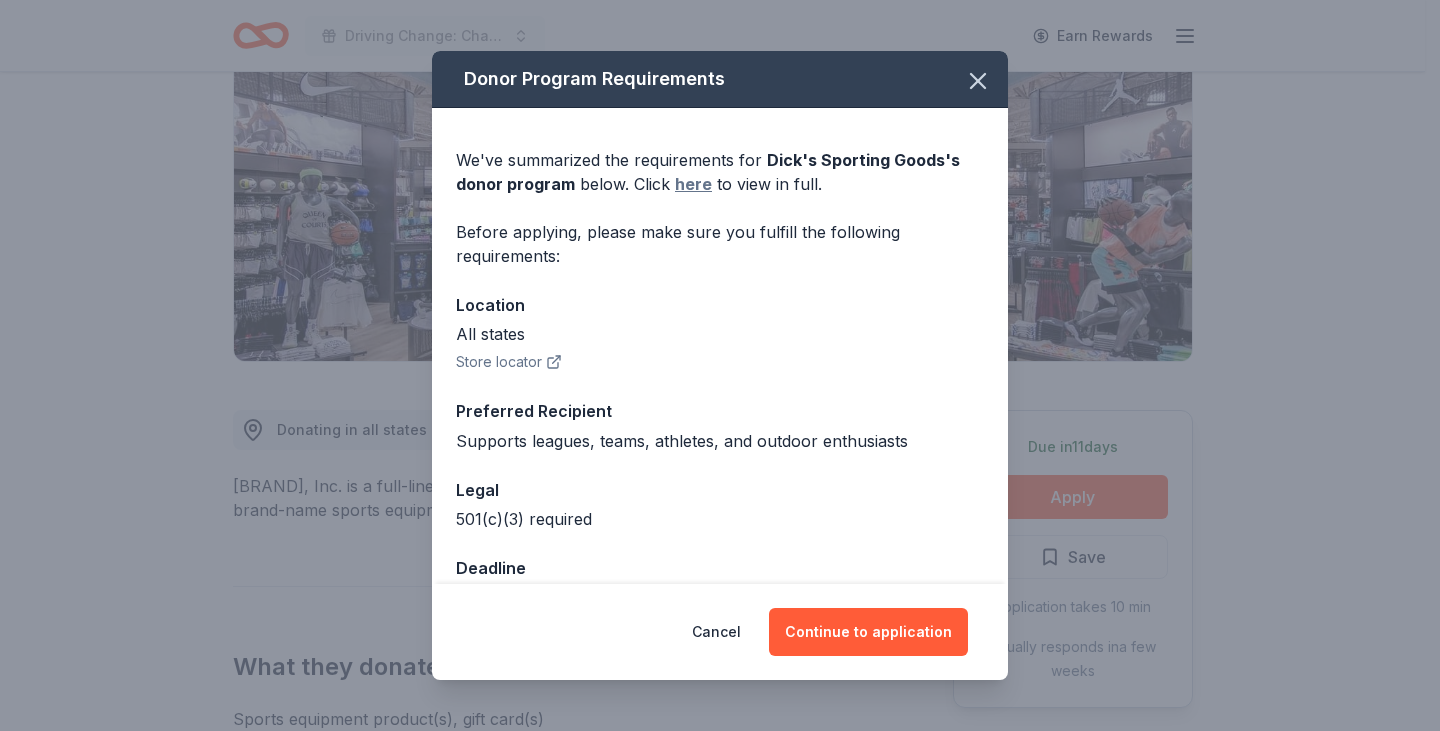 click on "here" at bounding box center [693, 184] 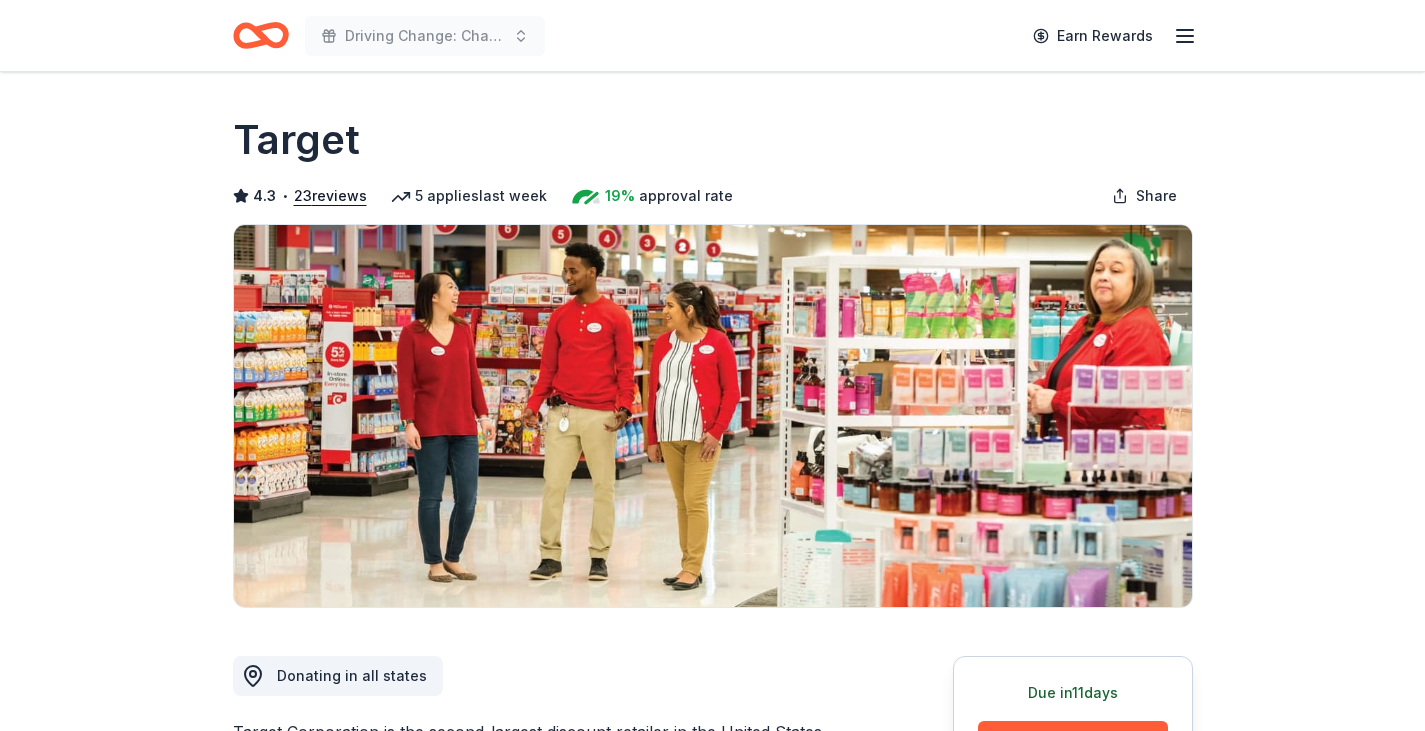 scroll, scrollTop: 0, scrollLeft: 0, axis: both 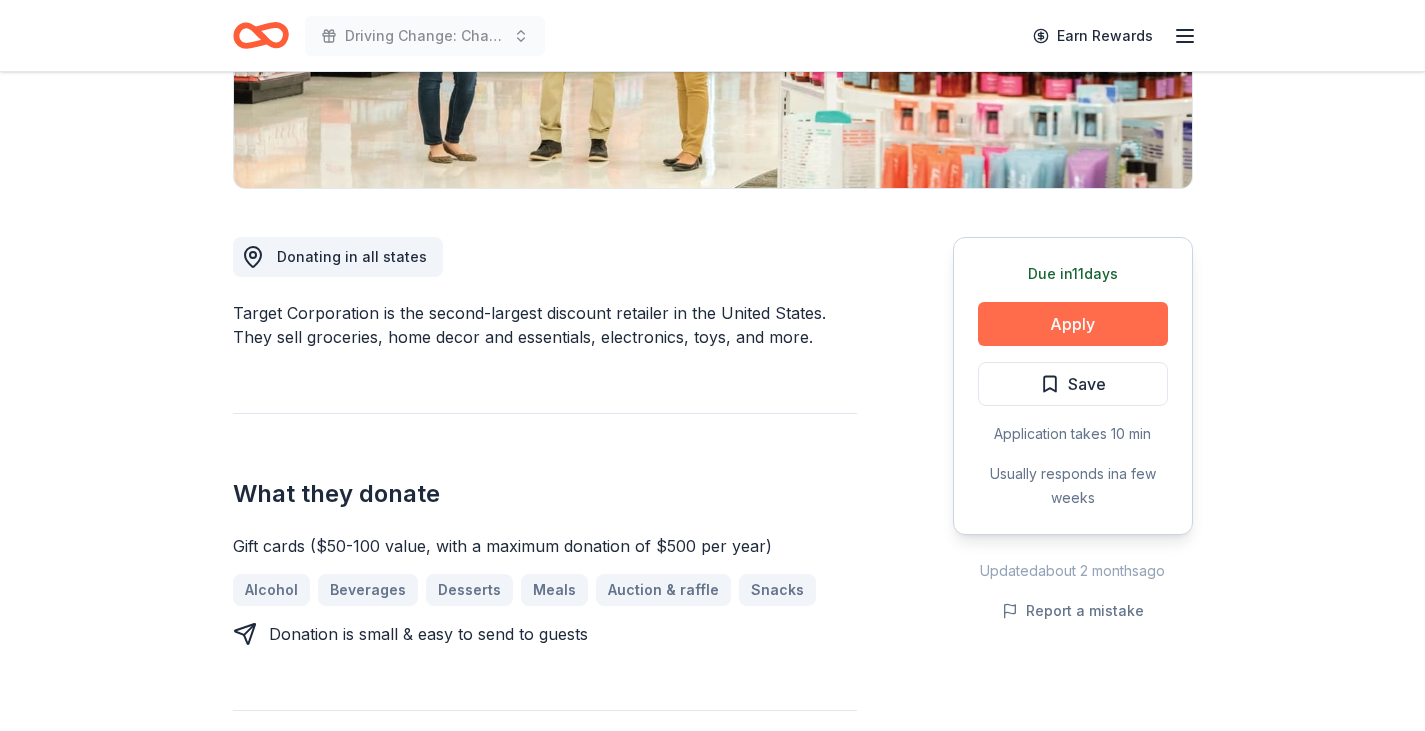 click on "Apply" at bounding box center [1073, 324] 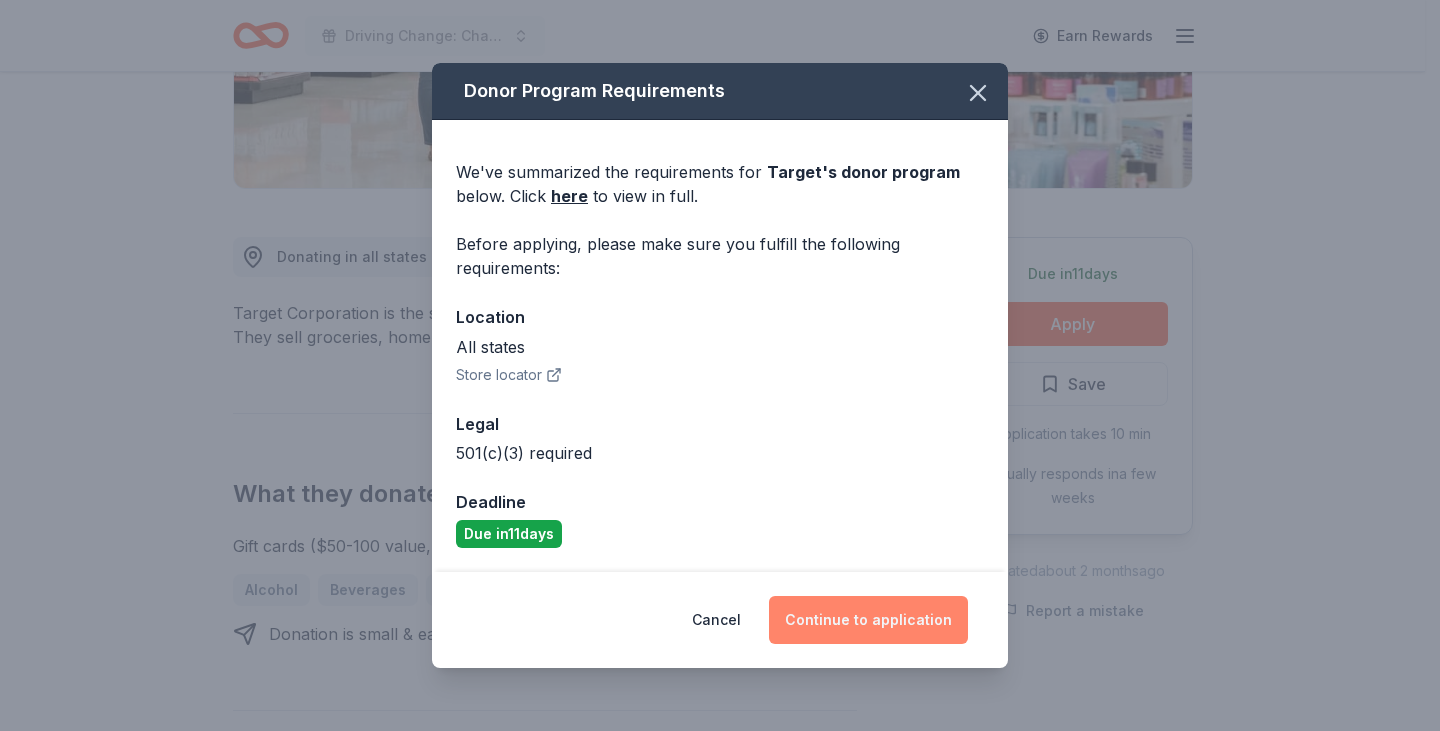 click on "Continue to application" at bounding box center [868, 620] 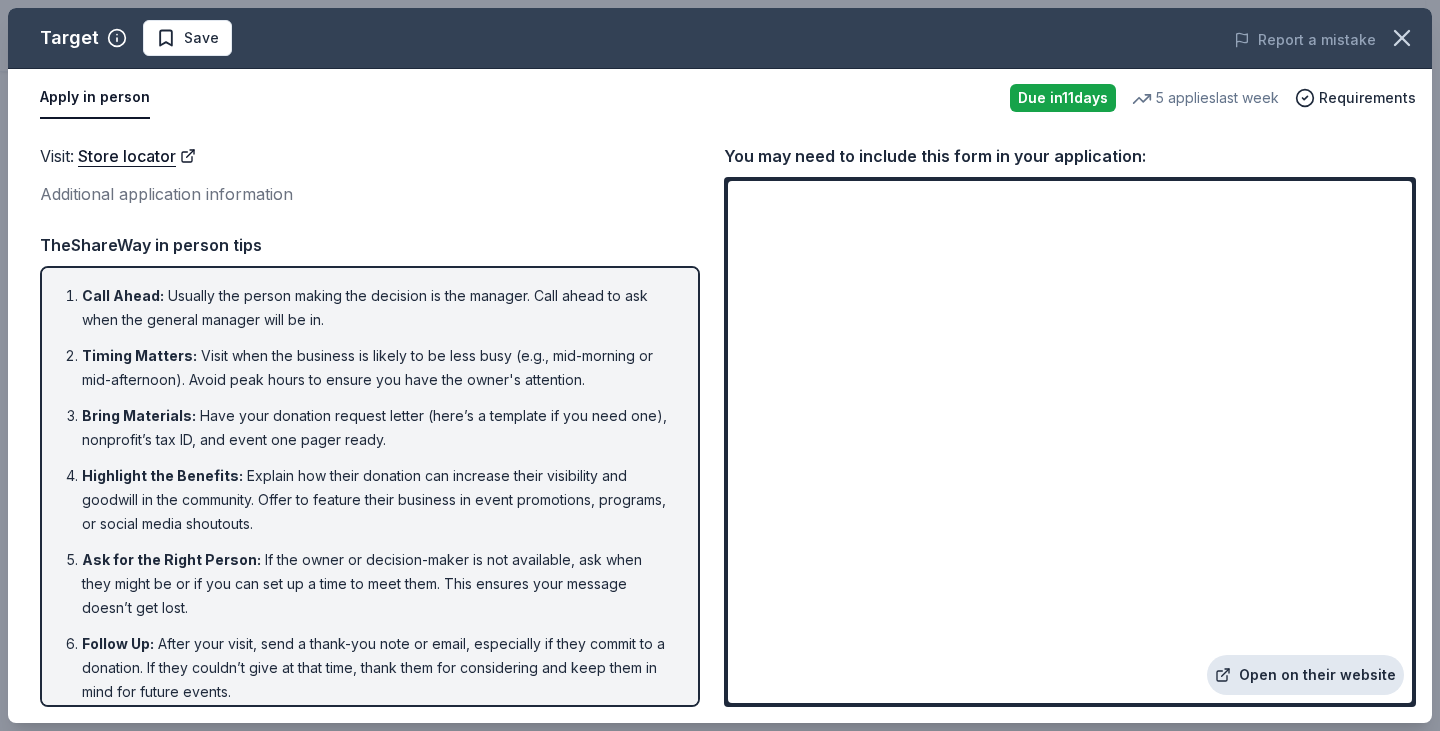 click on "Open on their website" at bounding box center (1305, 675) 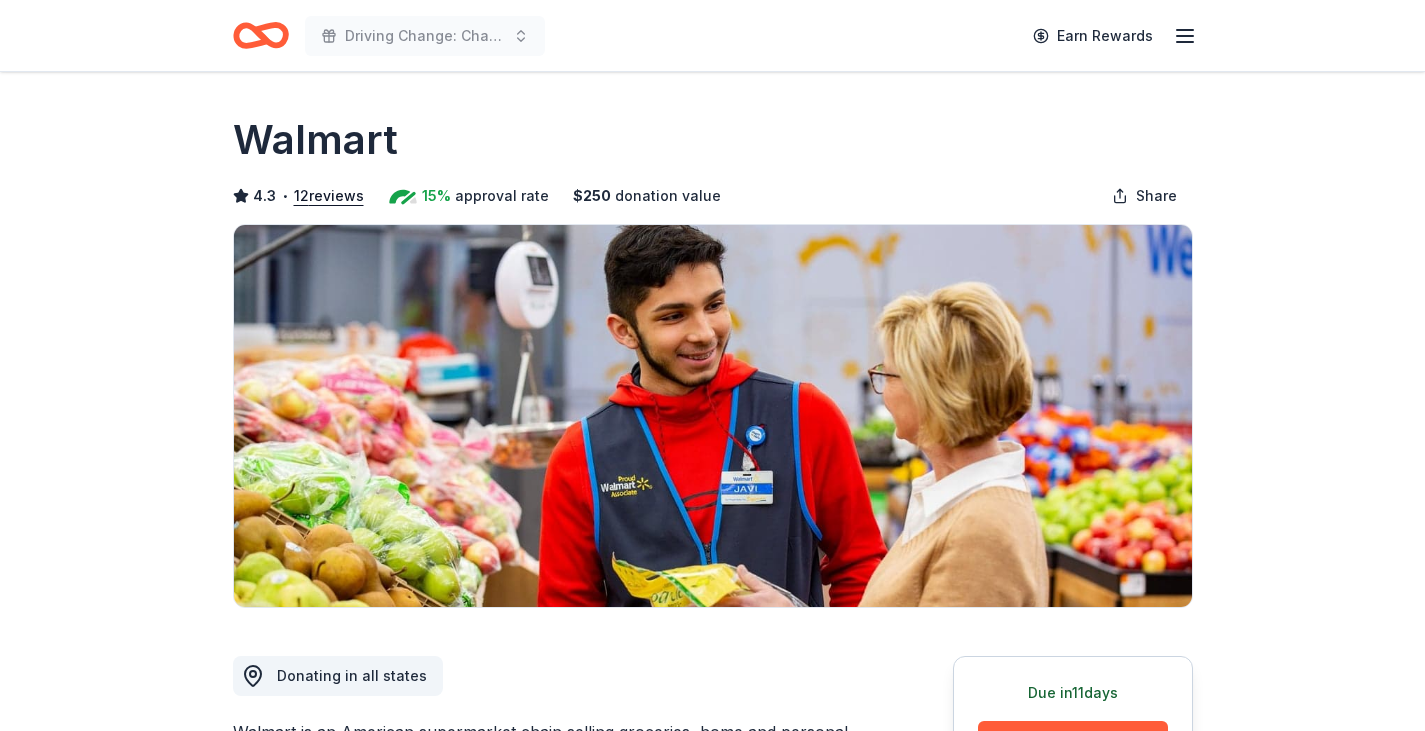 scroll, scrollTop: 0, scrollLeft: 0, axis: both 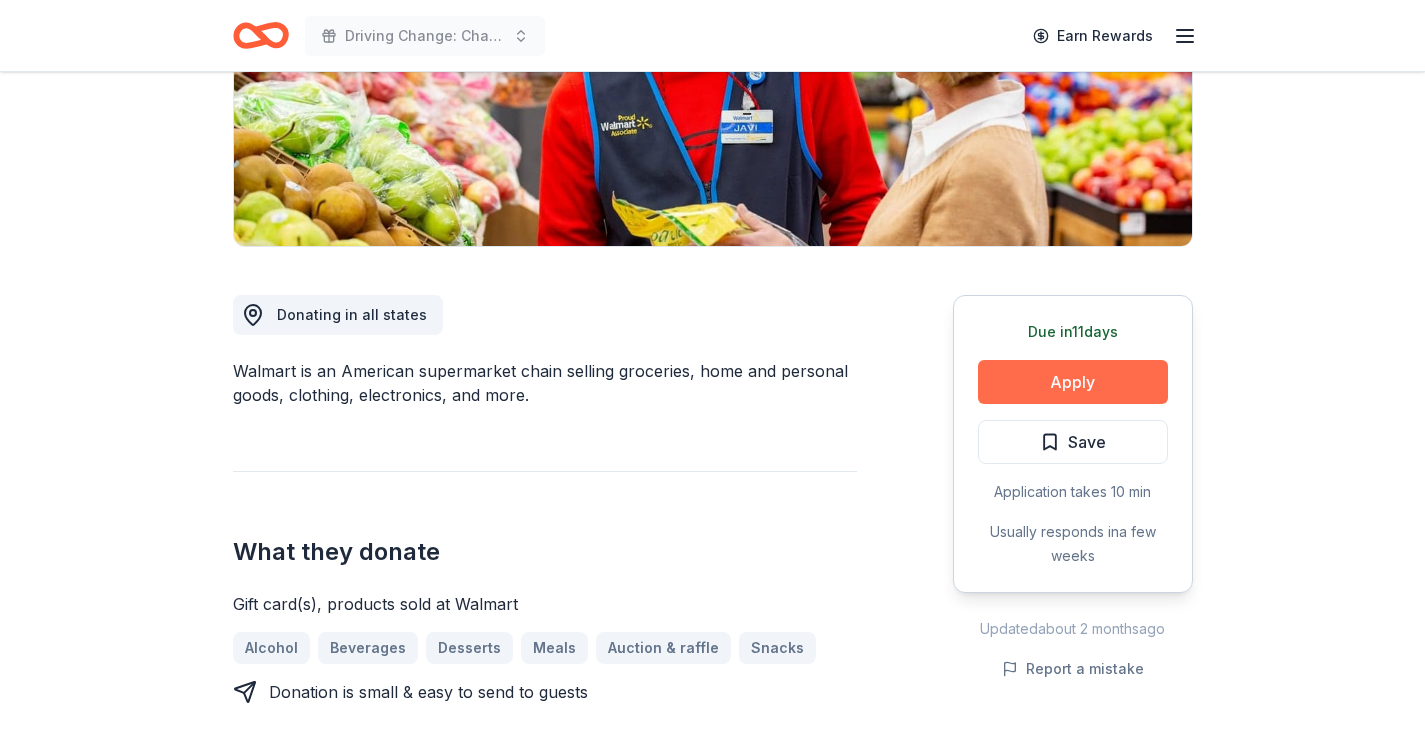 click on "Apply" at bounding box center (1073, 382) 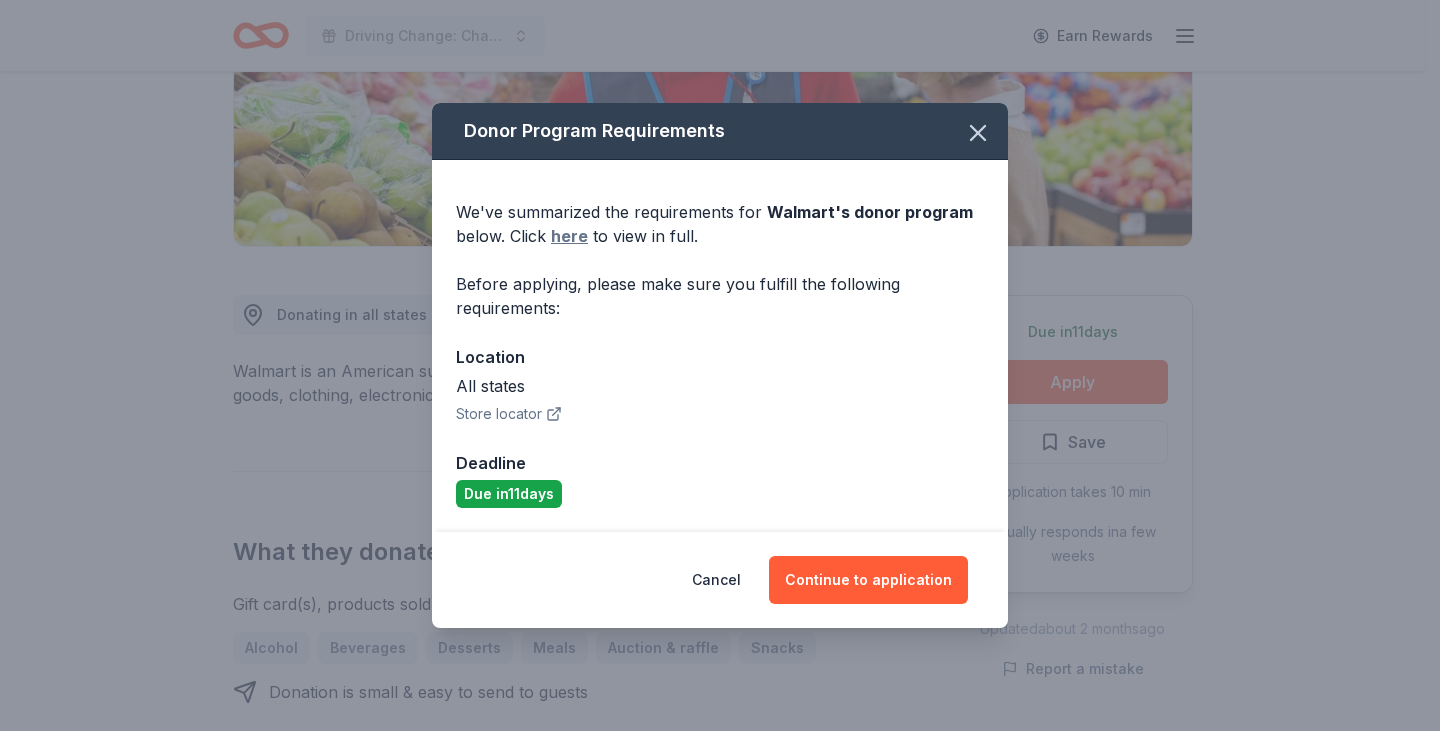 click on "here" at bounding box center (569, 236) 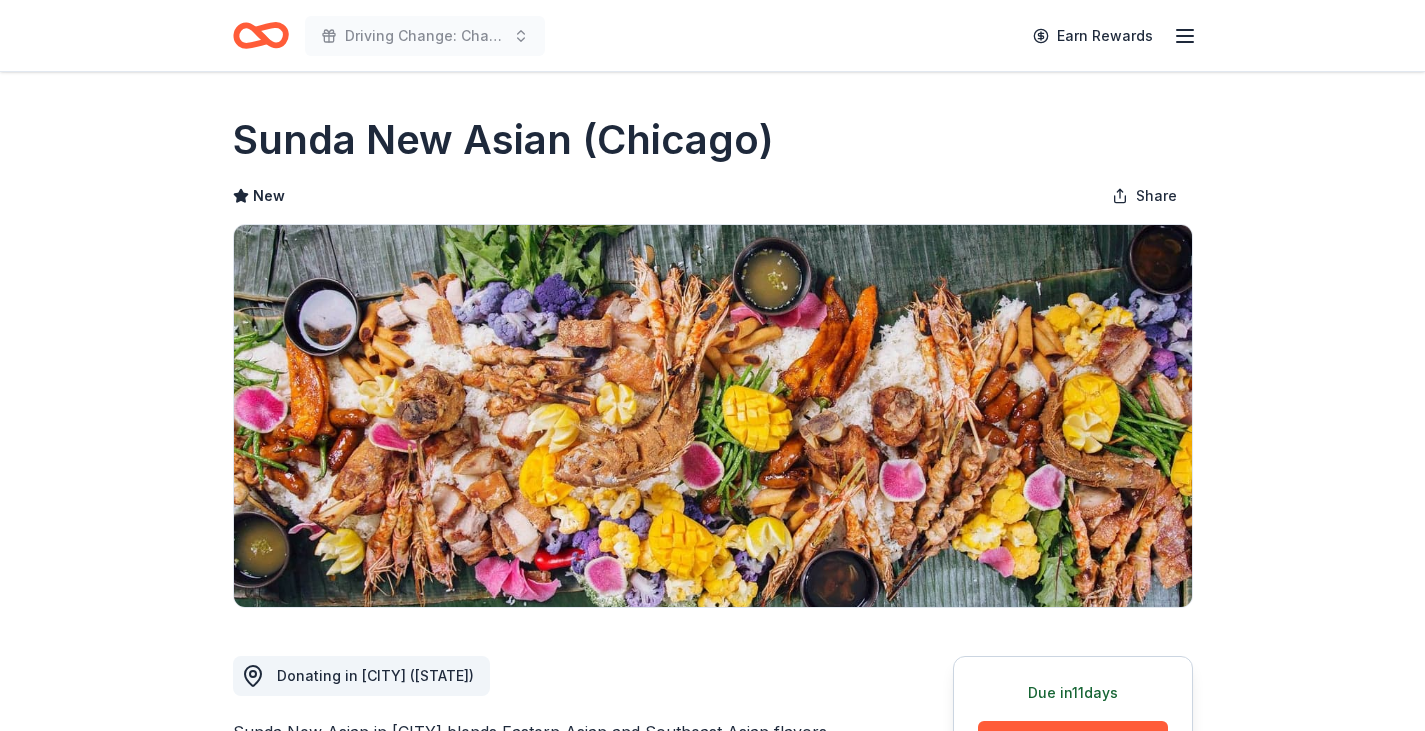 scroll, scrollTop: 0, scrollLeft: 0, axis: both 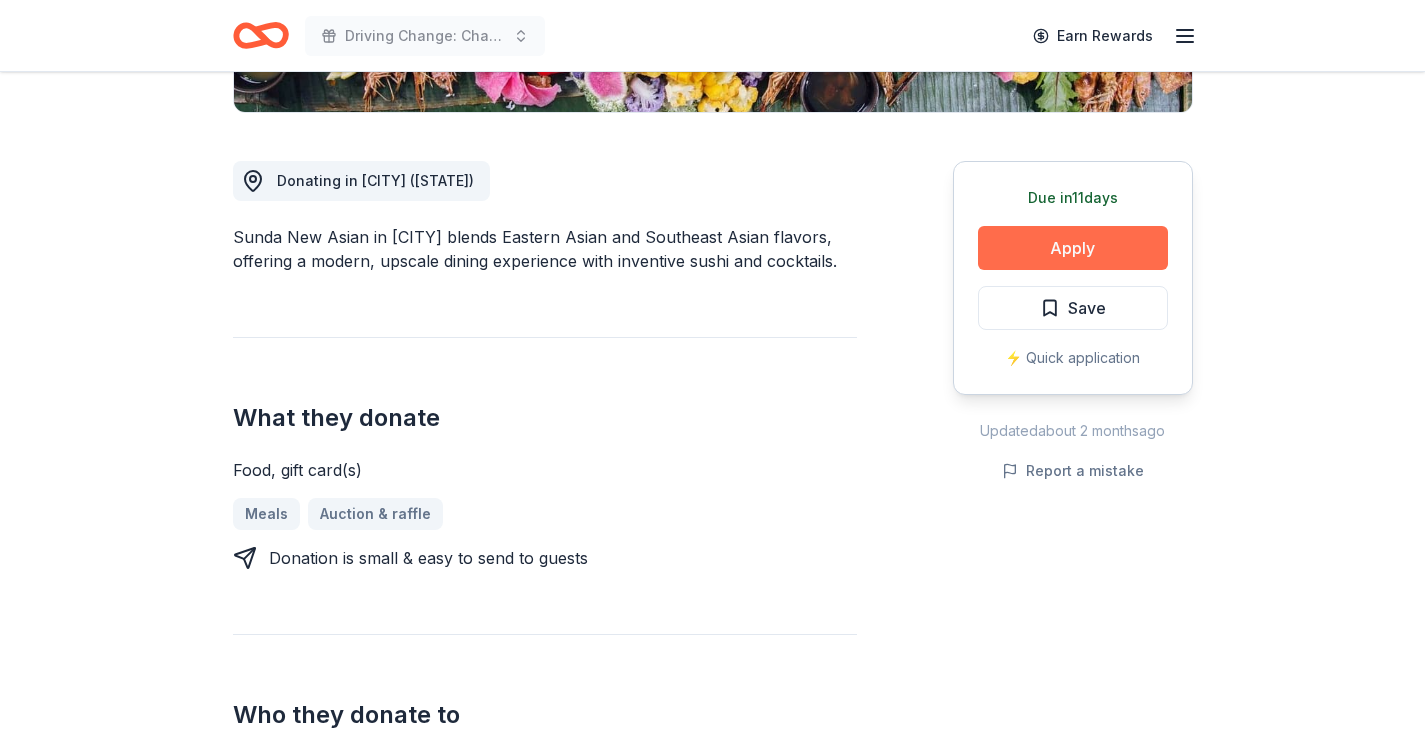 click on "Apply" at bounding box center [1073, 248] 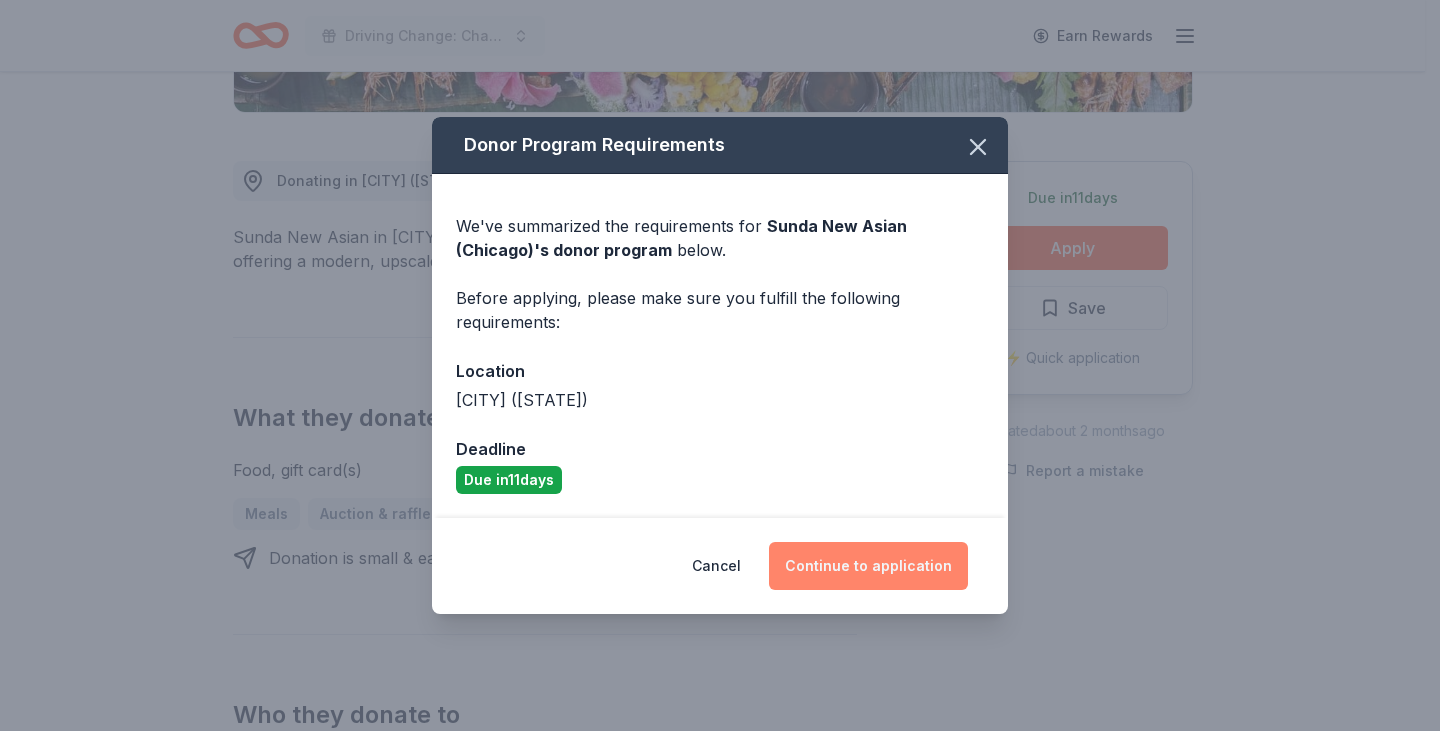 click on "Continue to application" at bounding box center (868, 566) 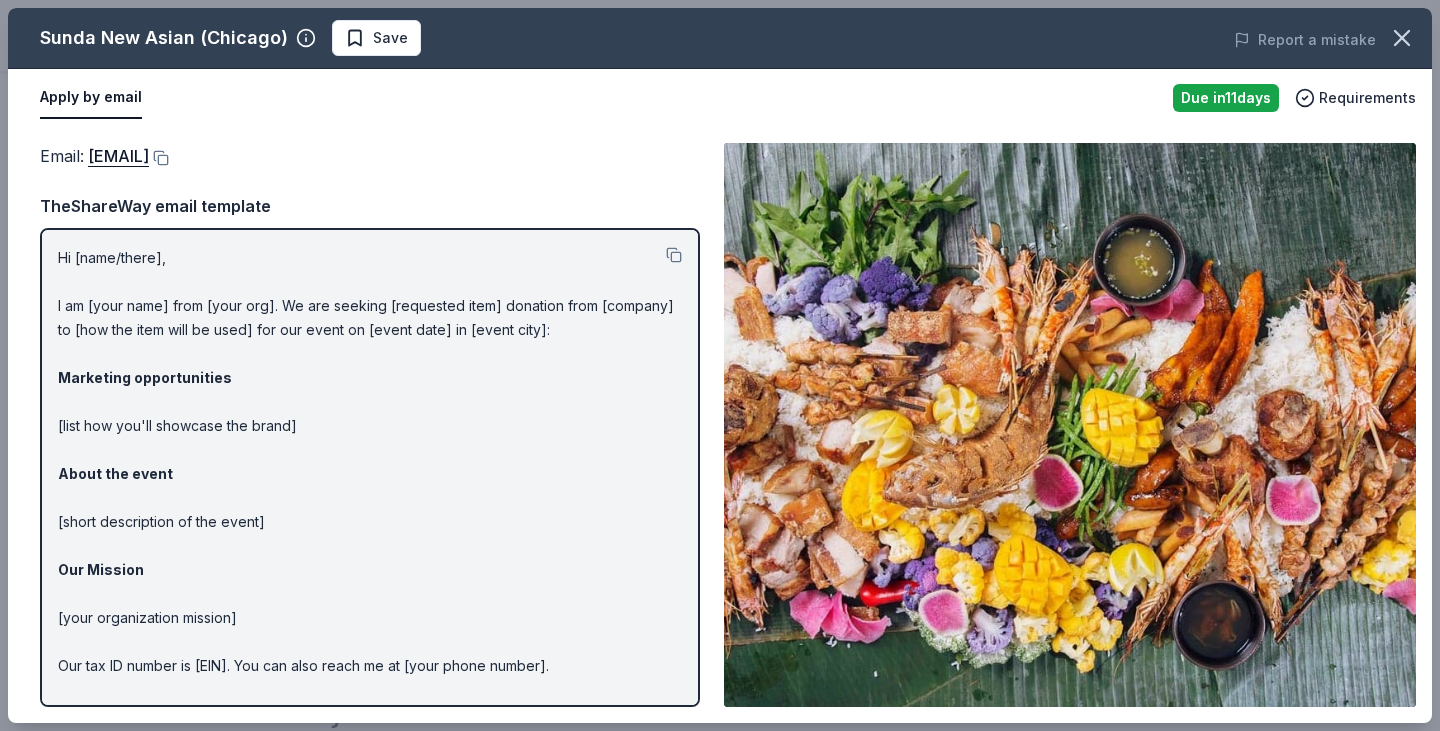 scroll, scrollTop: 61, scrollLeft: 0, axis: vertical 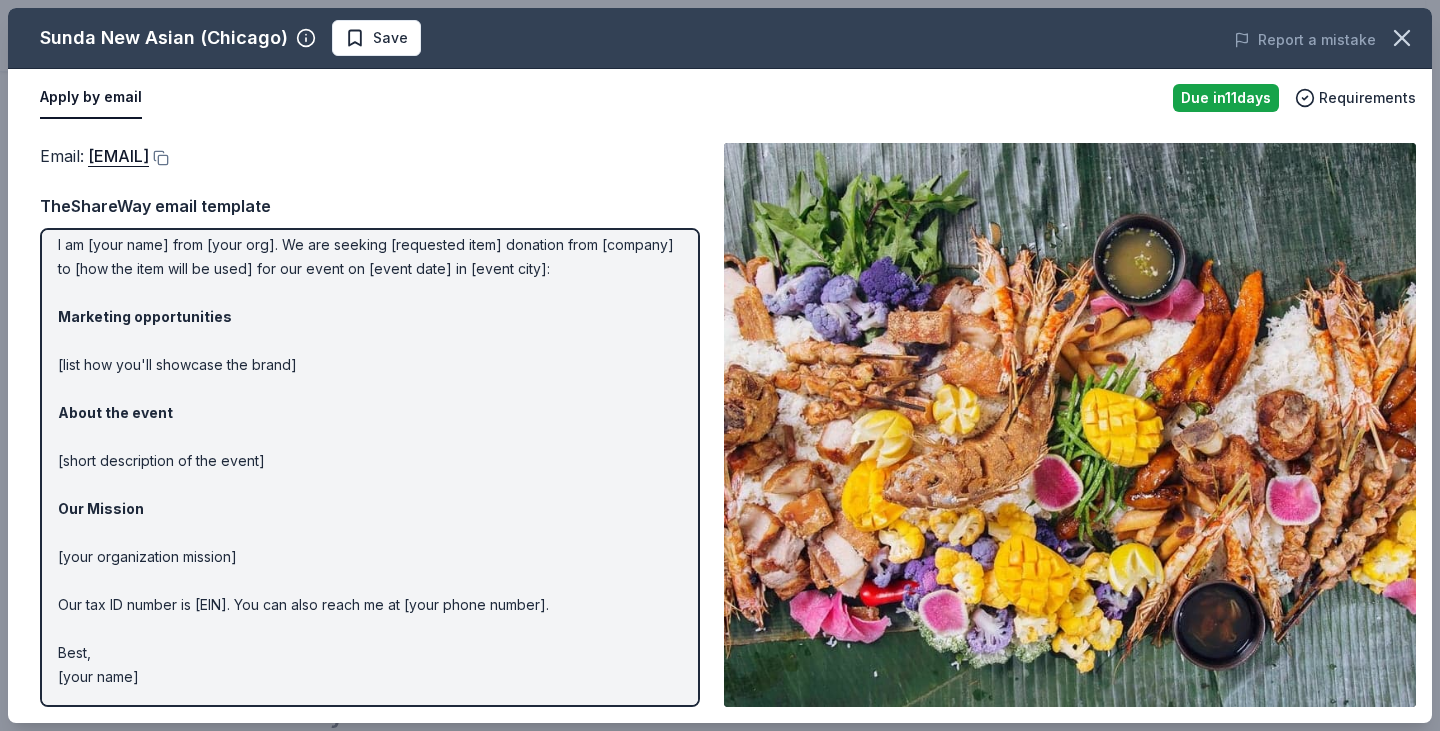 click at bounding box center [1070, 425] 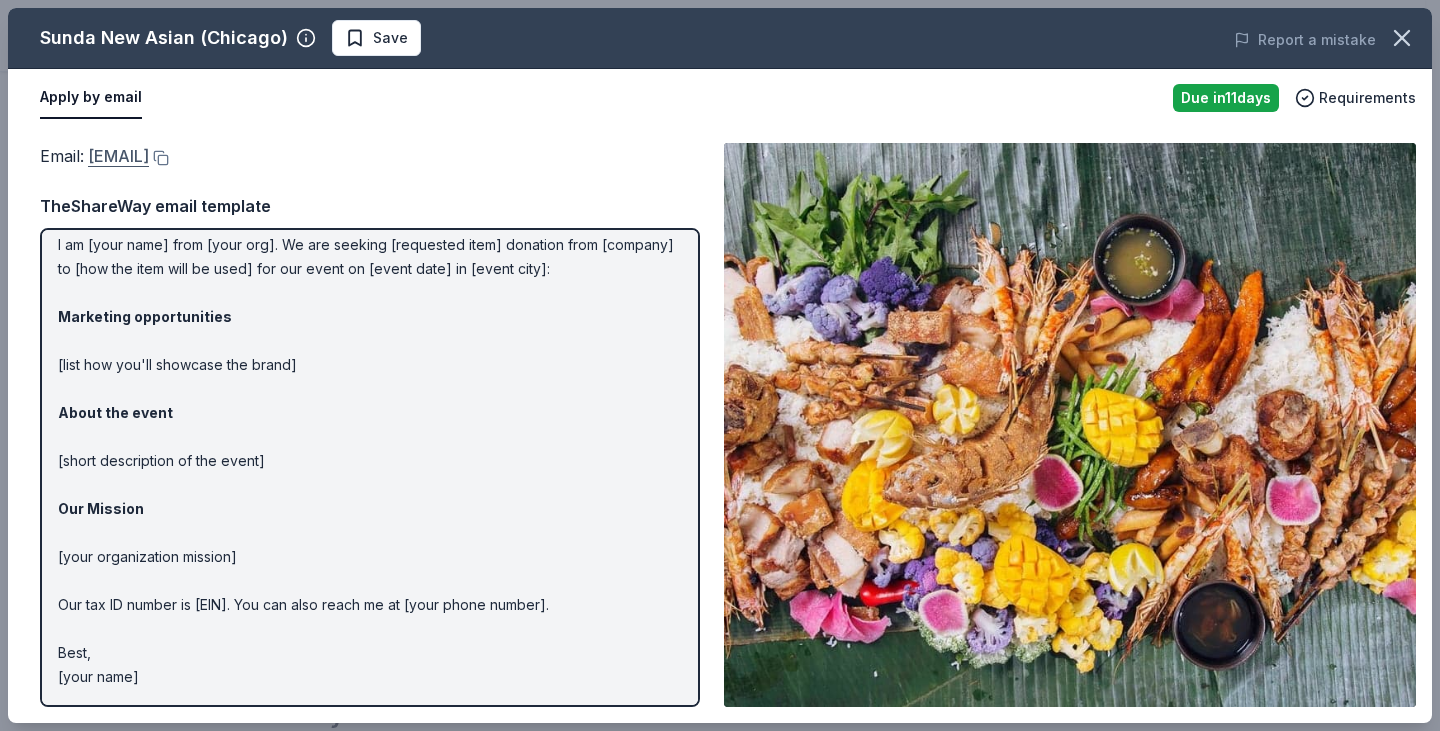 click on "chicago@sundanewasian.com" at bounding box center [118, 156] 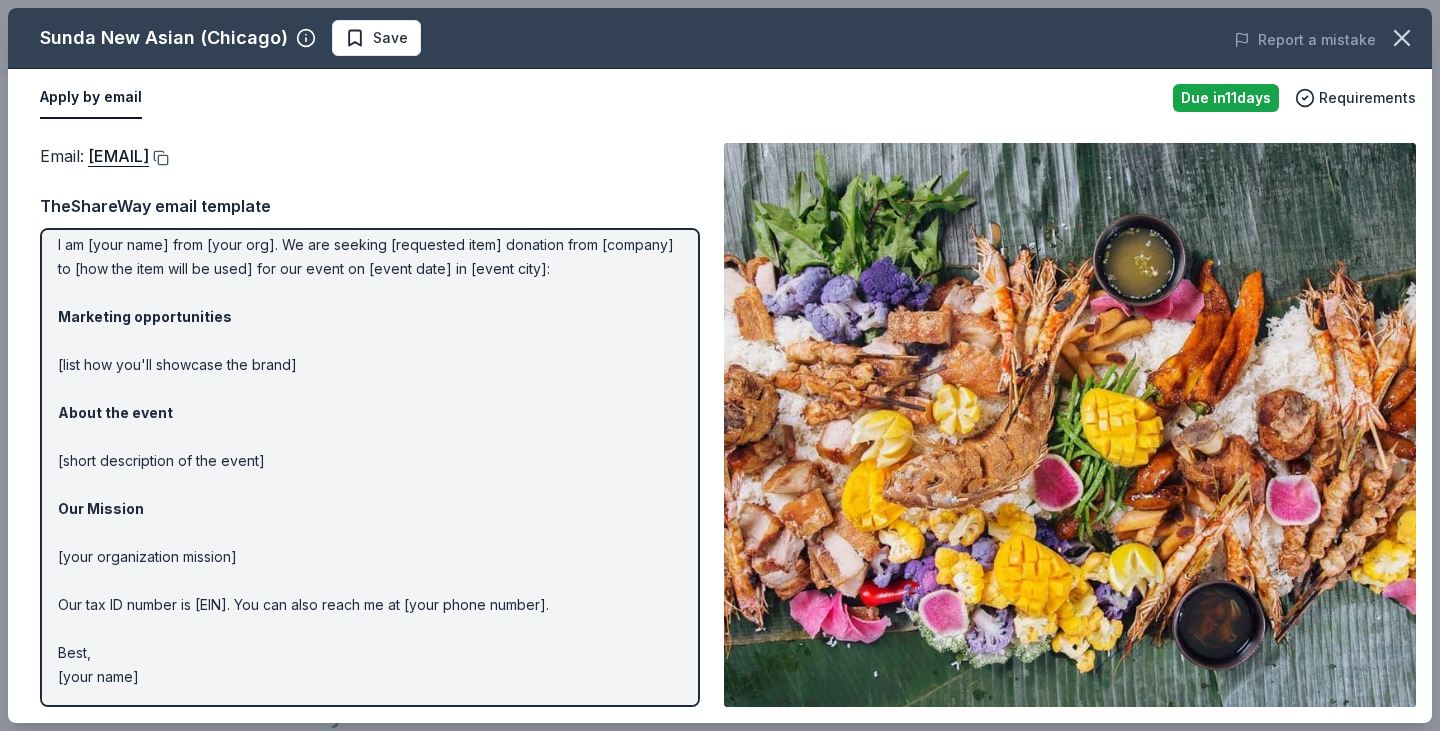 click at bounding box center (159, 158) 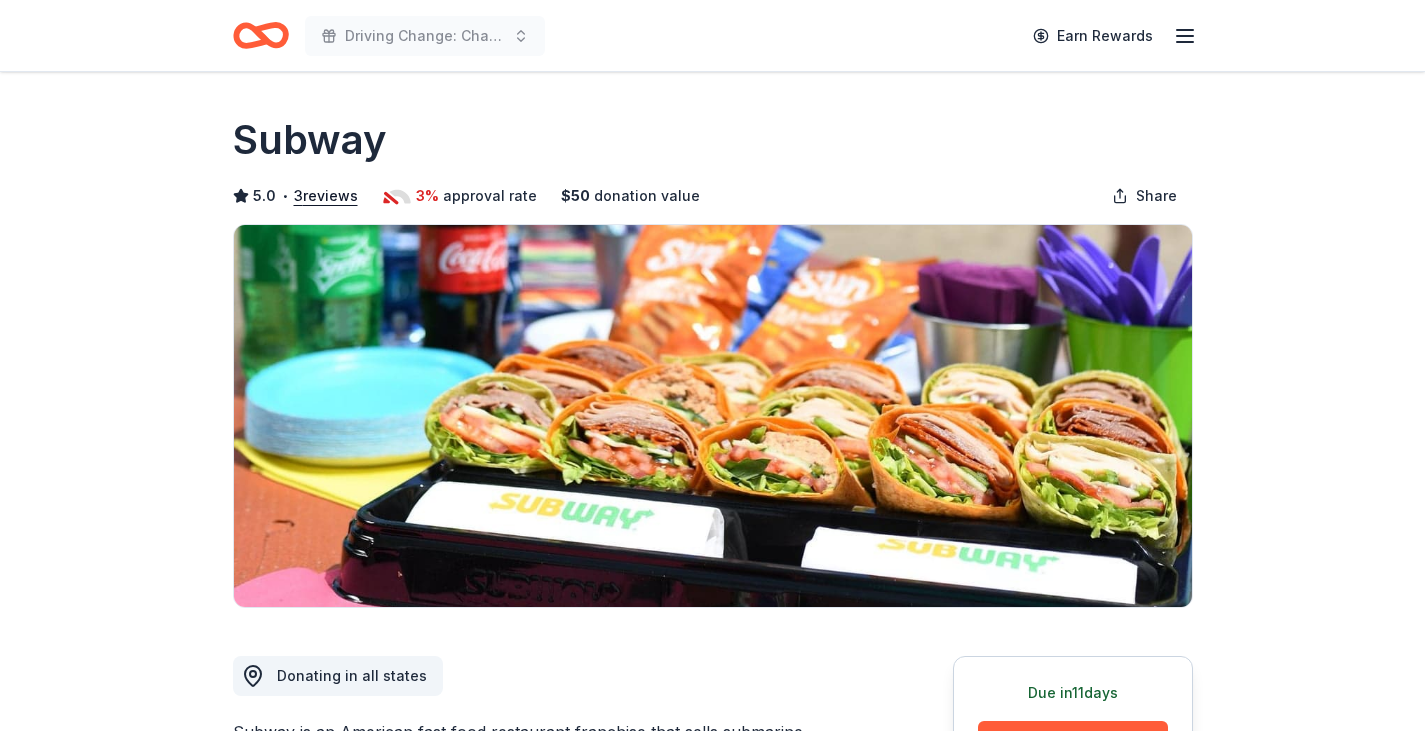 scroll, scrollTop: 0, scrollLeft: 0, axis: both 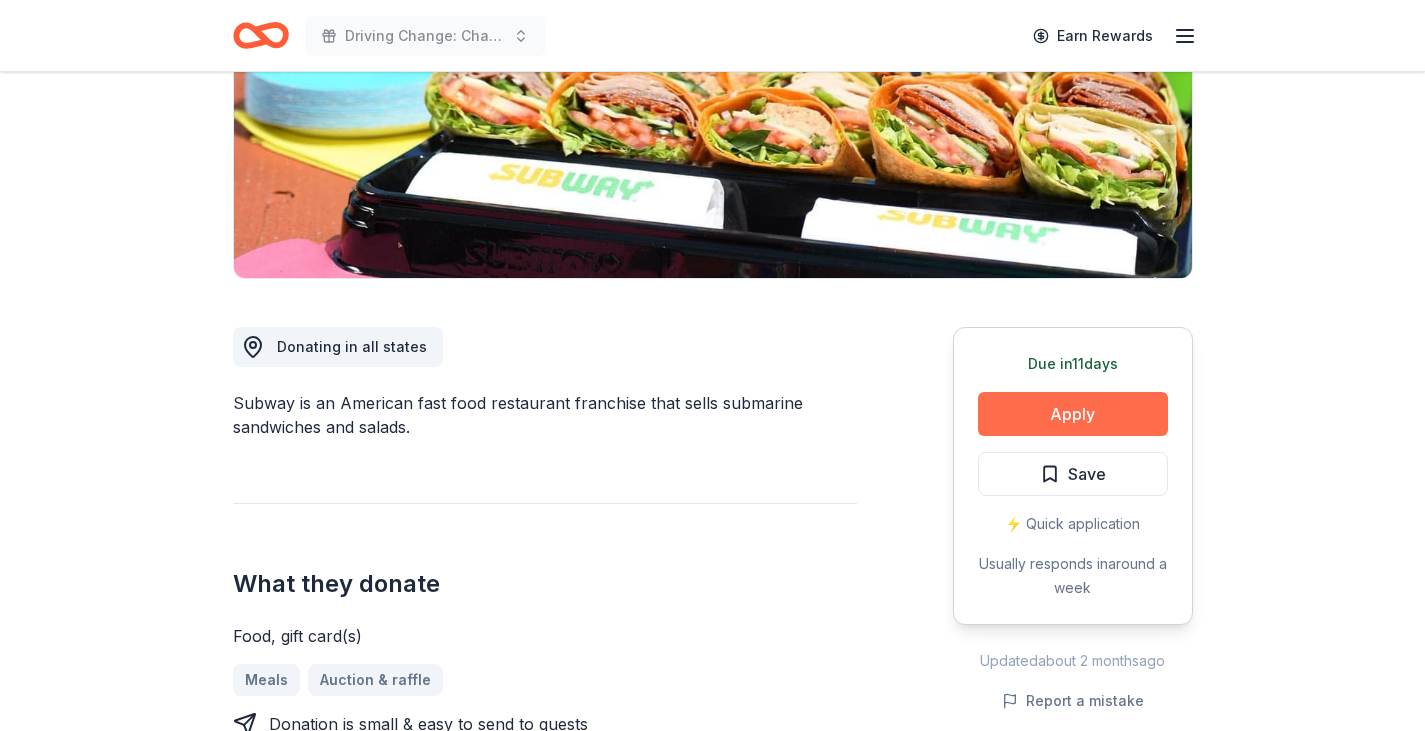 click on "Apply" at bounding box center (1073, 414) 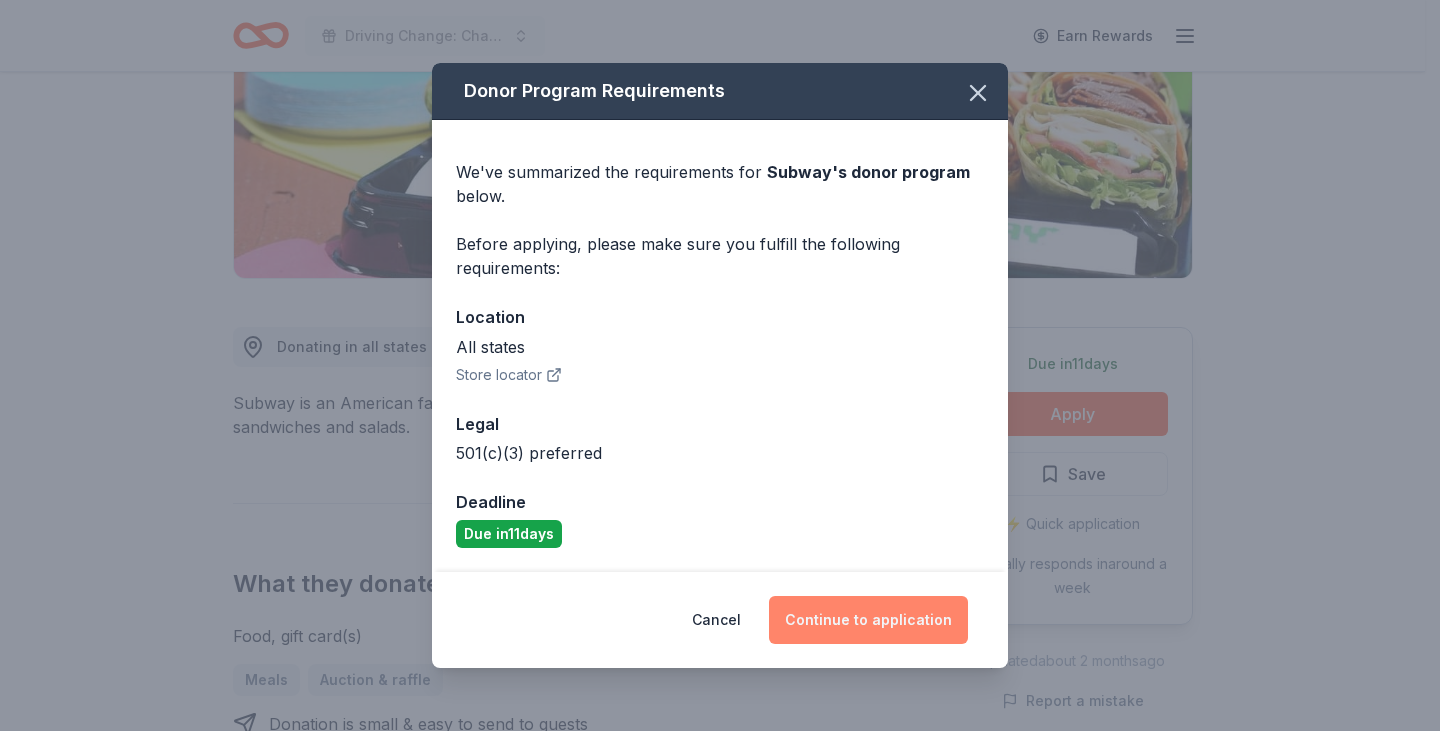 click on "Continue to application" at bounding box center [868, 620] 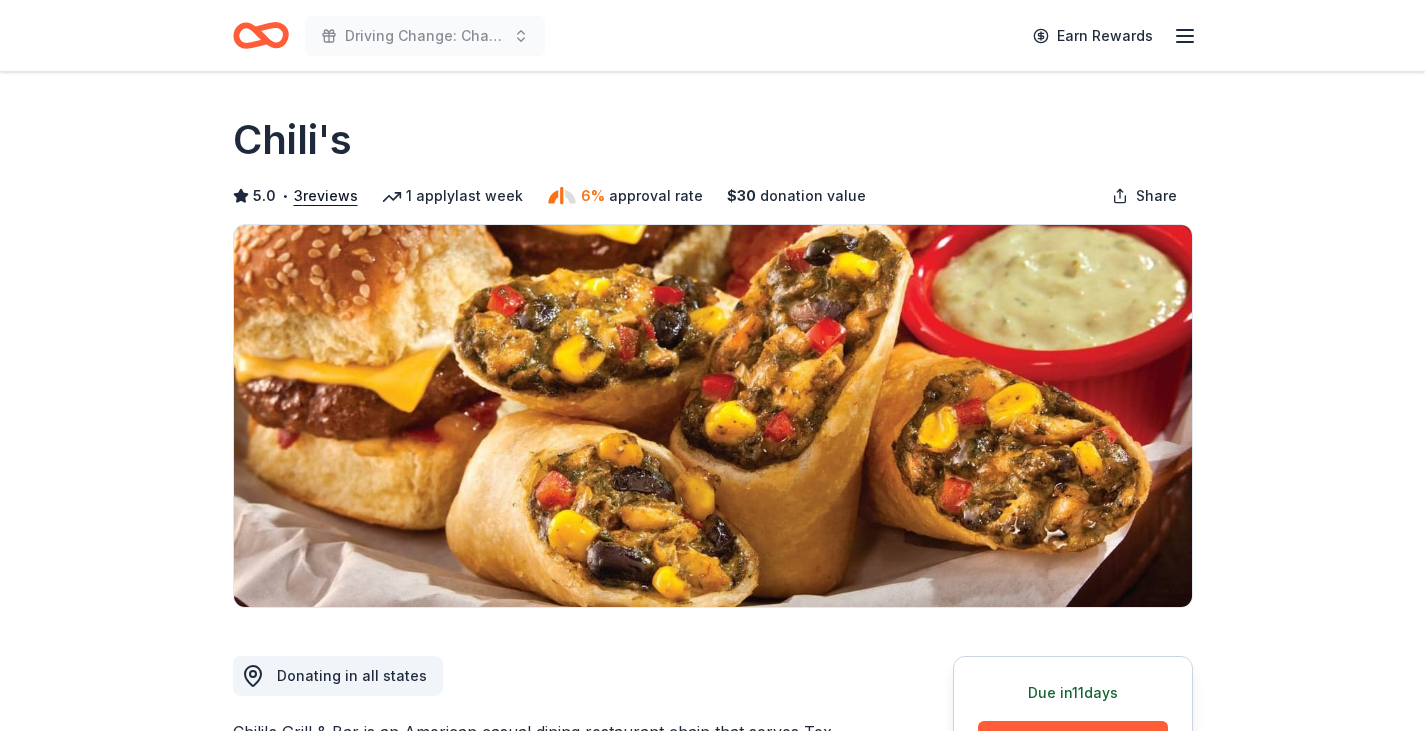 scroll, scrollTop: 0, scrollLeft: 0, axis: both 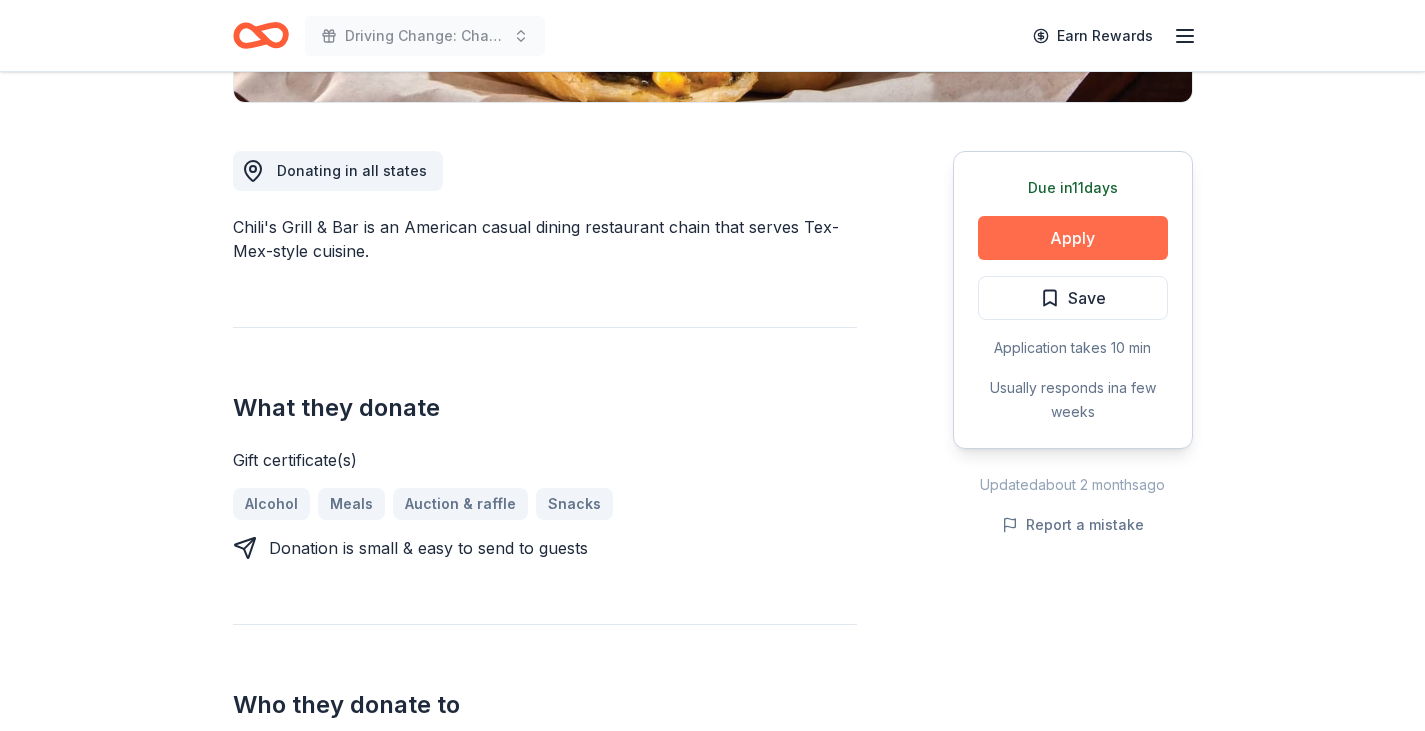click on "Apply" at bounding box center [1073, 238] 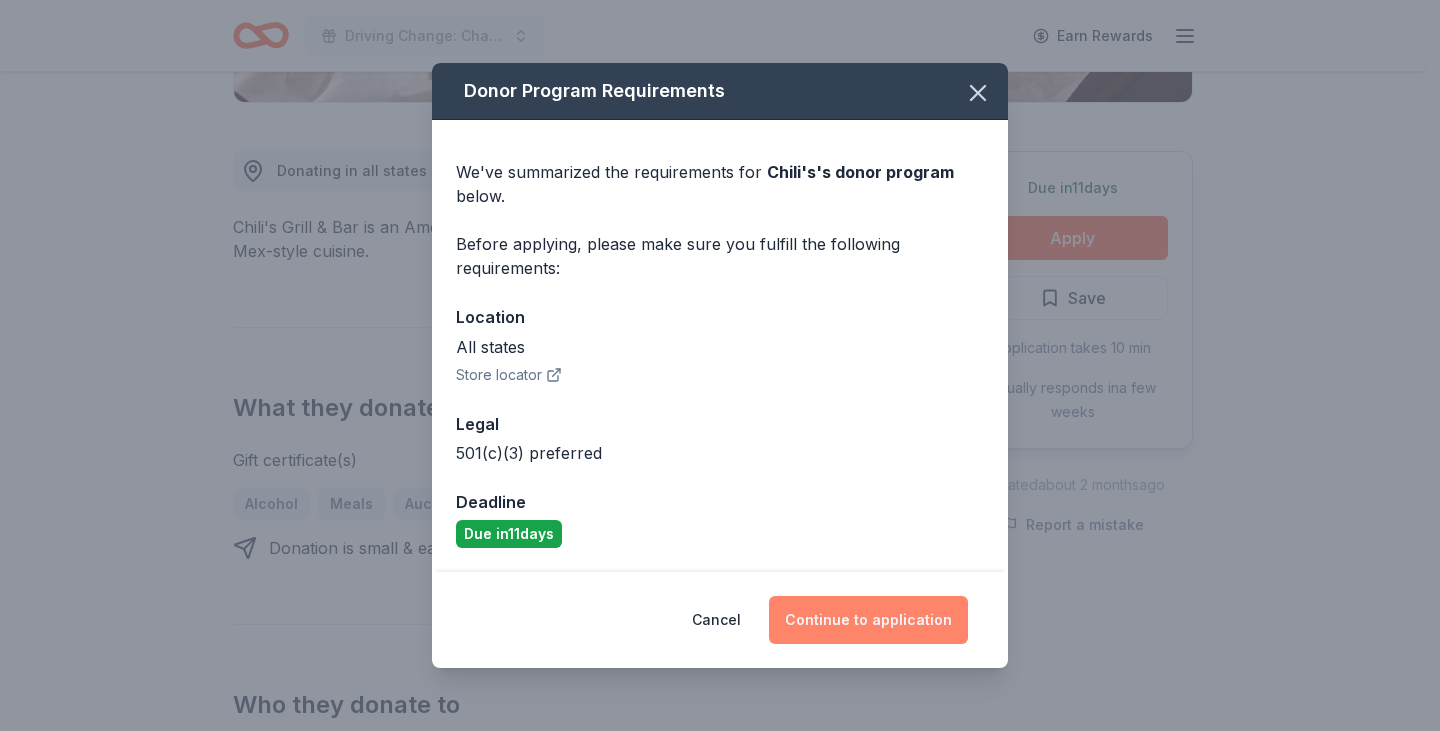 click on "Continue to application" at bounding box center (868, 620) 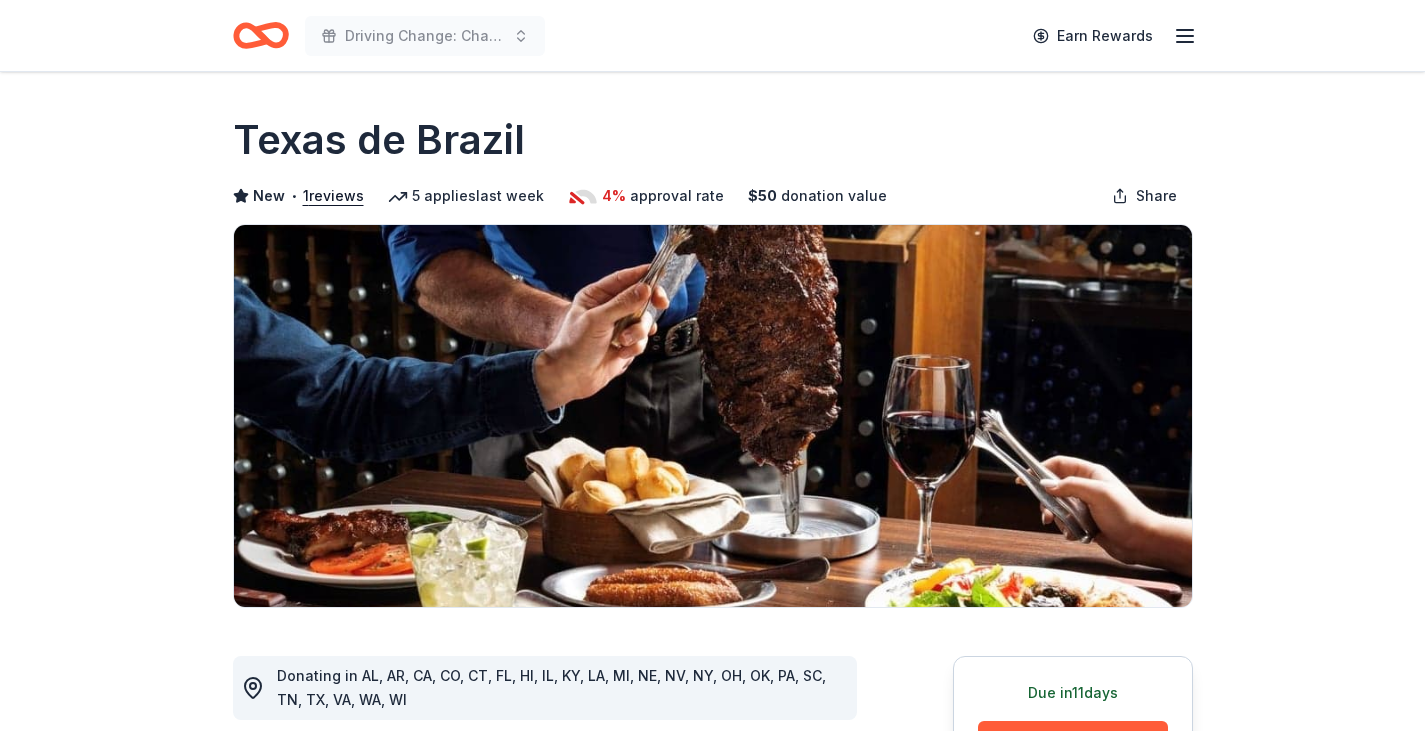 scroll, scrollTop: 0, scrollLeft: 0, axis: both 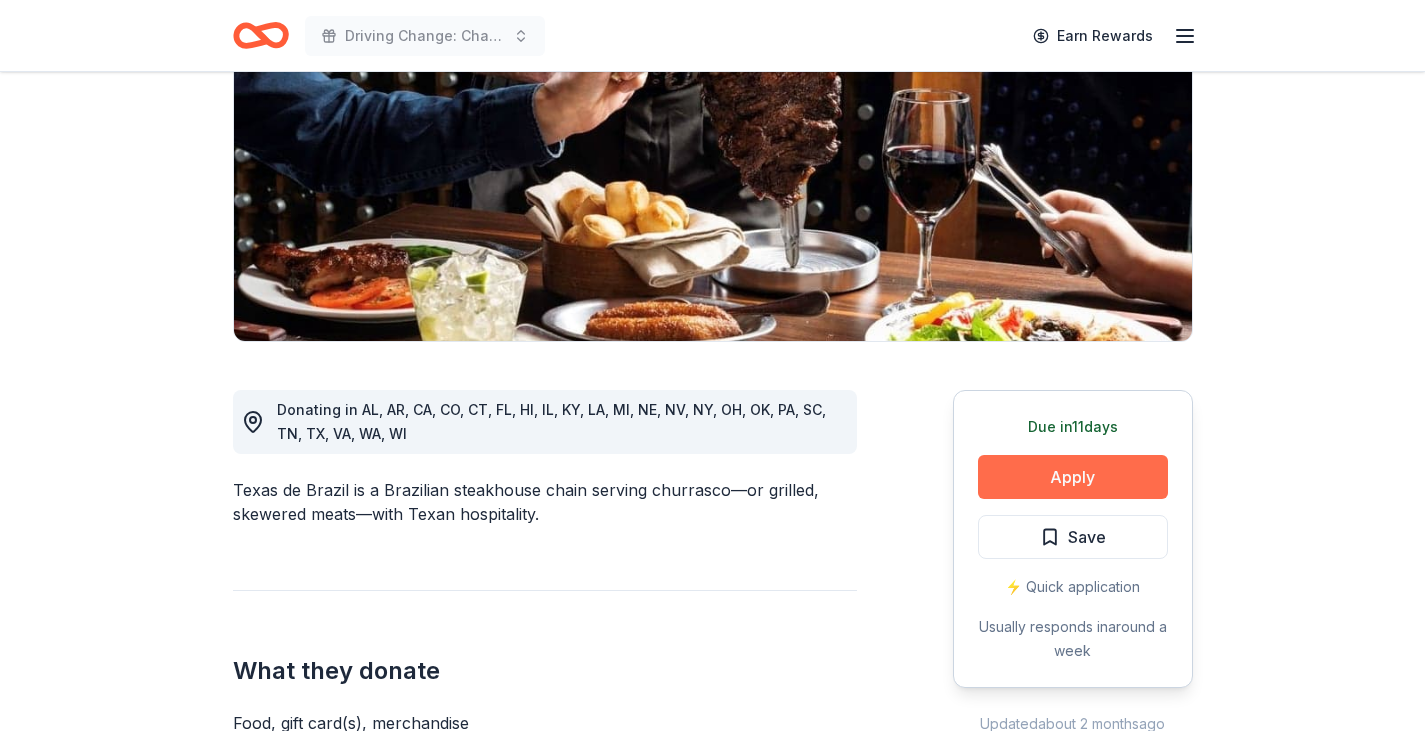 click on "Apply" at bounding box center (1073, 477) 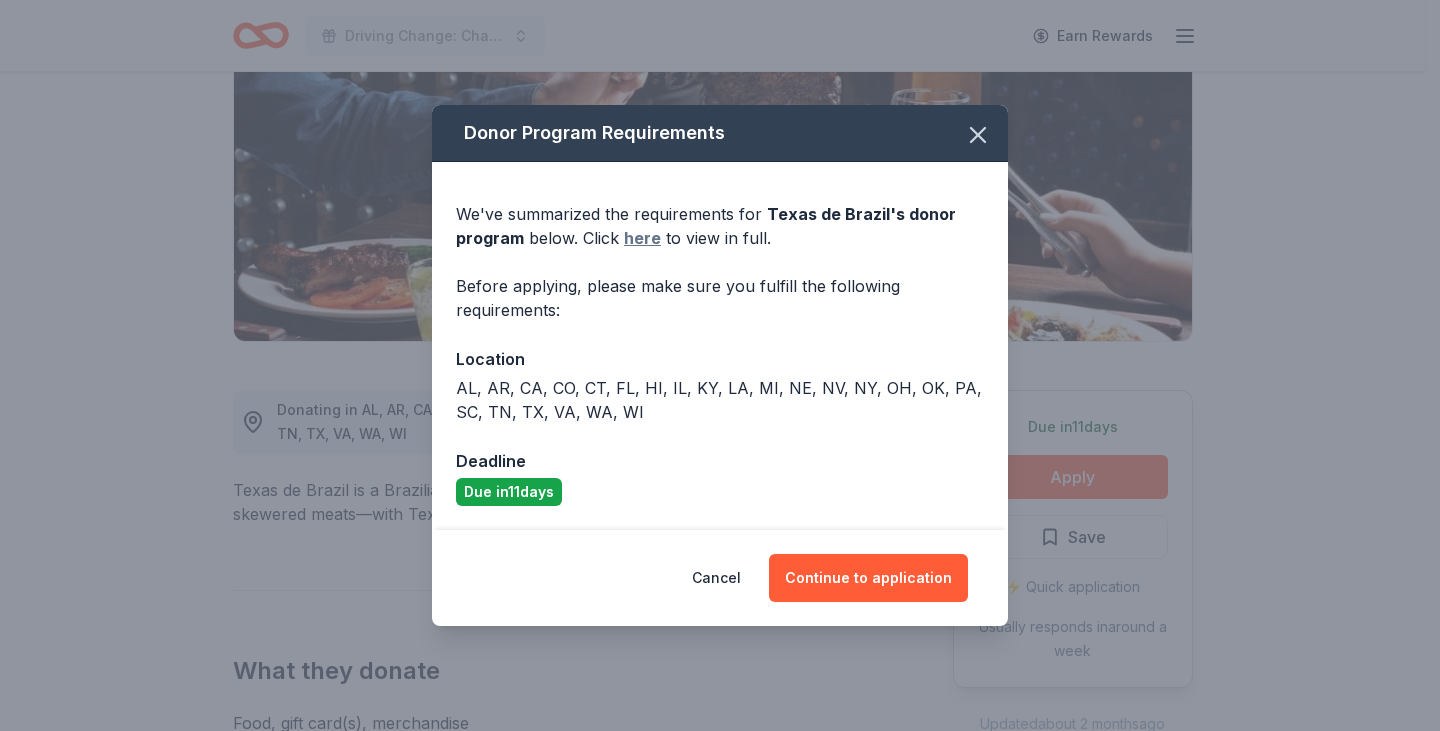 click on "here" at bounding box center (642, 238) 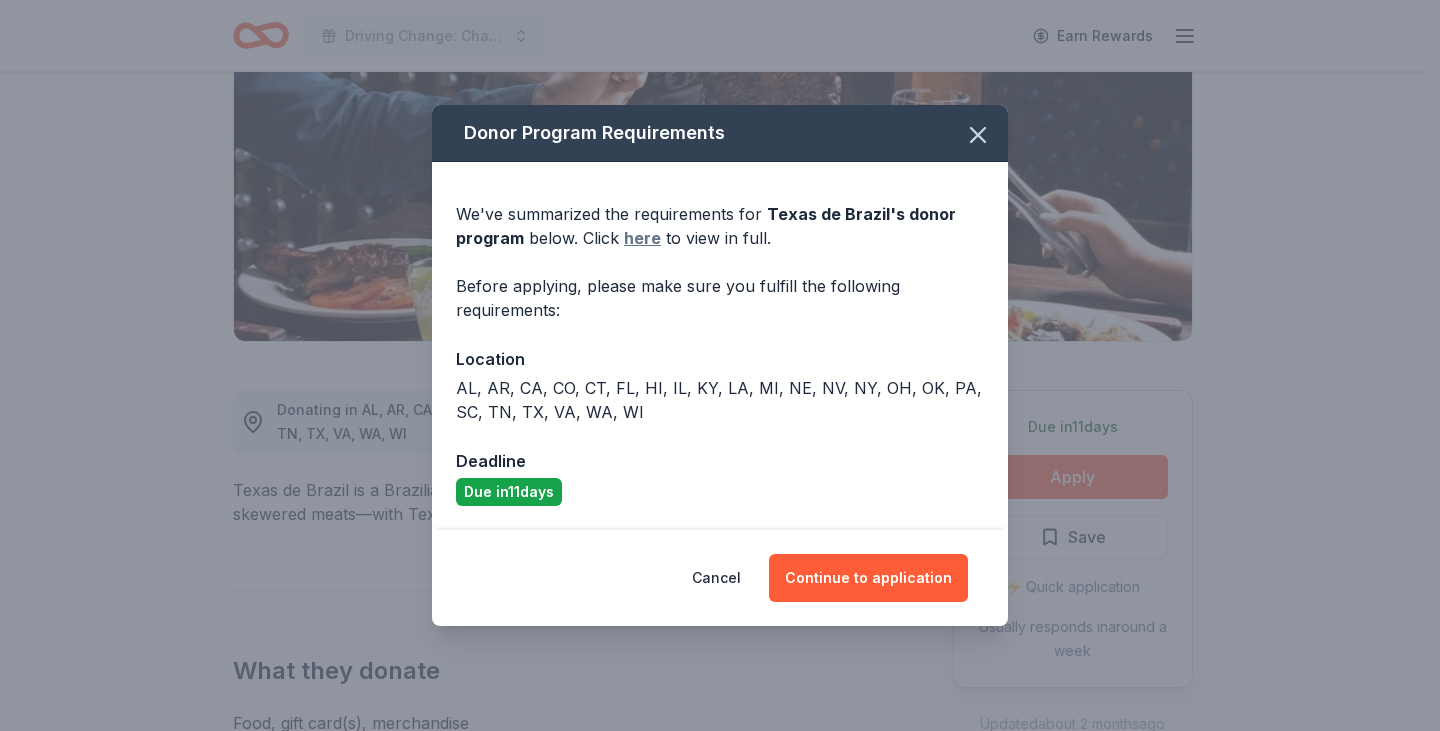 click on "here" at bounding box center (642, 238) 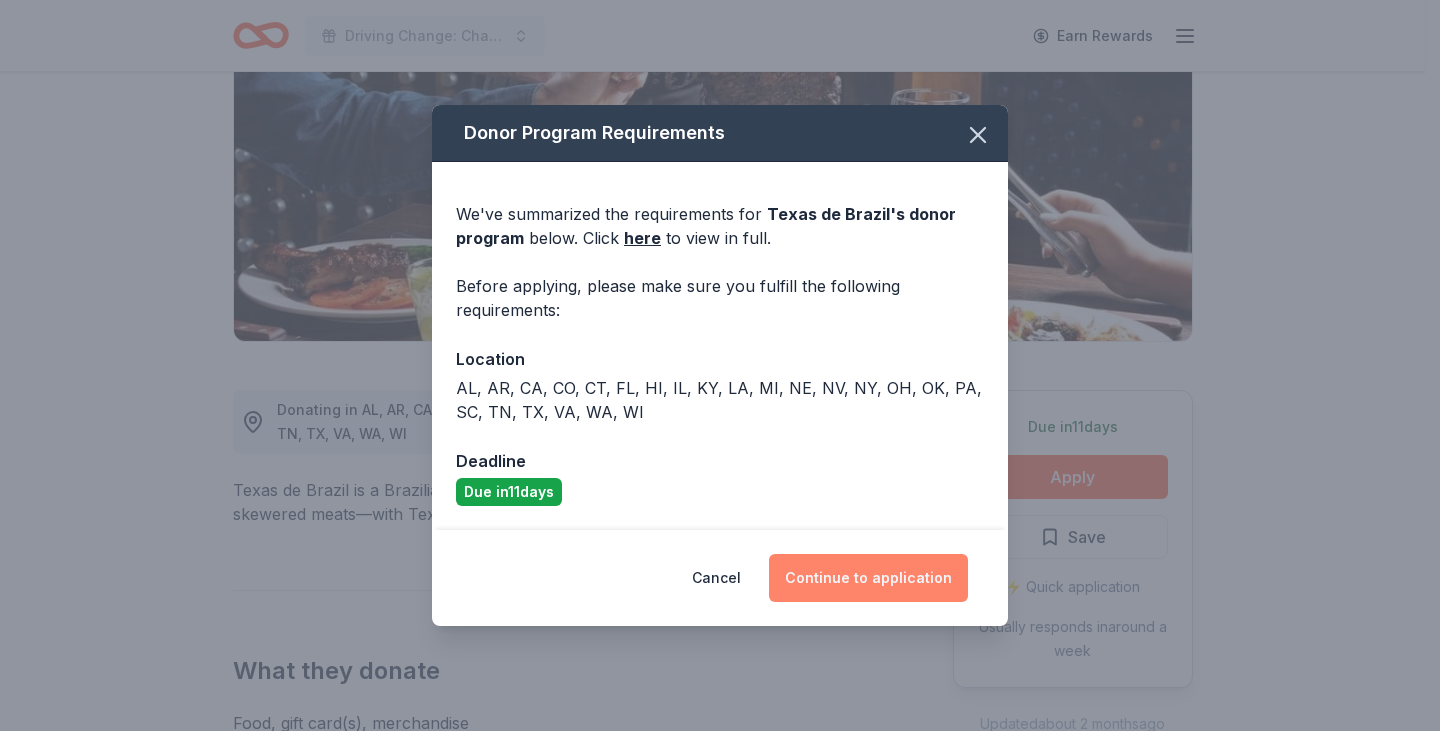 click on "Continue to application" at bounding box center [868, 578] 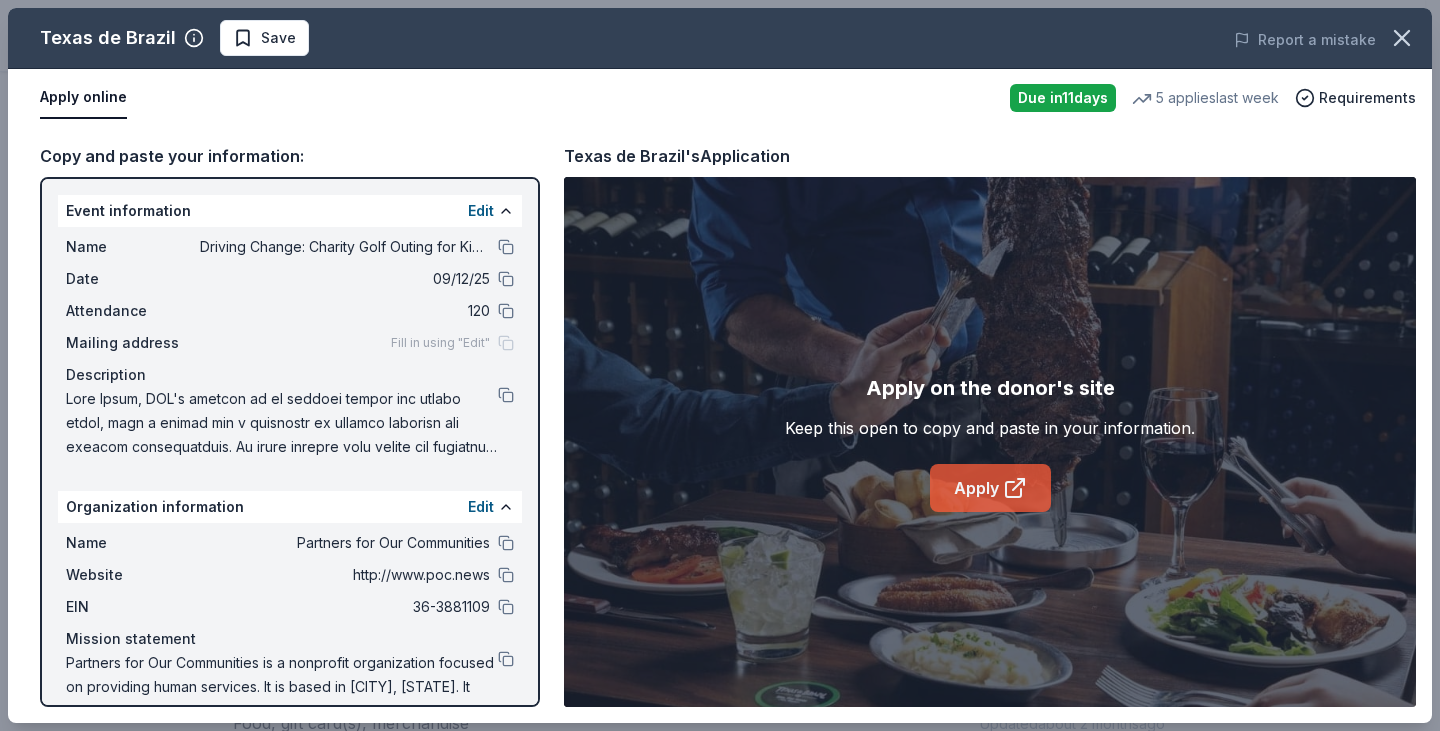 click on "Apply" at bounding box center [990, 488] 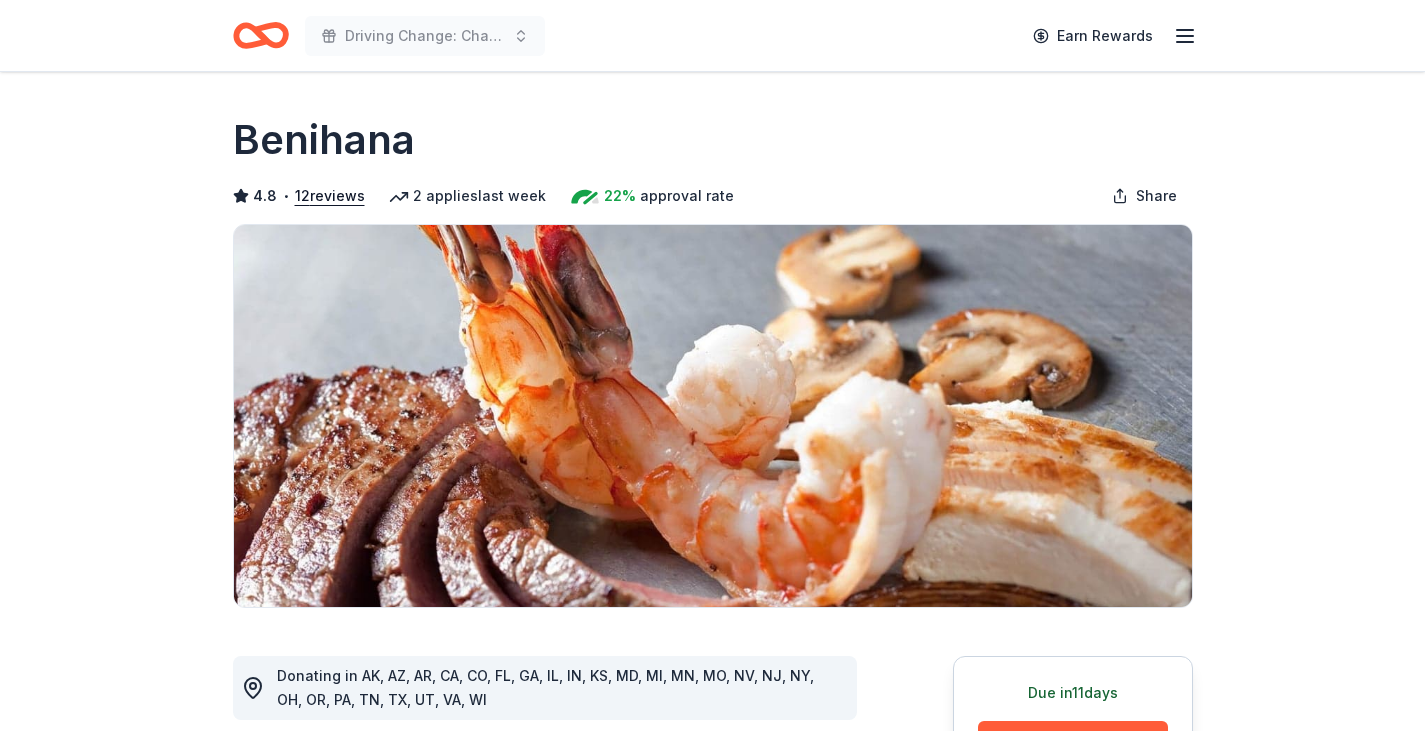 scroll, scrollTop: 0, scrollLeft: 0, axis: both 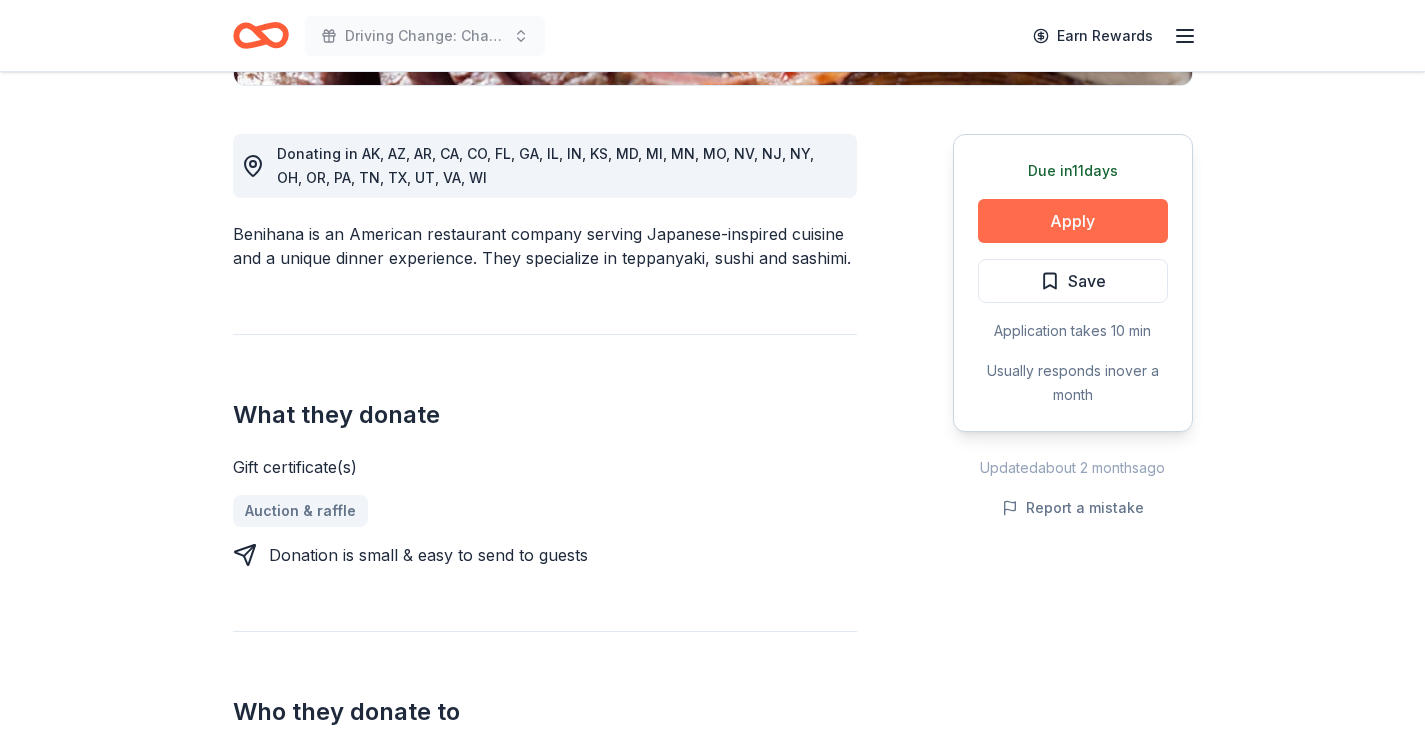 click on "Apply" at bounding box center [1073, 221] 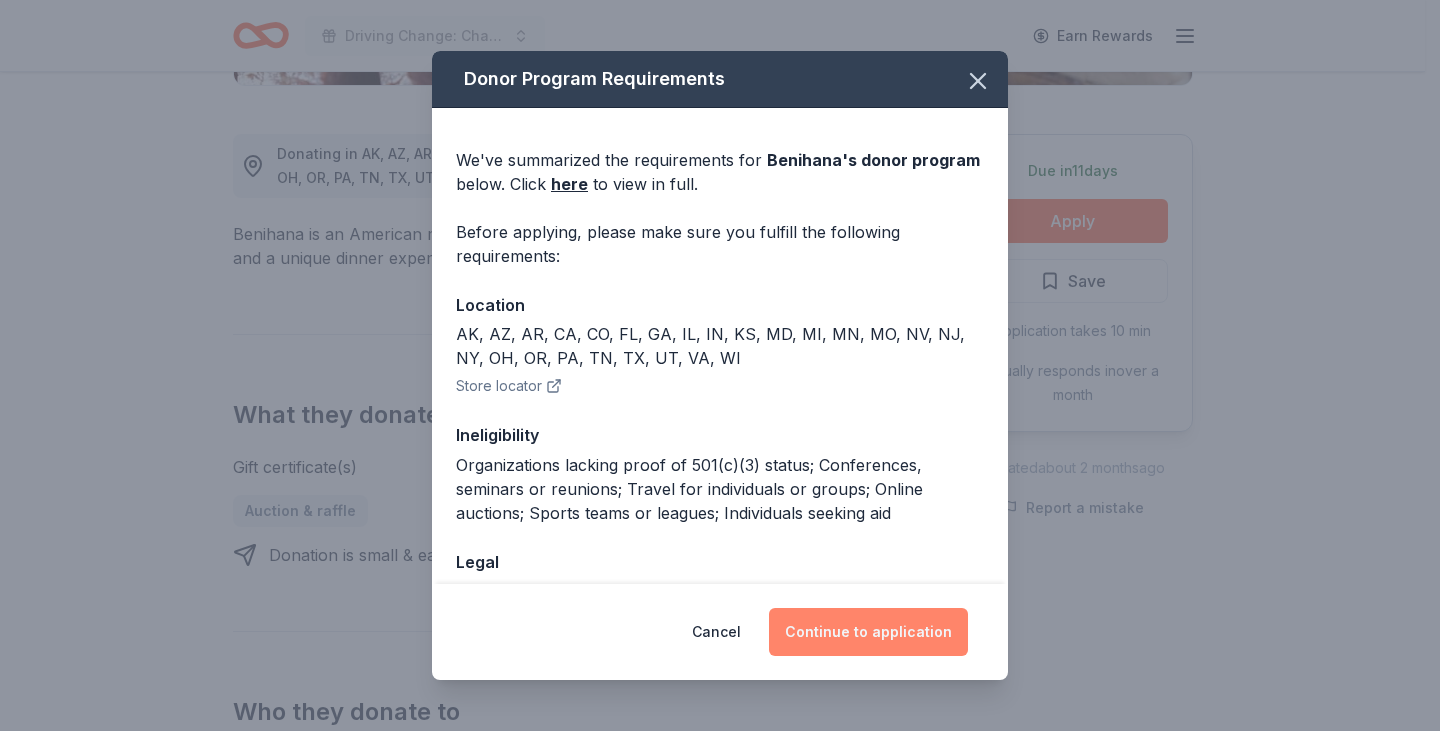 click on "Continue to application" at bounding box center [868, 632] 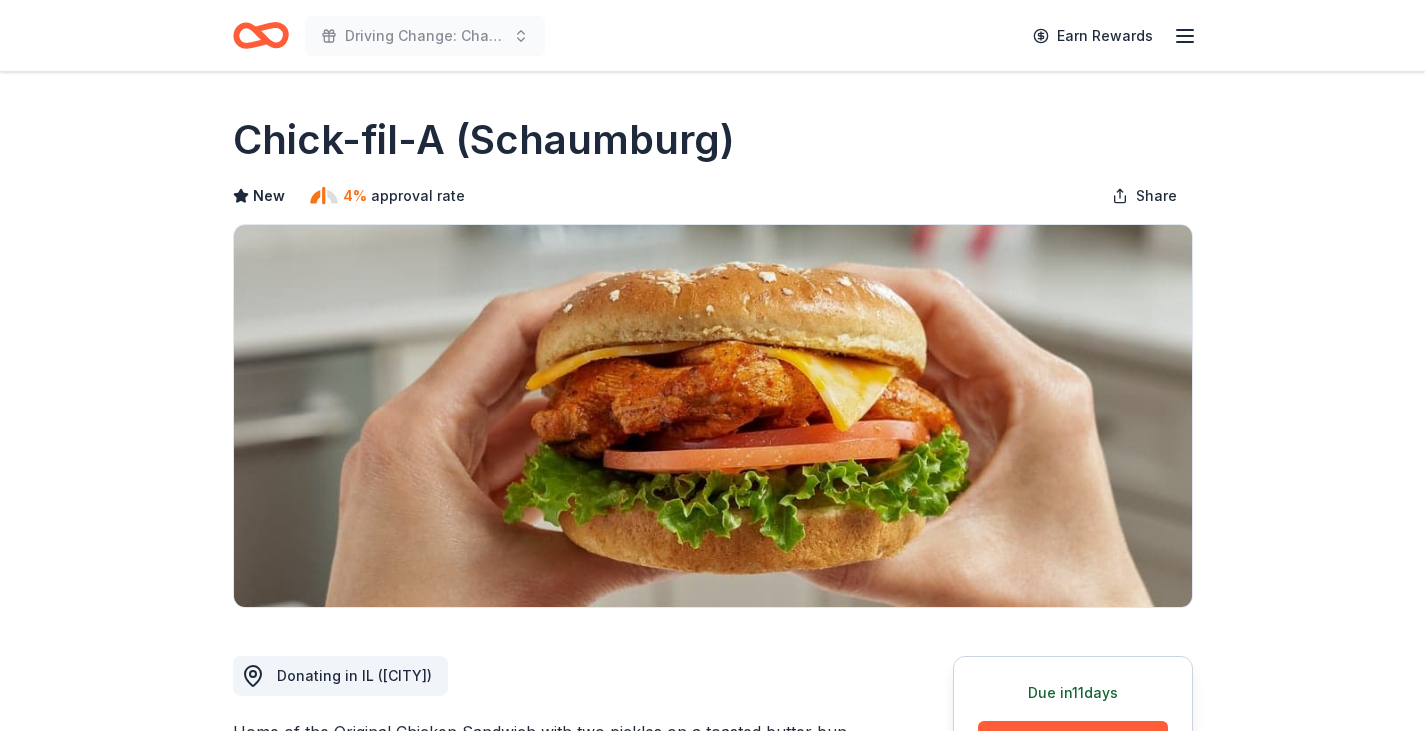 scroll, scrollTop: 0, scrollLeft: 0, axis: both 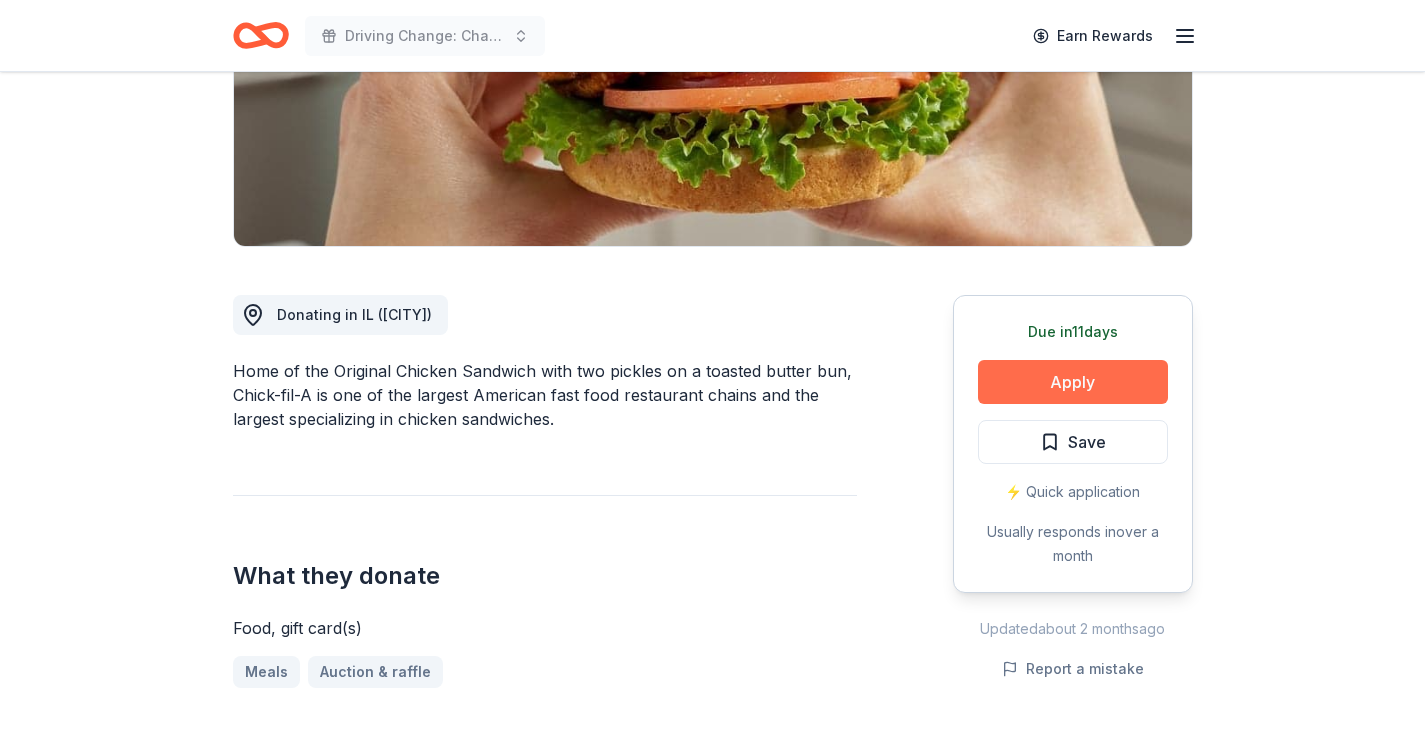 click on "Apply" at bounding box center (1073, 382) 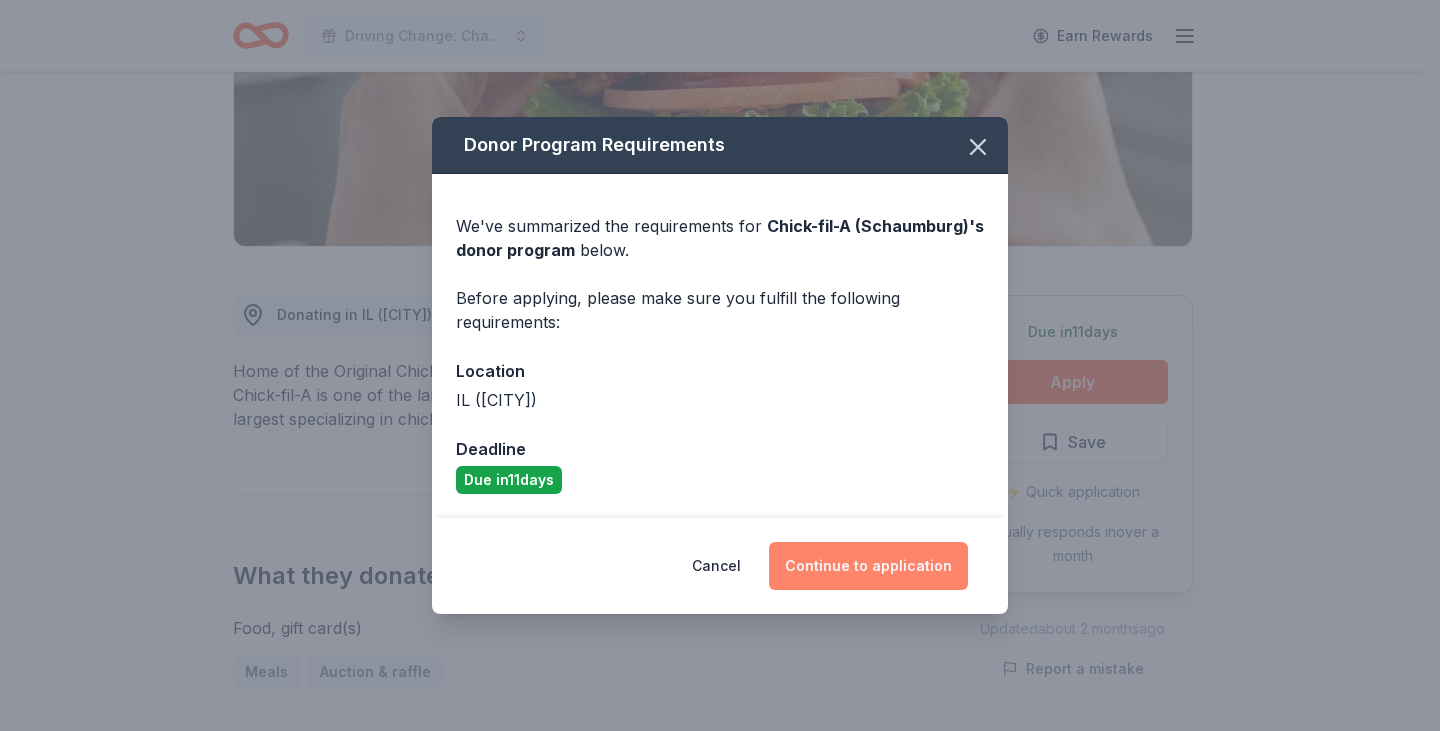 click on "Continue to application" at bounding box center [868, 566] 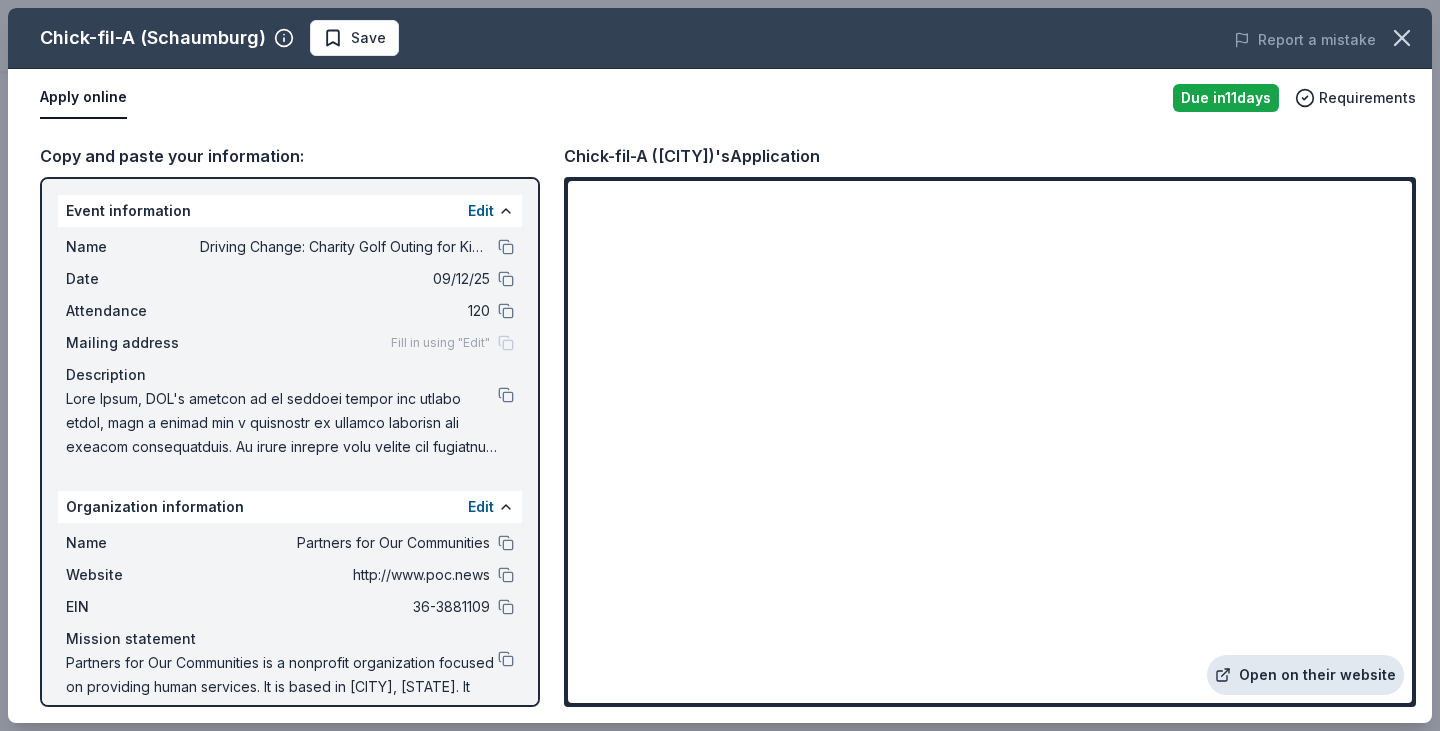 click on "Open on their website" at bounding box center (1305, 675) 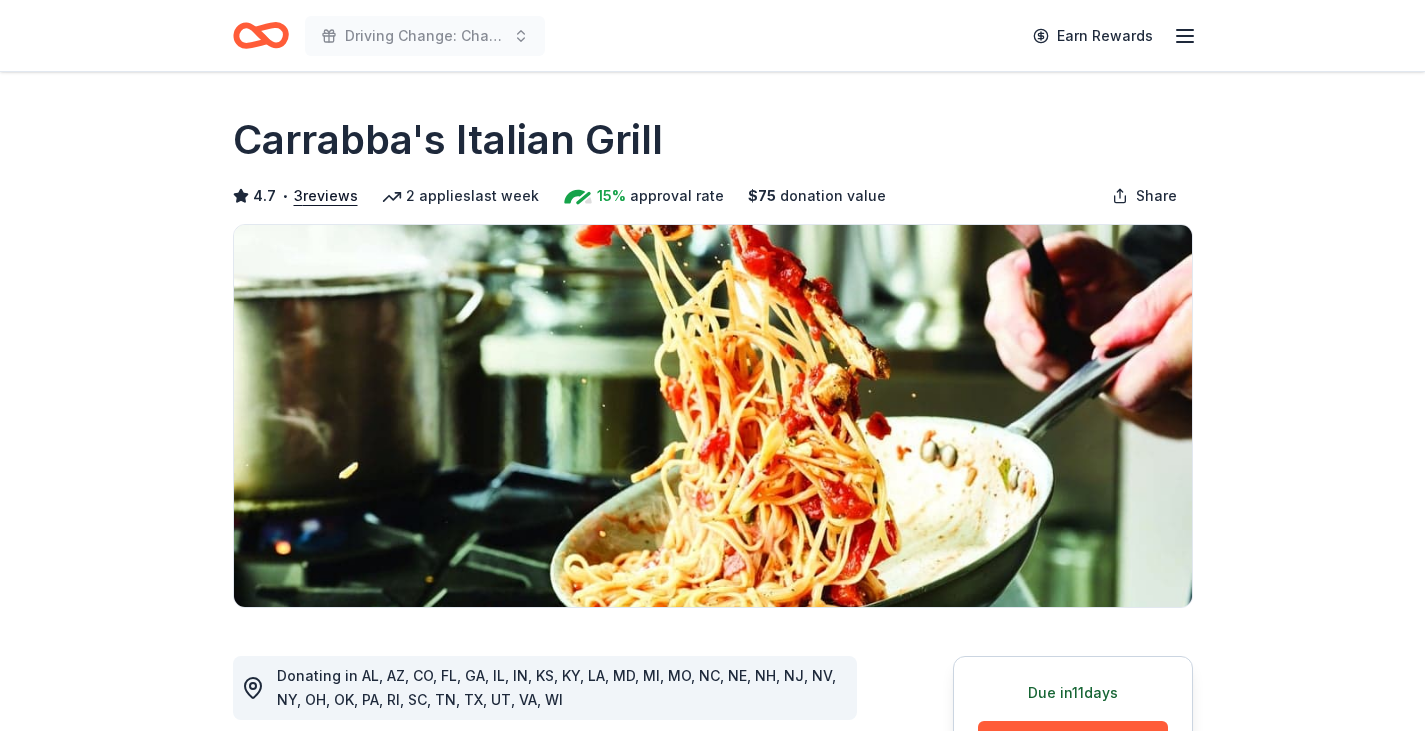 scroll, scrollTop: 0, scrollLeft: 0, axis: both 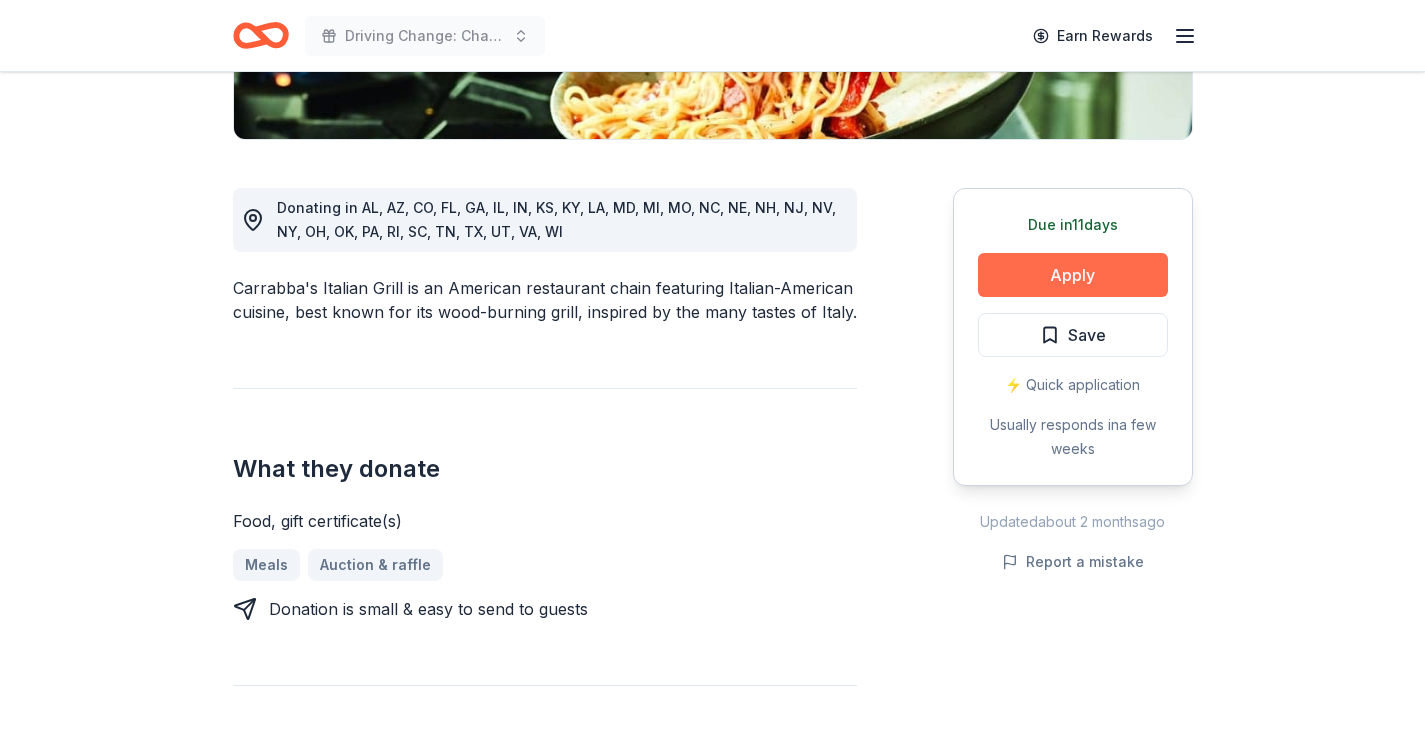 click on "Apply" at bounding box center [1073, 275] 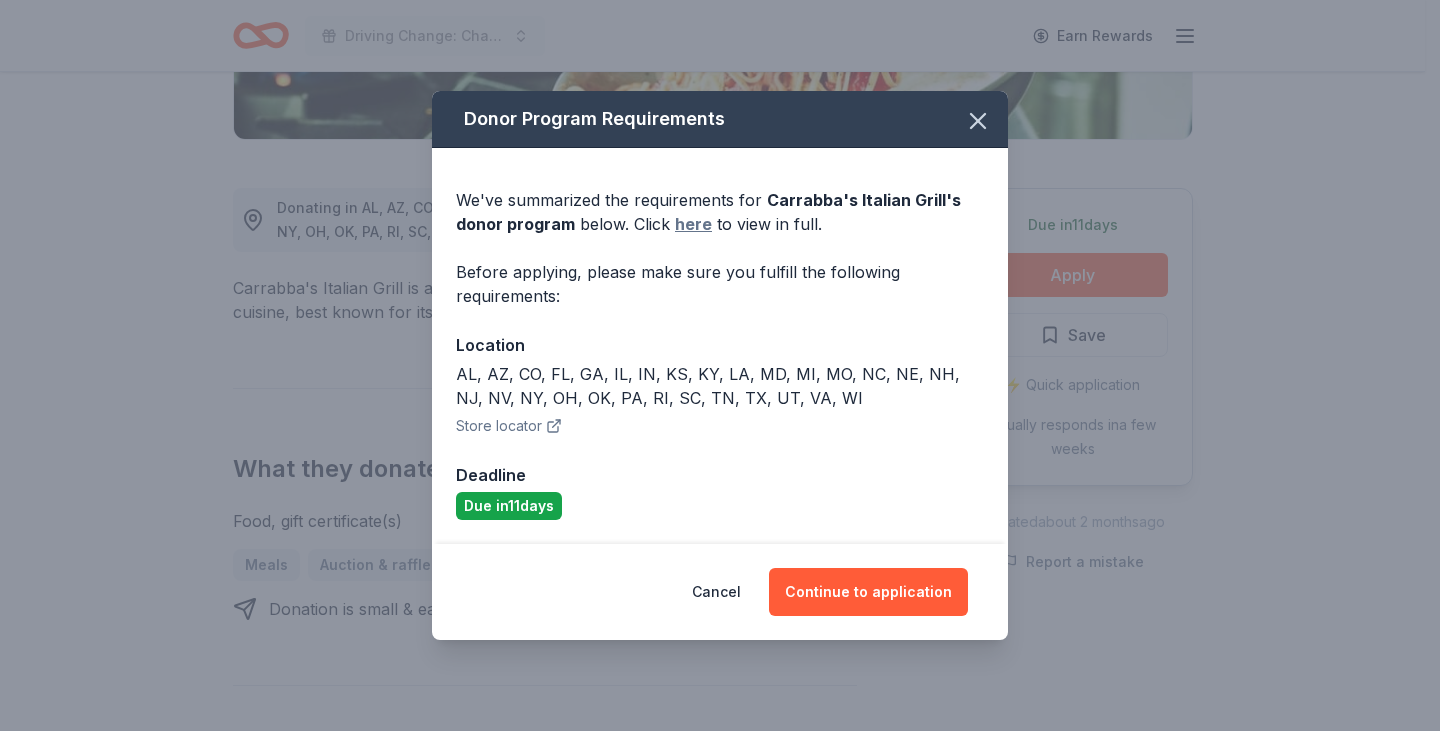 click on "here" at bounding box center (693, 224) 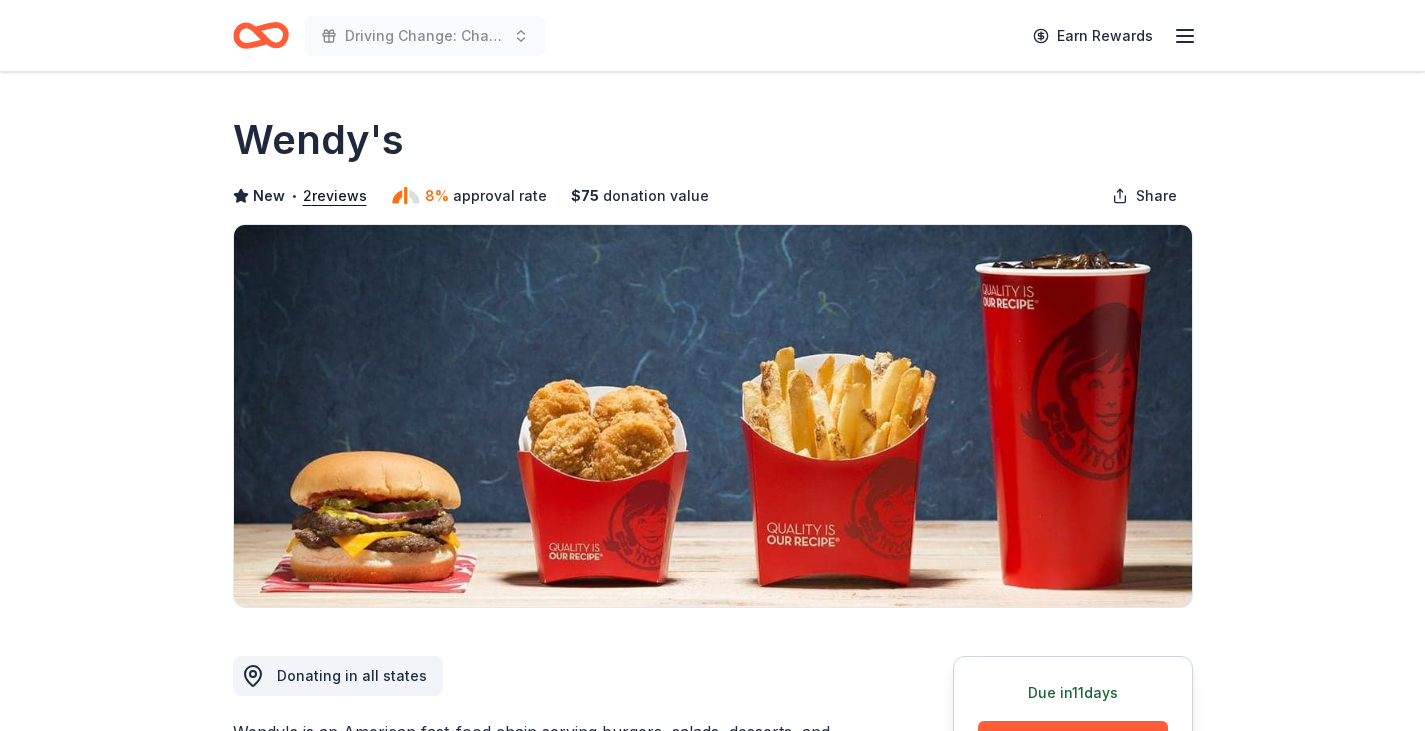 scroll, scrollTop: 0, scrollLeft: 0, axis: both 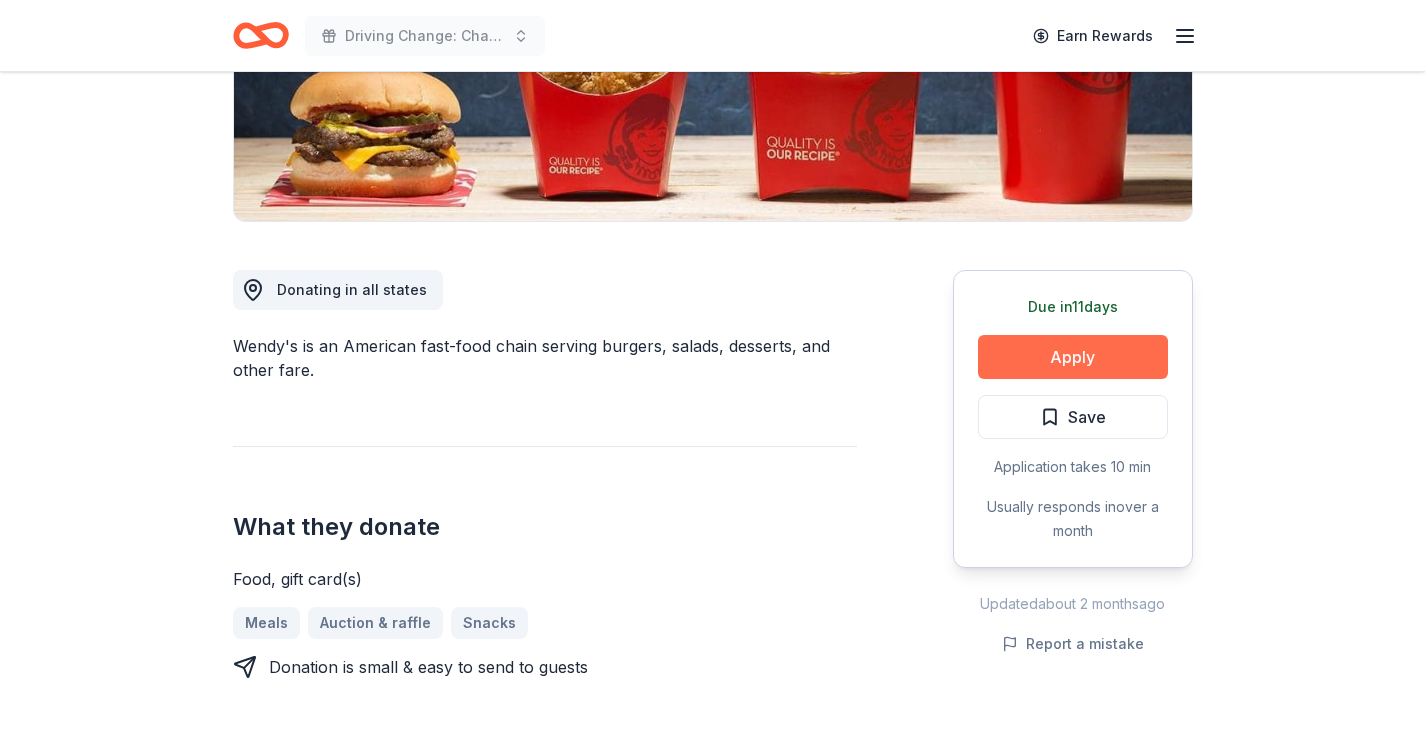 click on "Apply" at bounding box center (1073, 357) 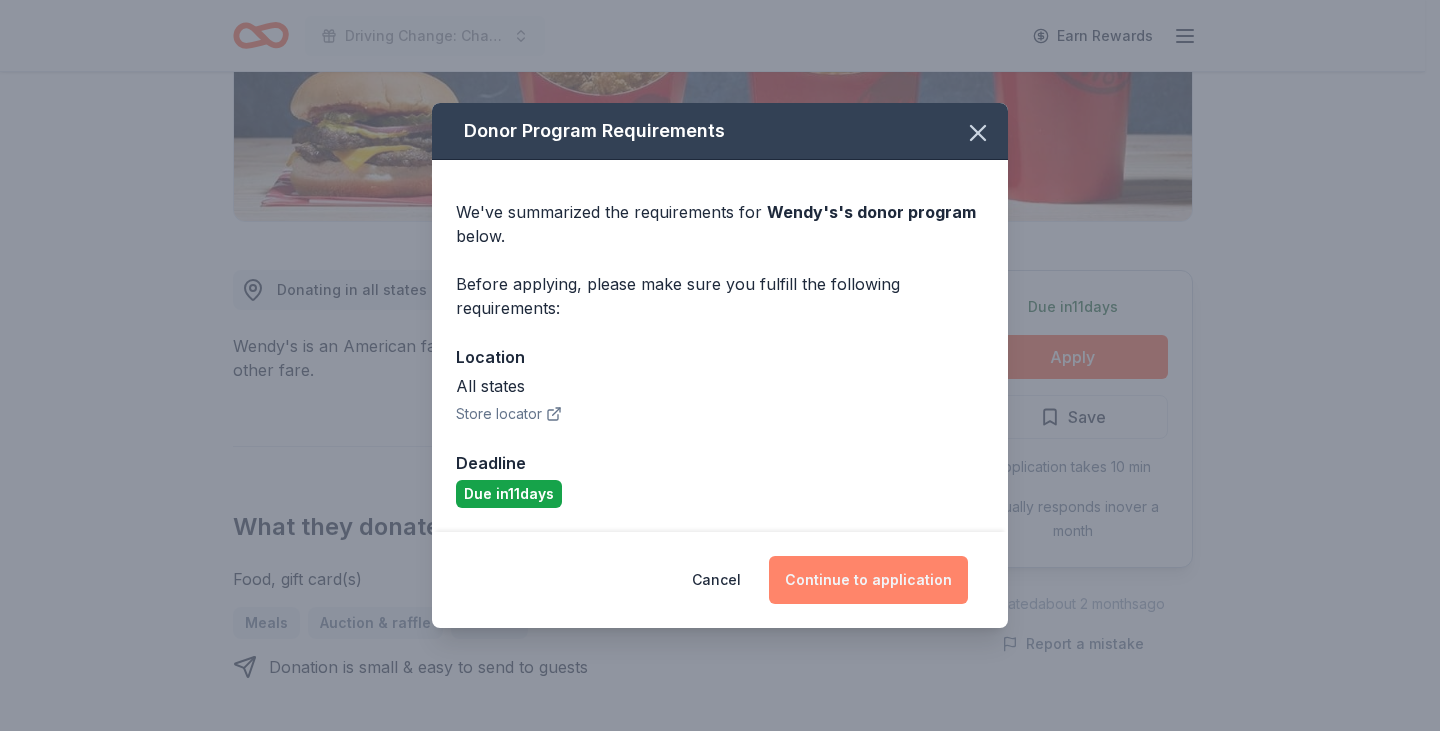 click on "Continue to application" at bounding box center (868, 580) 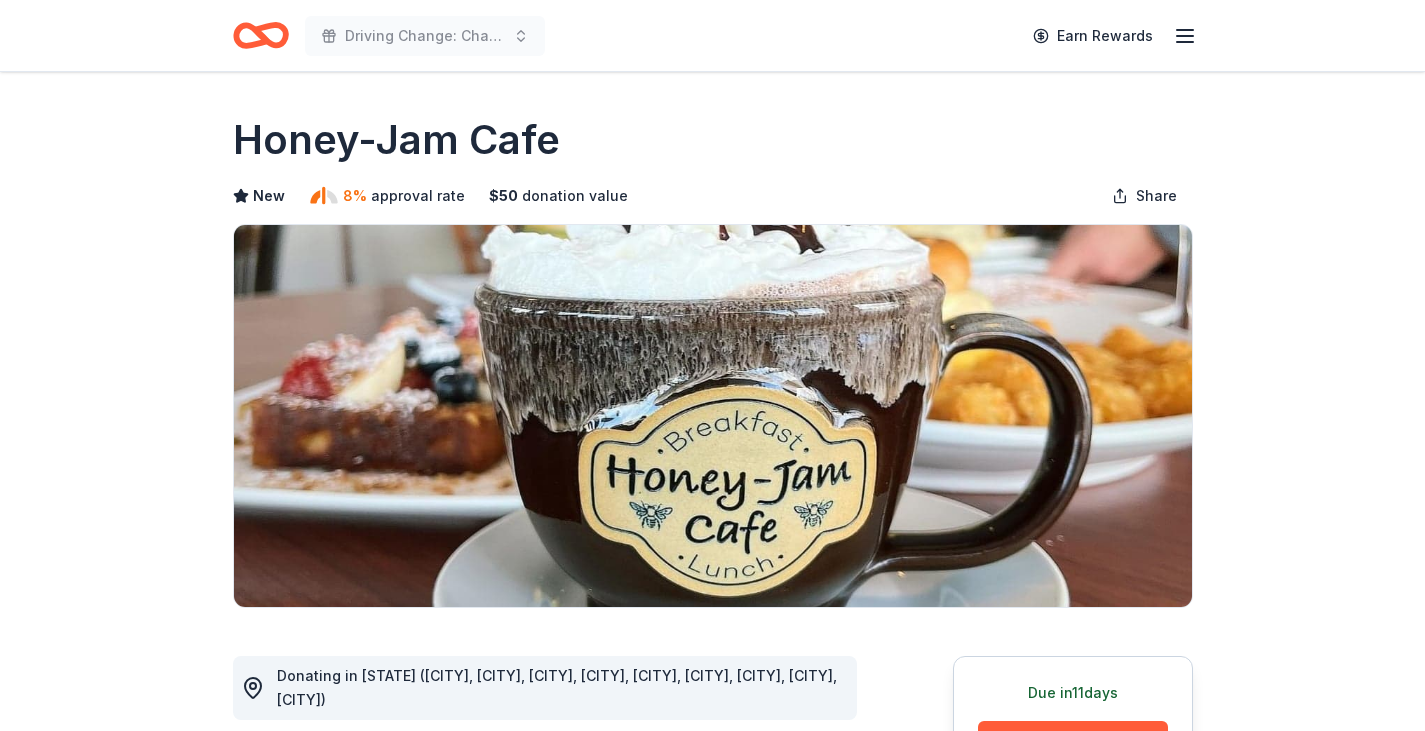 scroll, scrollTop: 0, scrollLeft: 0, axis: both 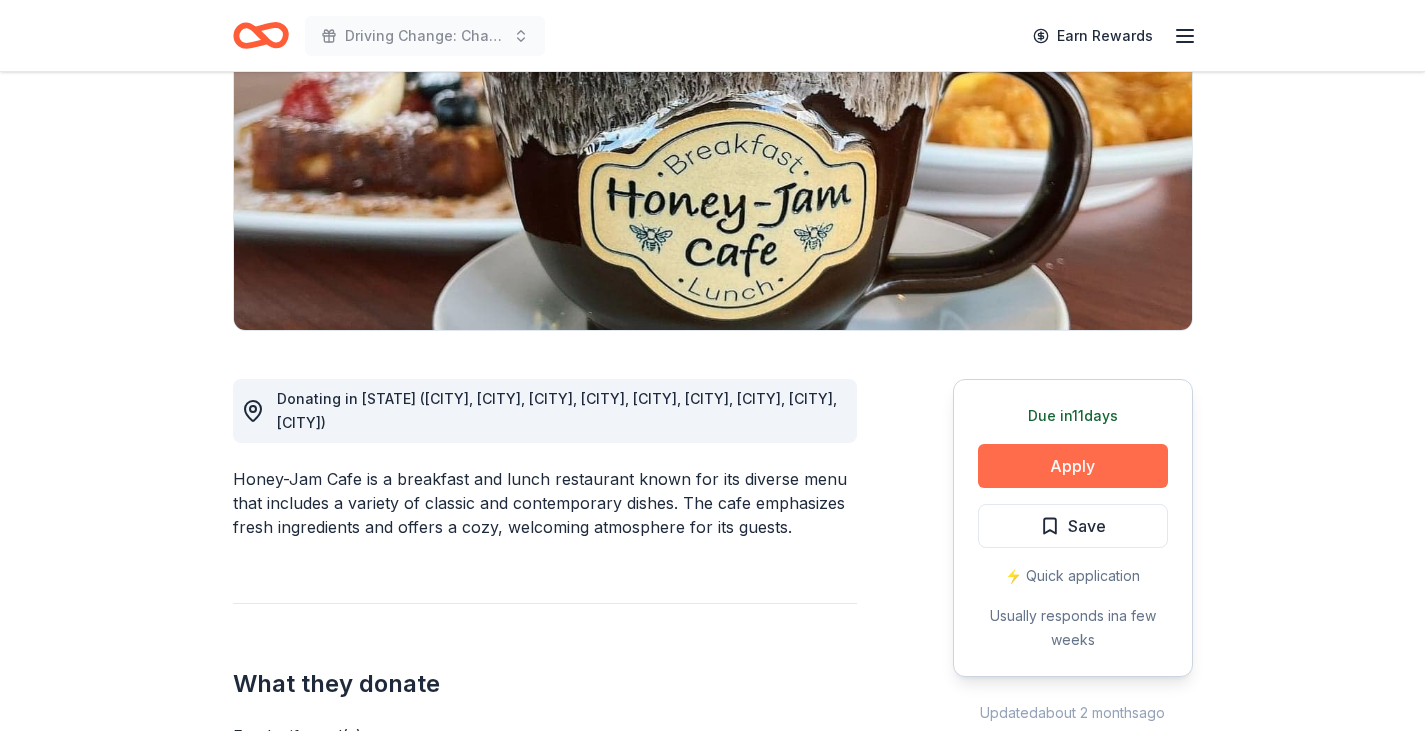 click on "Apply" at bounding box center (1073, 466) 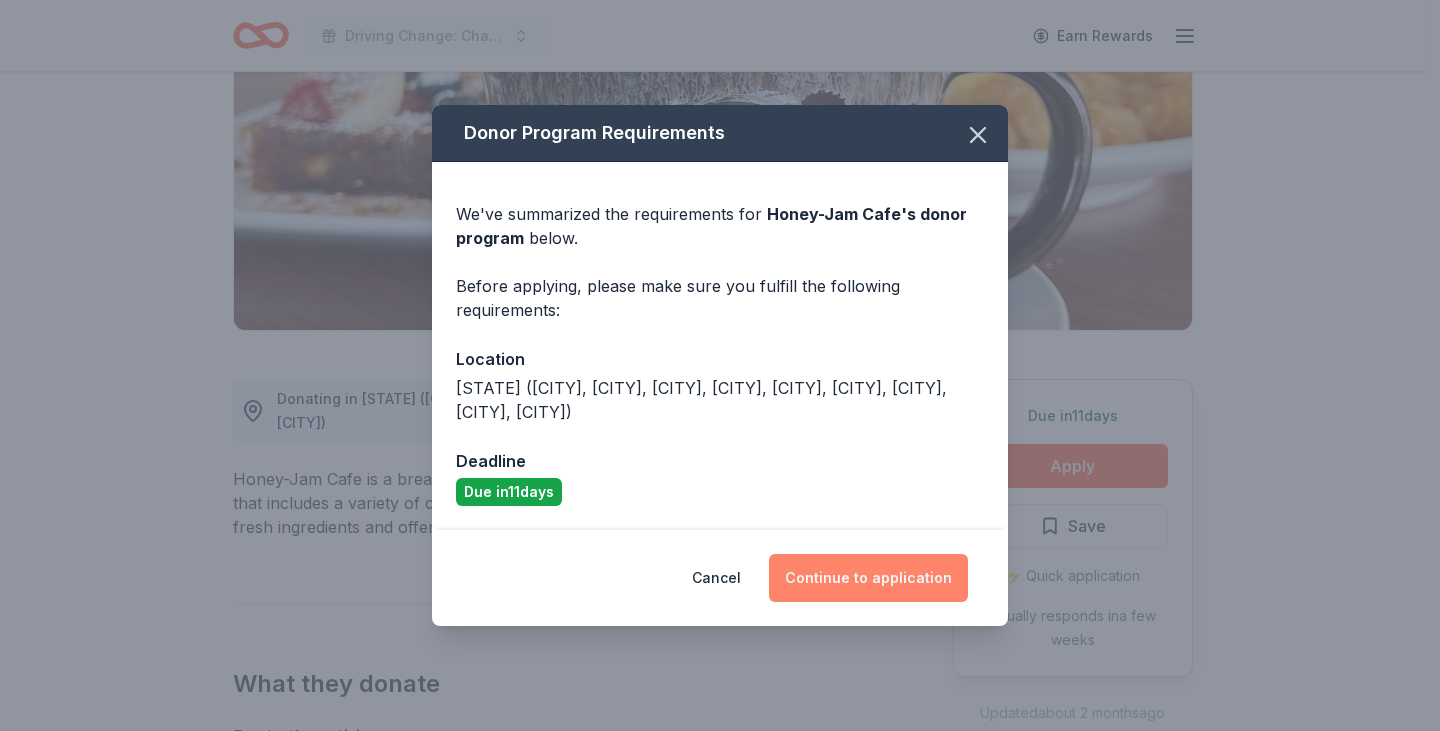 click on "Continue to application" at bounding box center (868, 578) 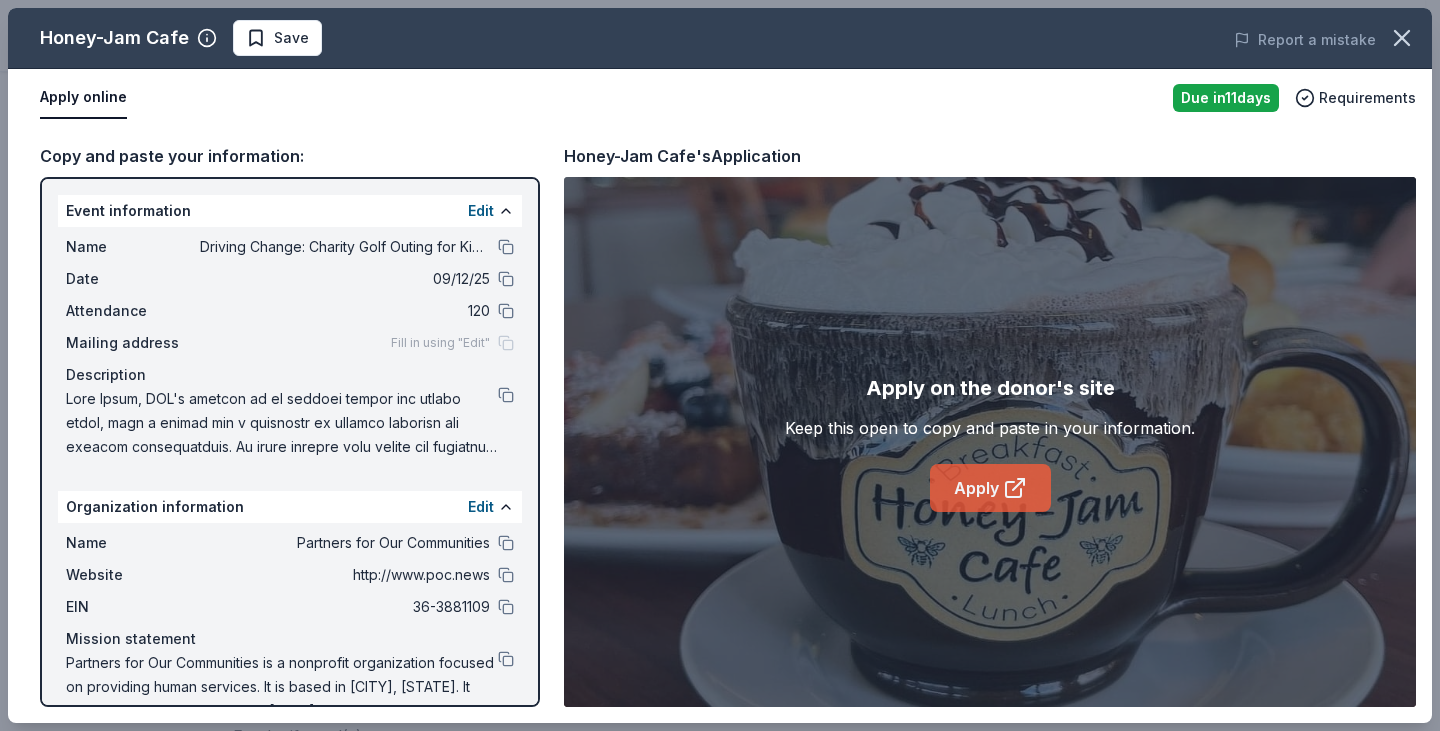 click on "Apply" at bounding box center [990, 488] 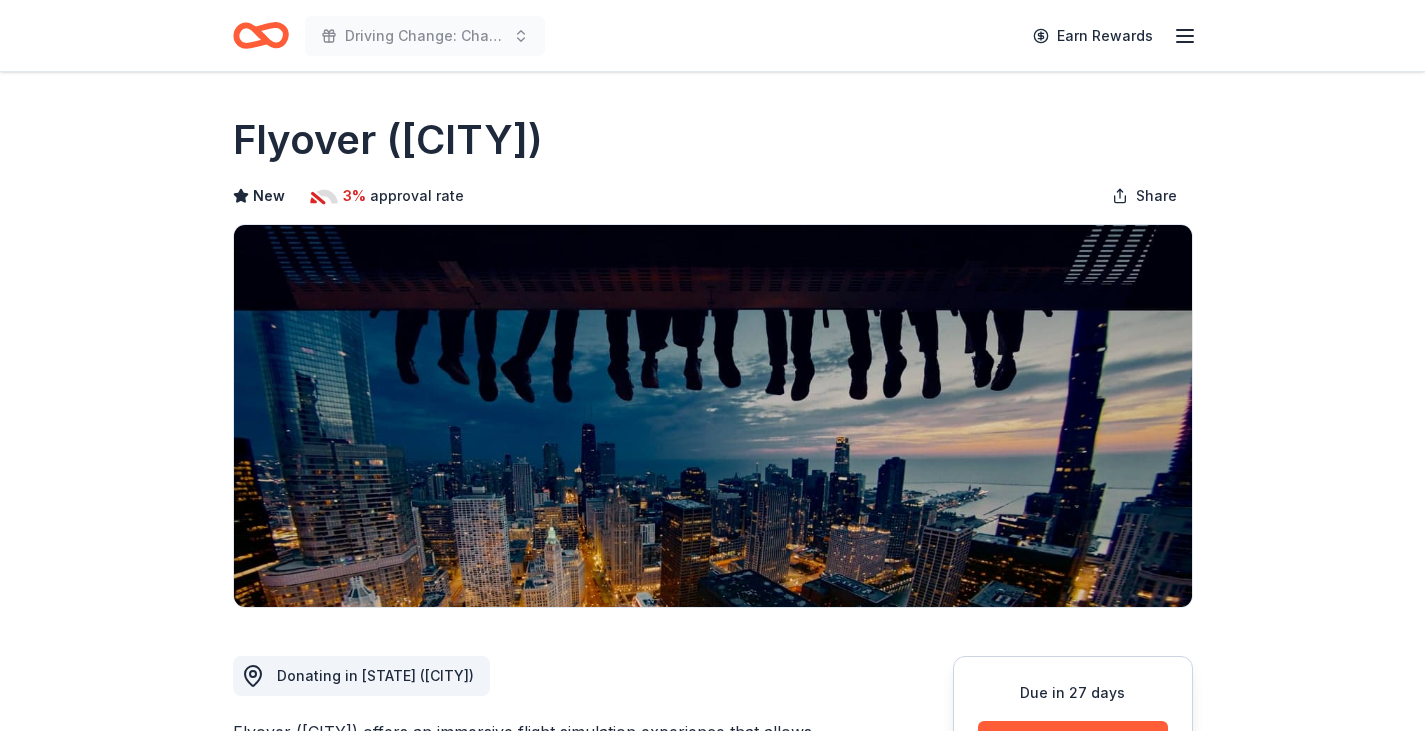 scroll, scrollTop: 0, scrollLeft: 0, axis: both 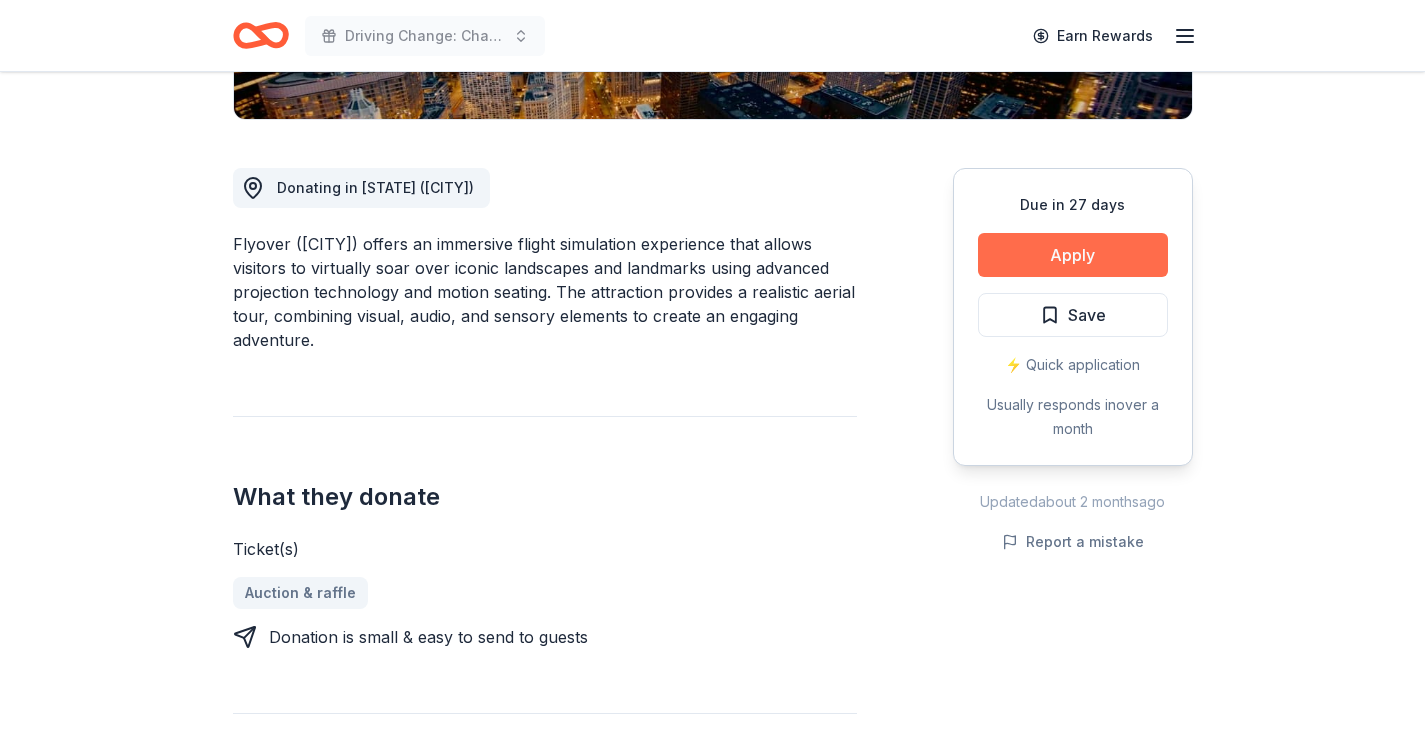 click on "Apply" at bounding box center [1073, 255] 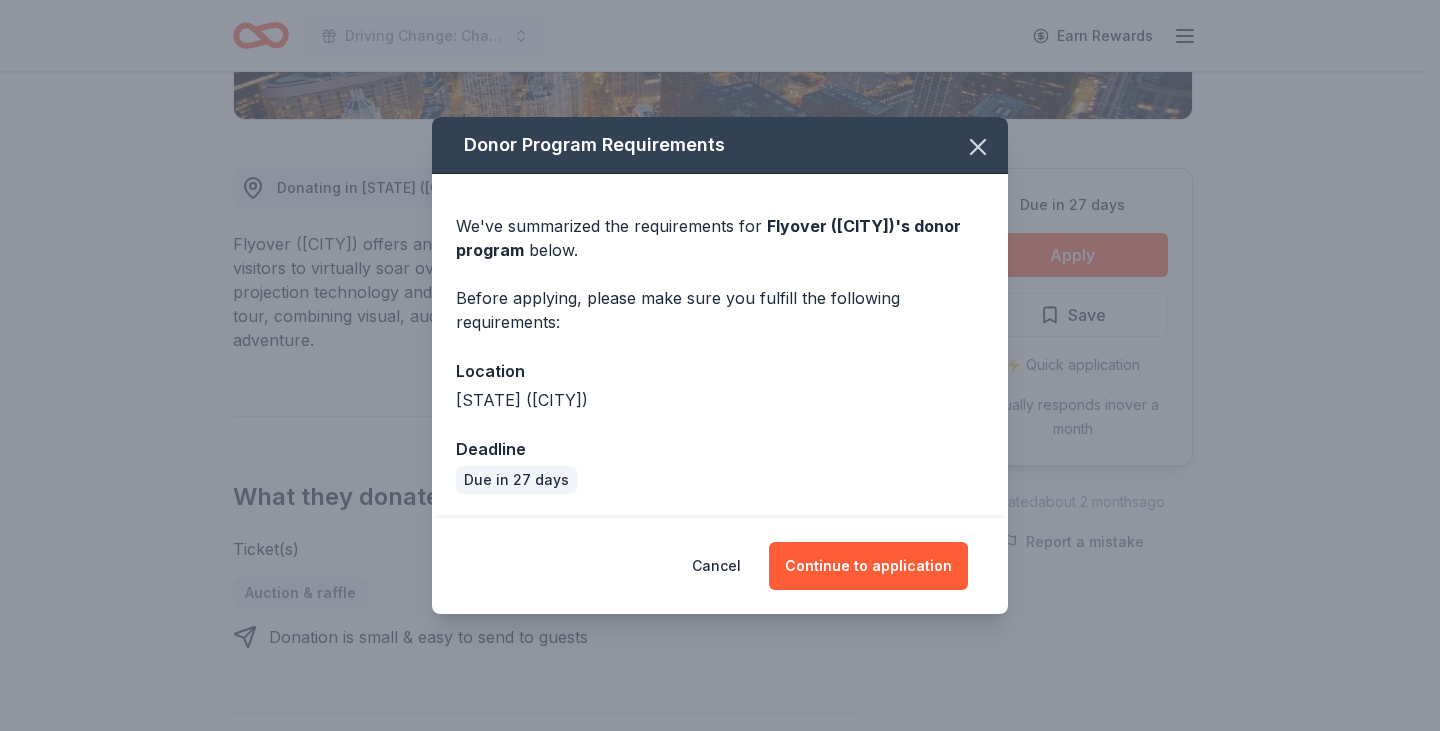 click on "Cancel Continue to application" at bounding box center [720, 566] 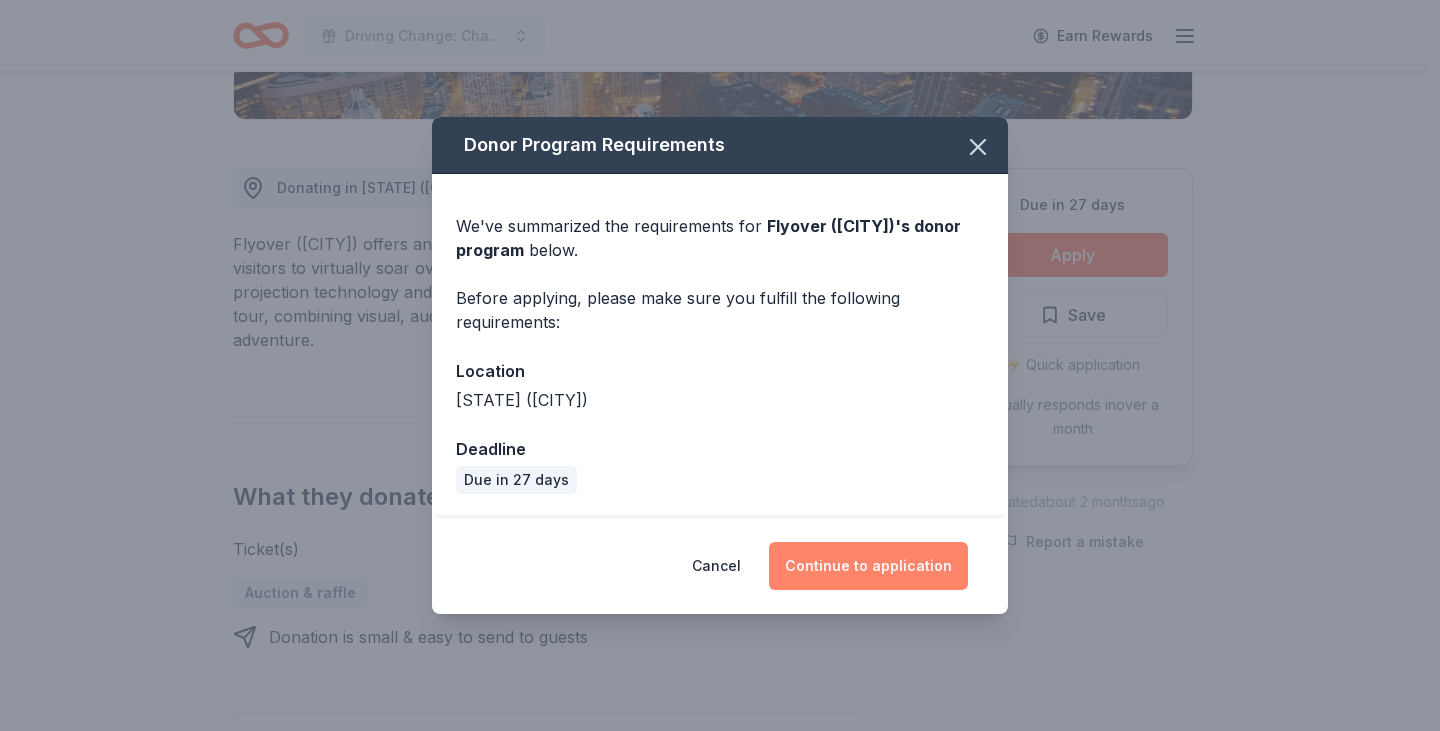 click on "Continue to application" at bounding box center (868, 566) 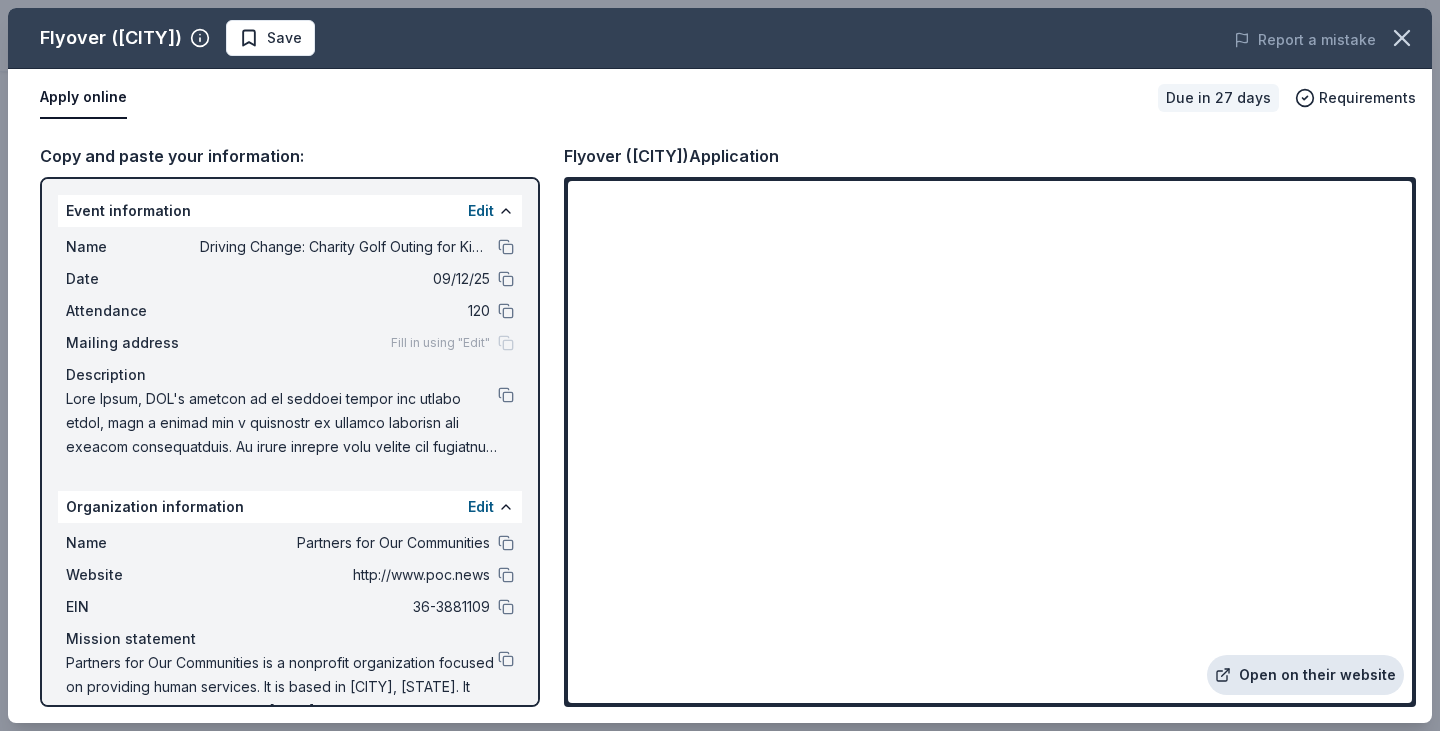 click on "Open on their website" at bounding box center (1305, 675) 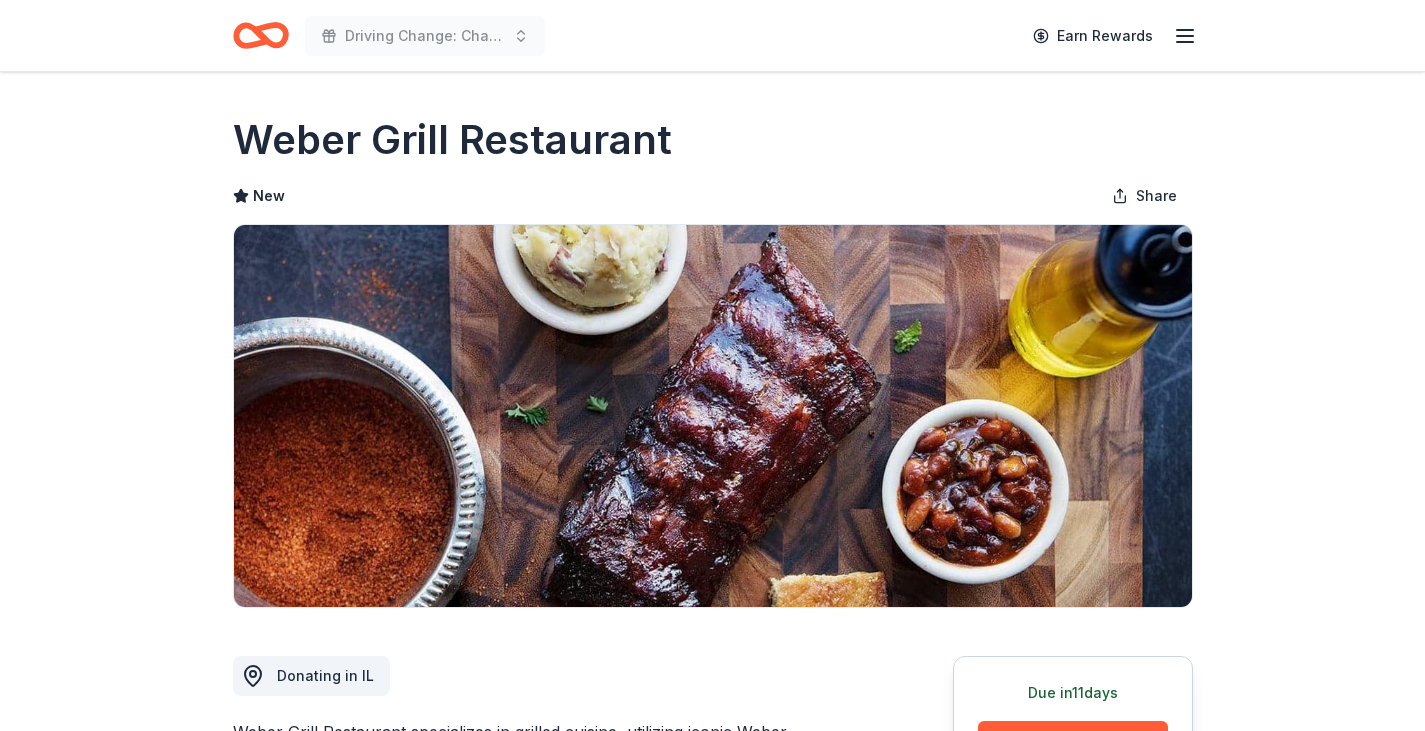 scroll, scrollTop: 0, scrollLeft: 0, axis: both 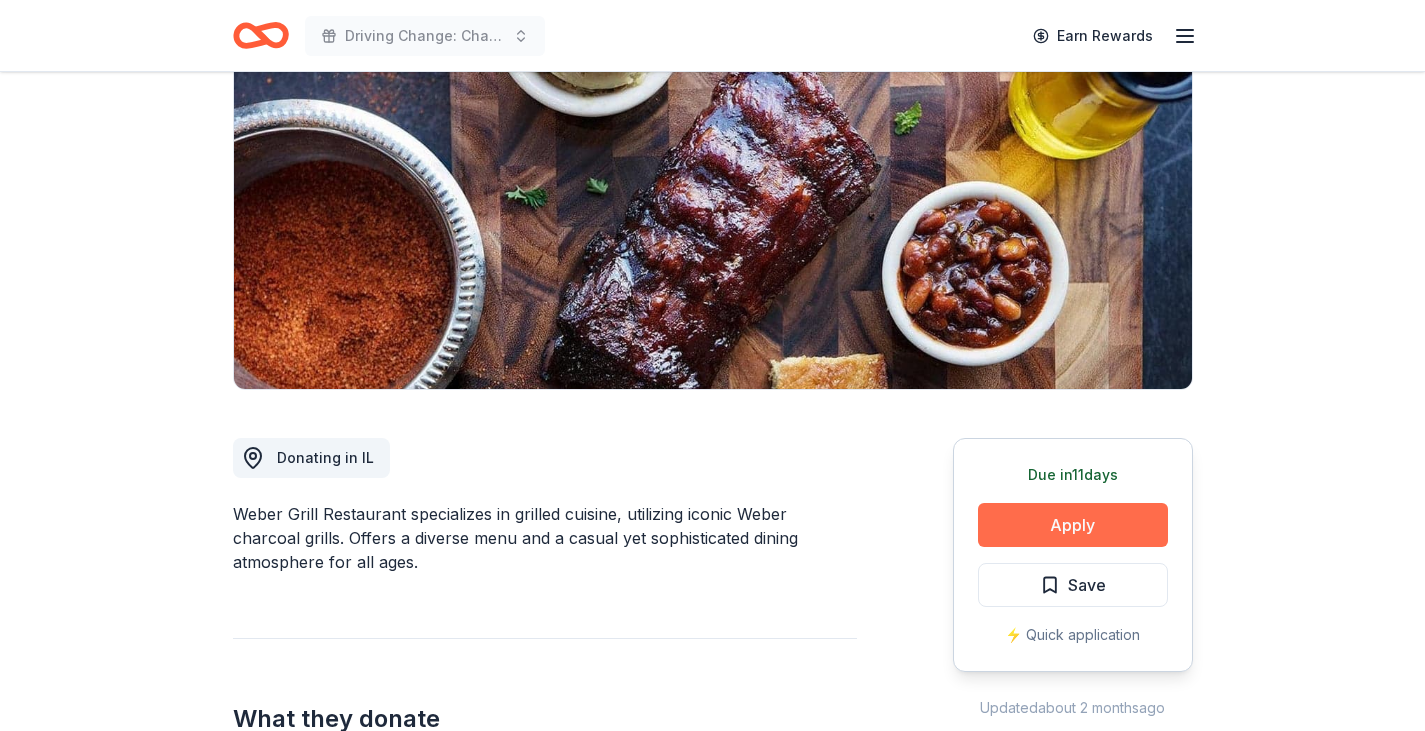 click on "Apply" at bounding box center [1073, 525] 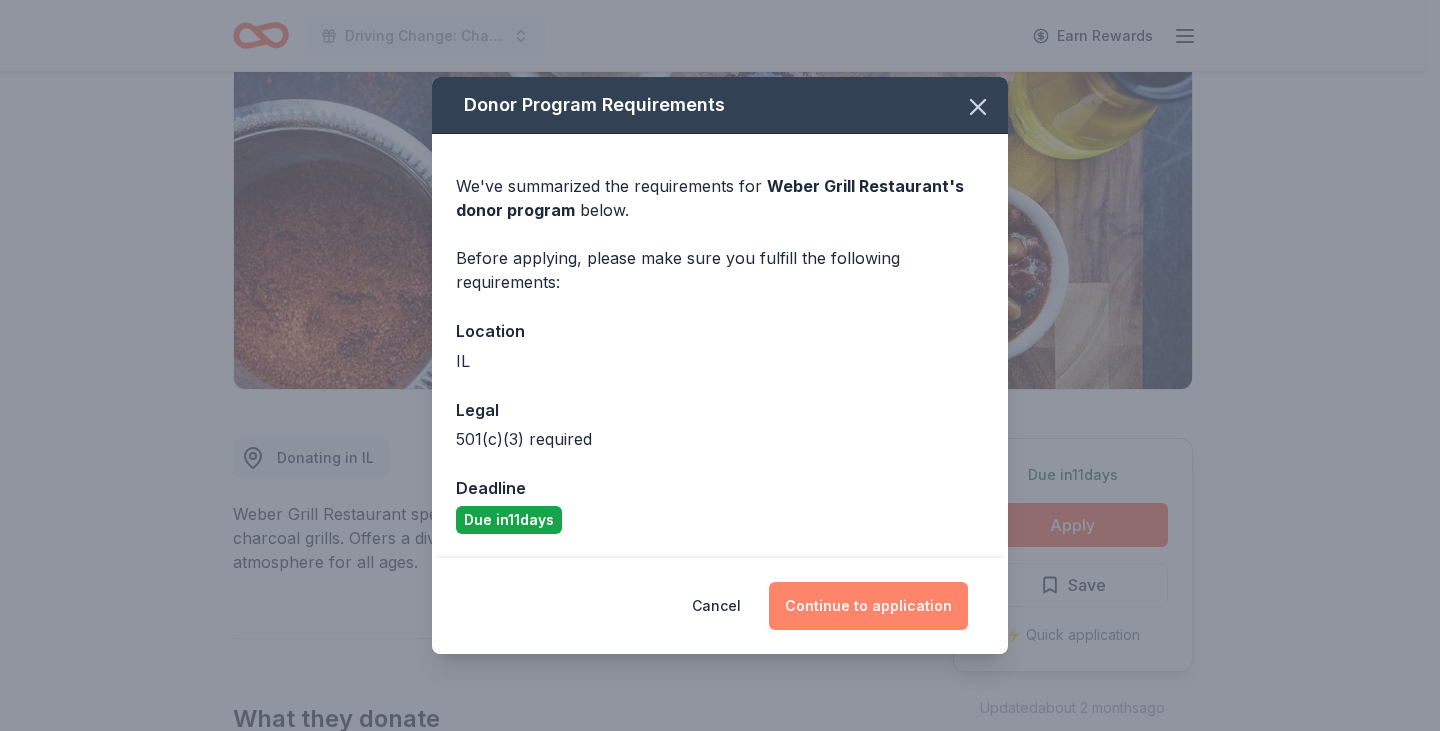 click on "Continue to application" at bounding box center (868, 606) 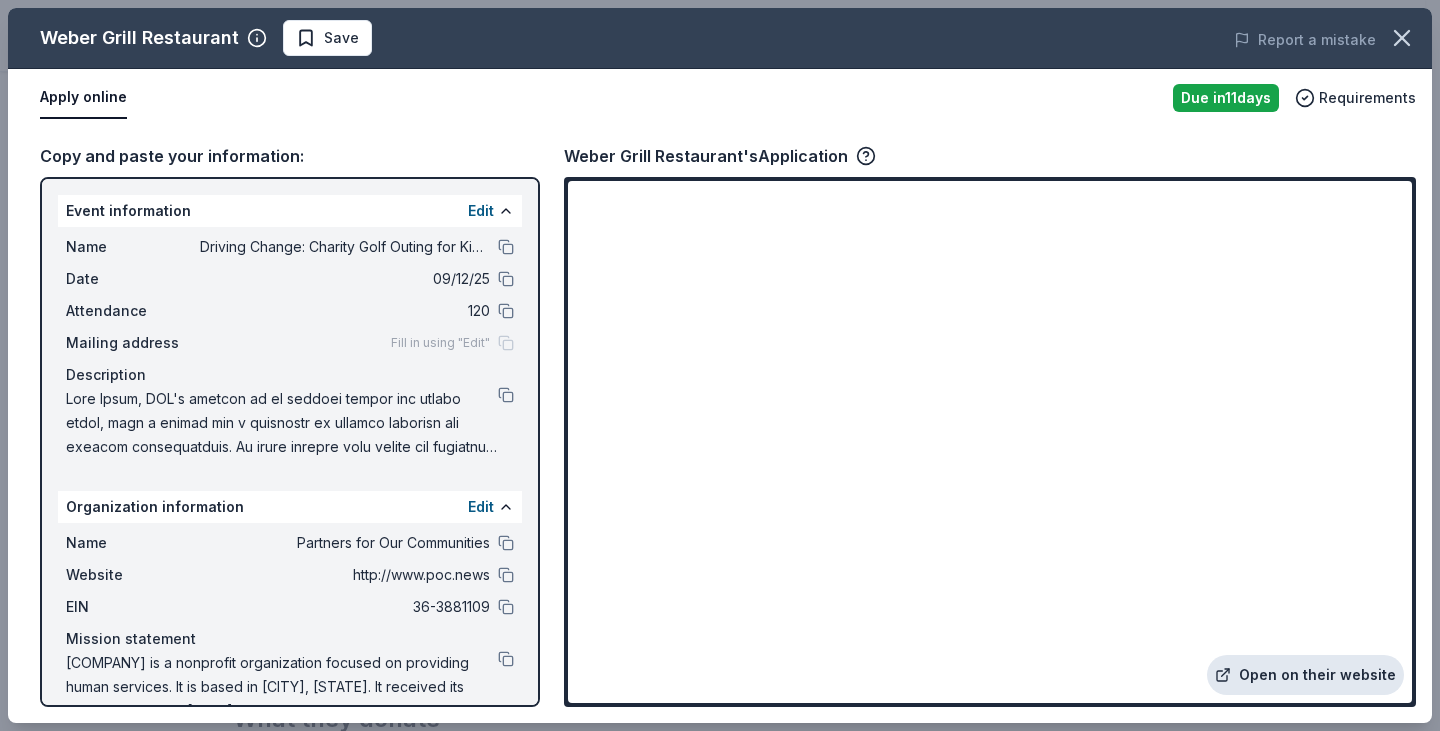 click on "Open on their website" at bounding box center [1305, 675] 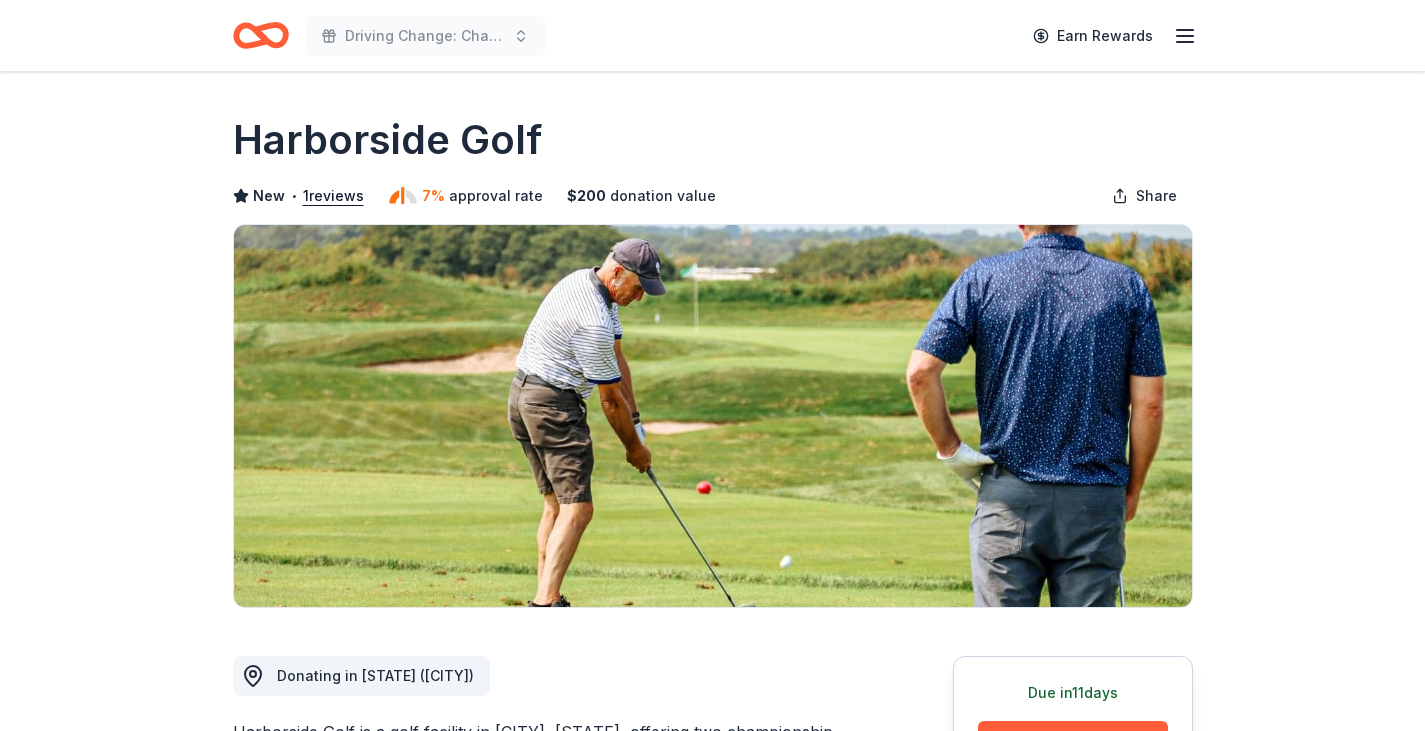 scroll, scrollTop: 0, scrollLeft: 0, axis: both 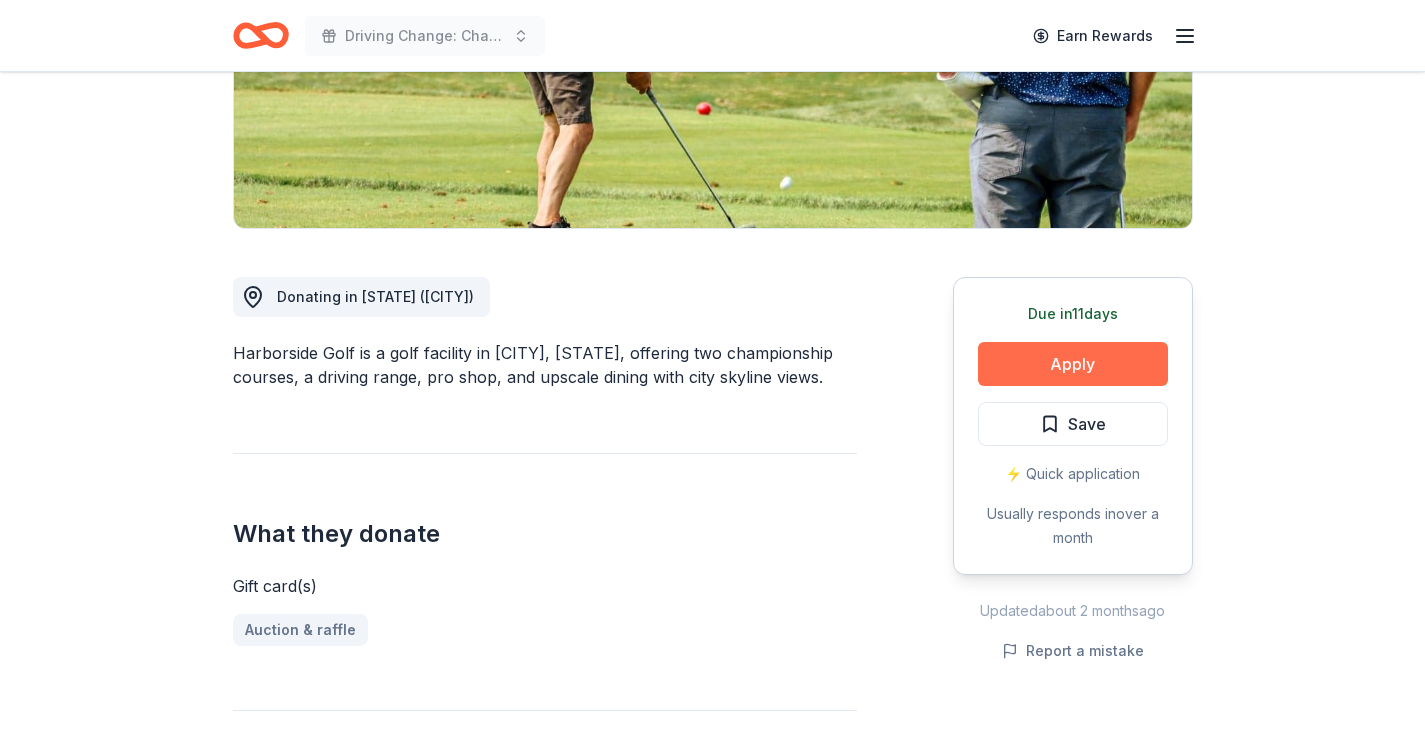 click on "Apply" at bounding box center (1073, 364) 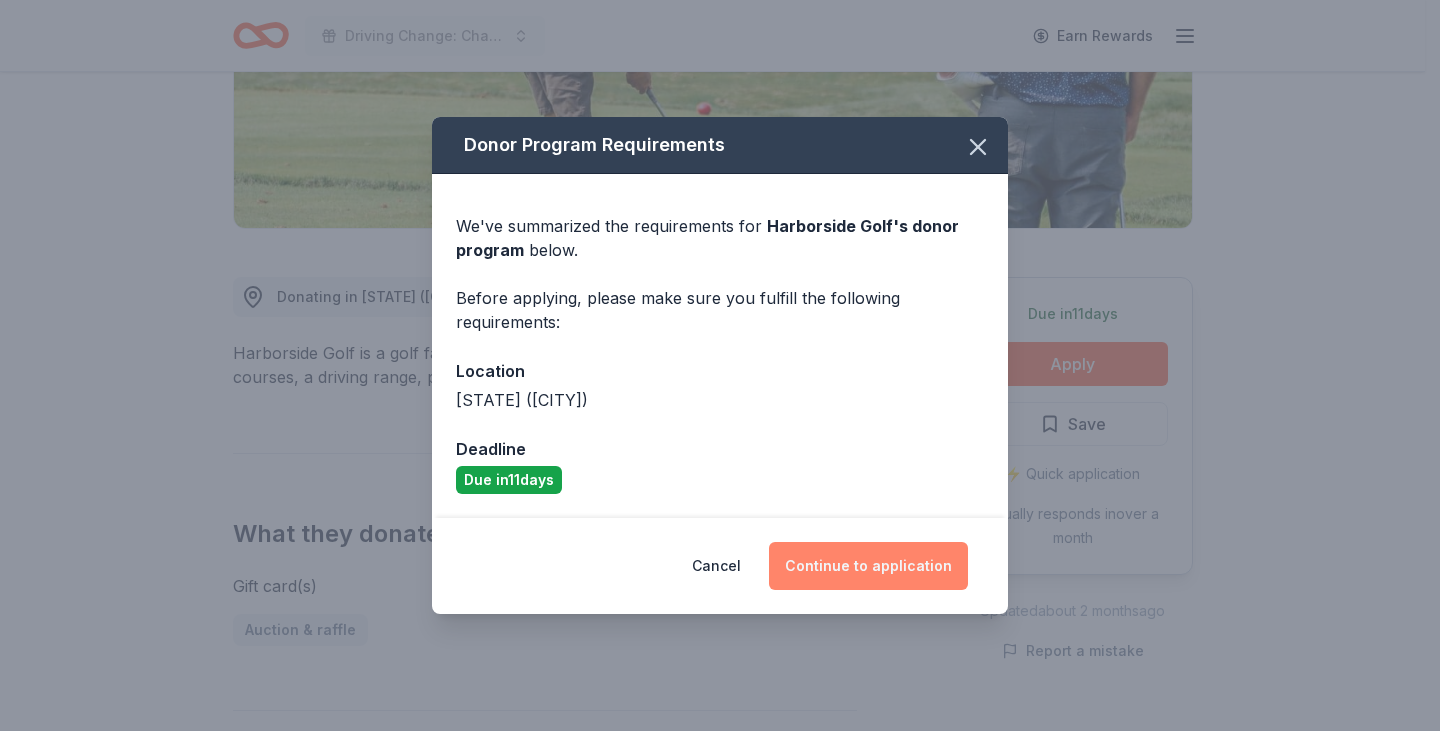 click on "Continue to application" at bounding box center (868, 566) 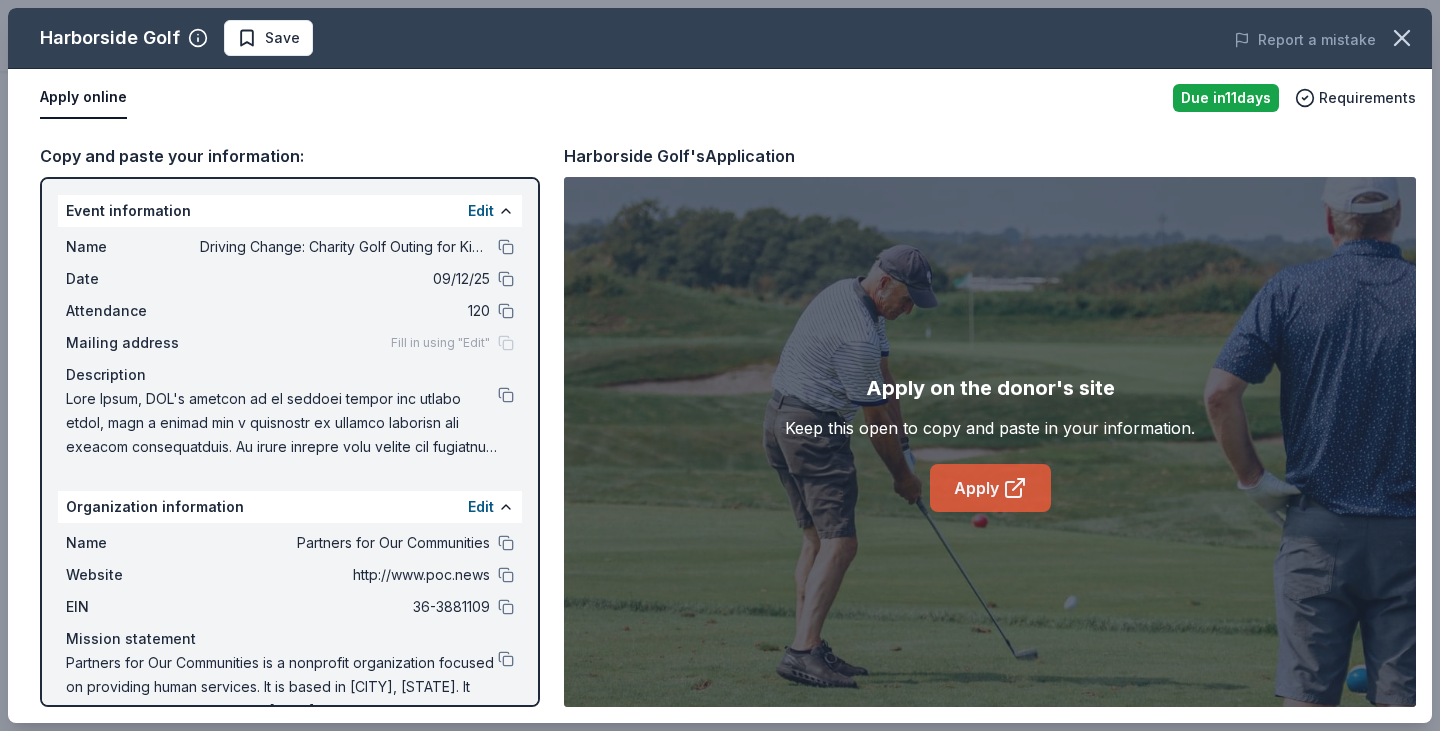 click on "Apply" at bounding box center (990, 488) 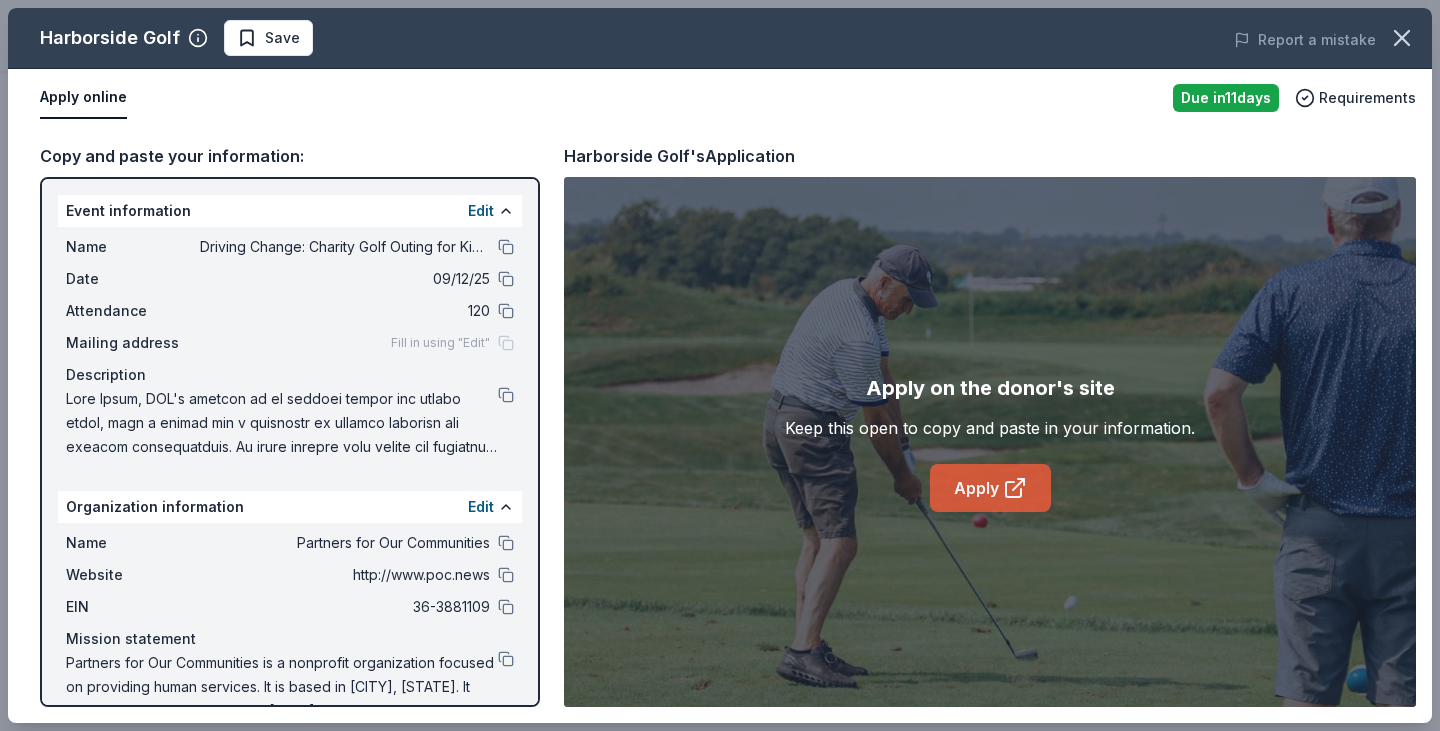 click on "Apply" at bounding box center [990, 488] 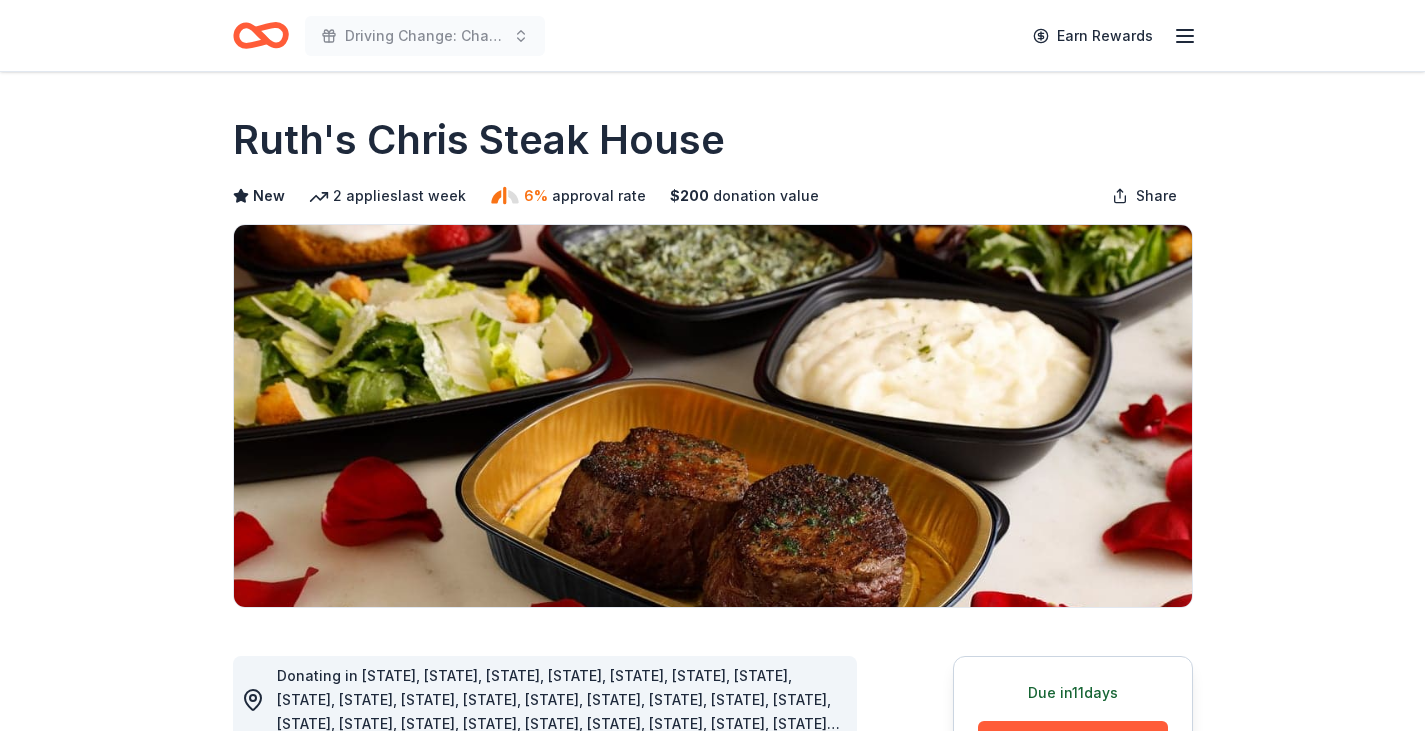 scroll, scrollTop: 0, scrollLeft: 0, axis: both 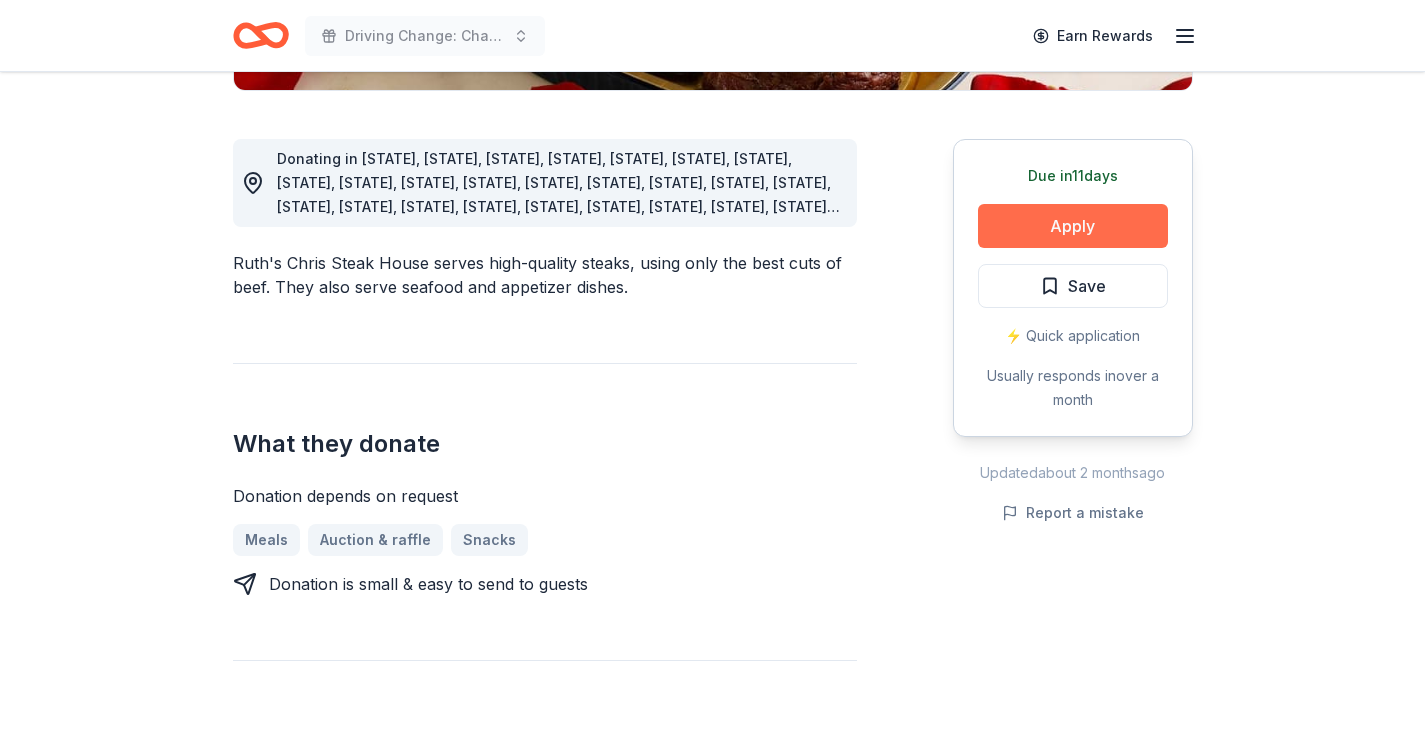 click on "Apply" at bounding box center [1073, 226] 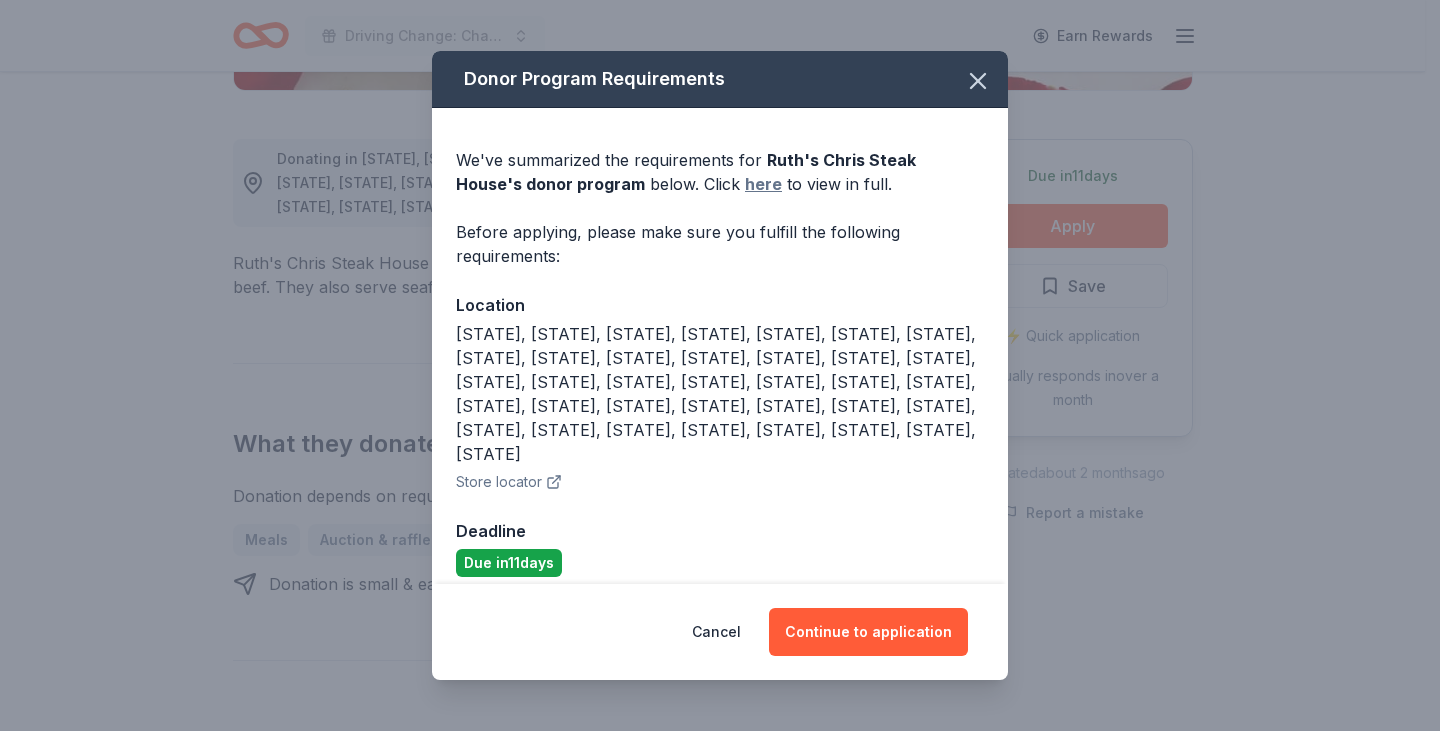 click on "here" at bounding box center (763, 184) 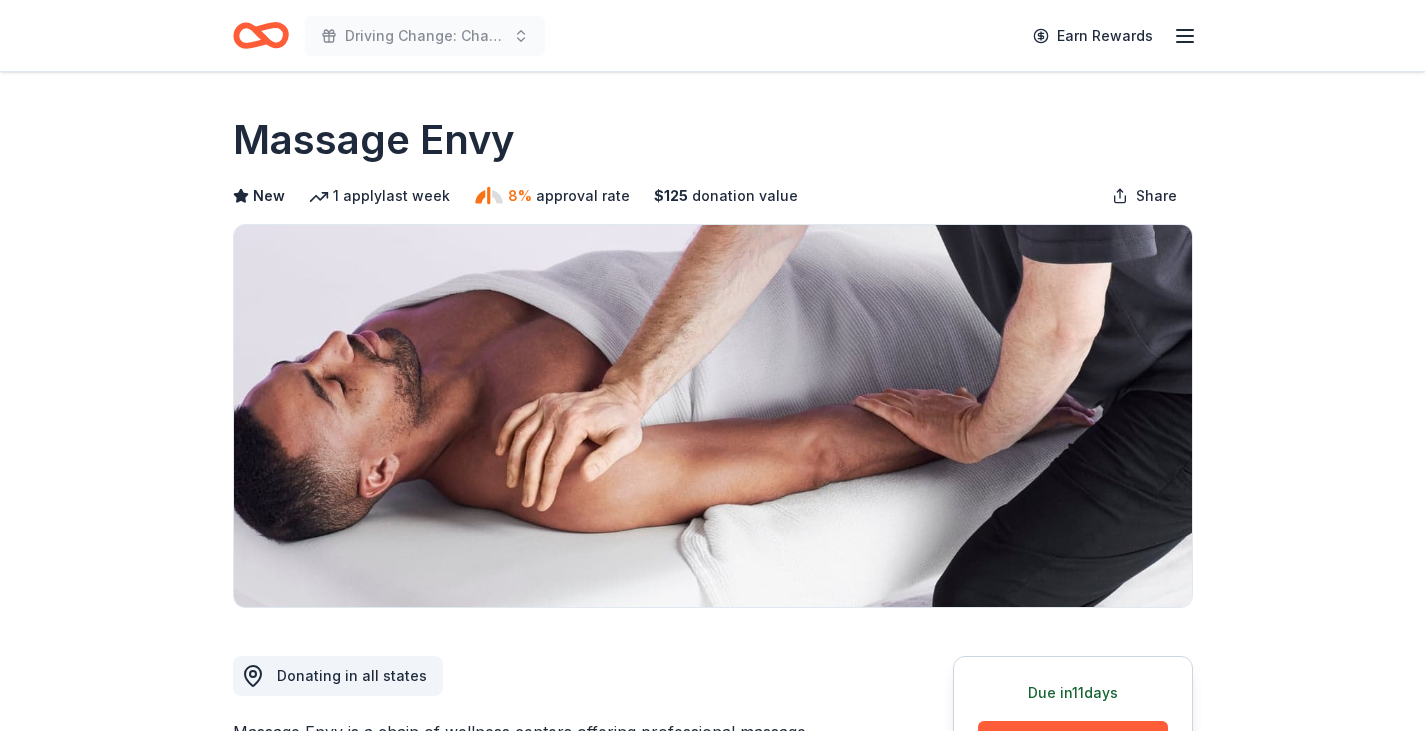 scroll, scrollTop: 0, scrollLeft: 0, axis: both 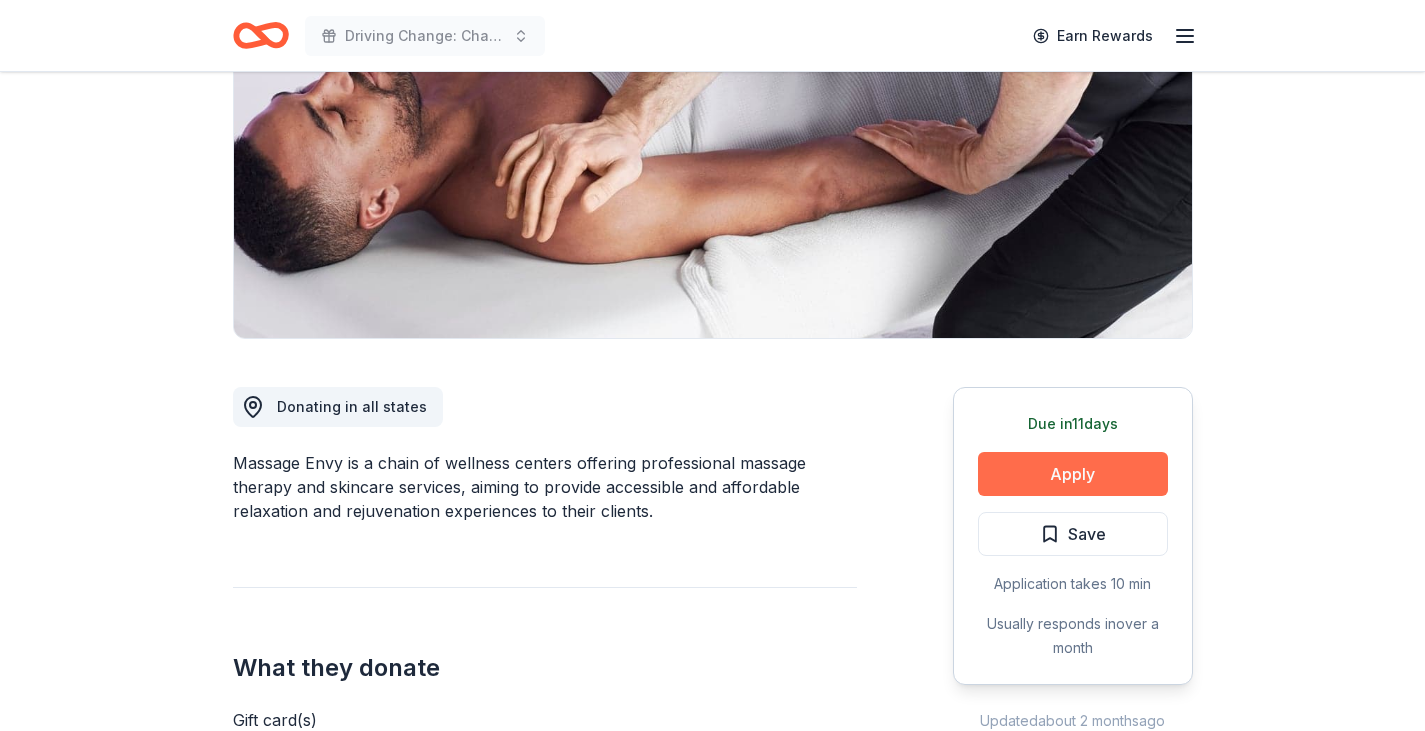 click on "Apply" at bounding box center [1073, 474] 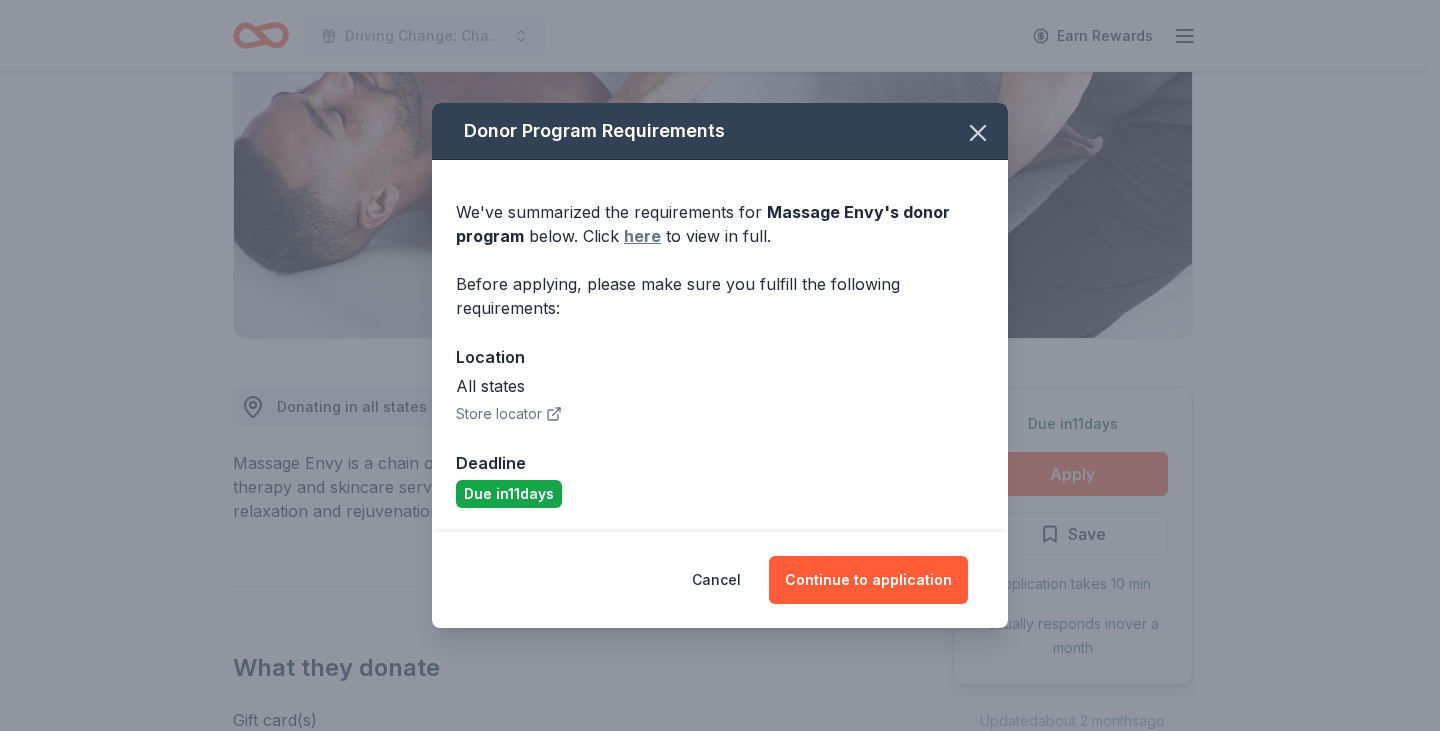 click on "here" at bounding box center [642, 236] 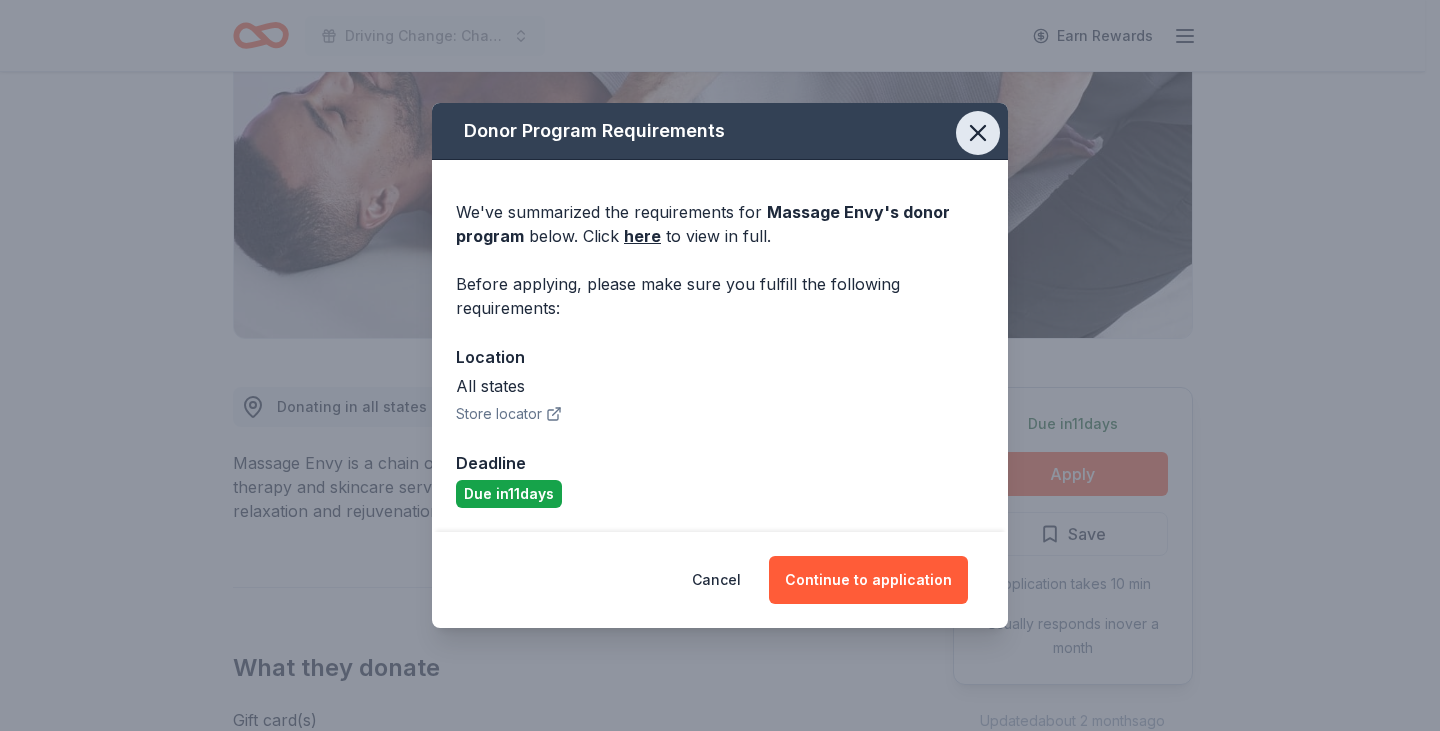 click 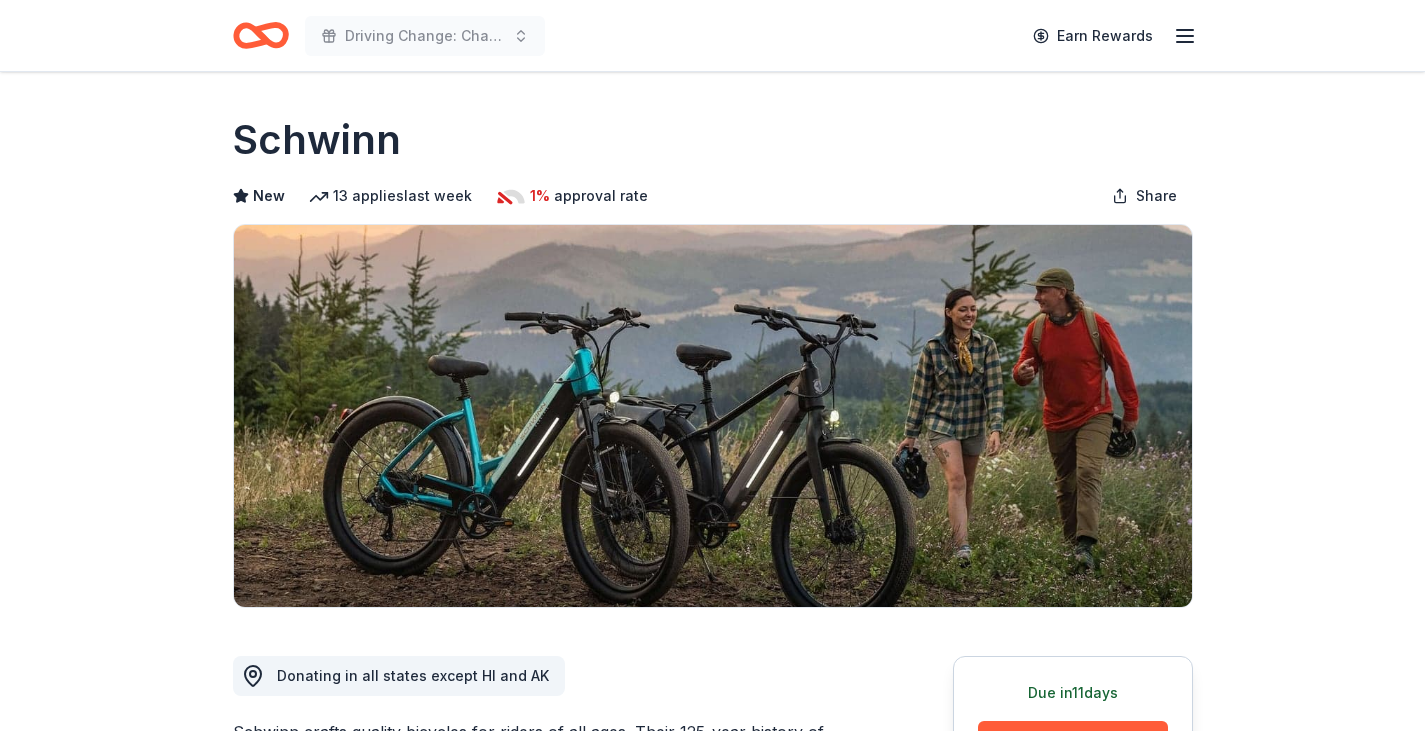 scroll, scrollTop: 0, scrollLeft: 0, axis: both 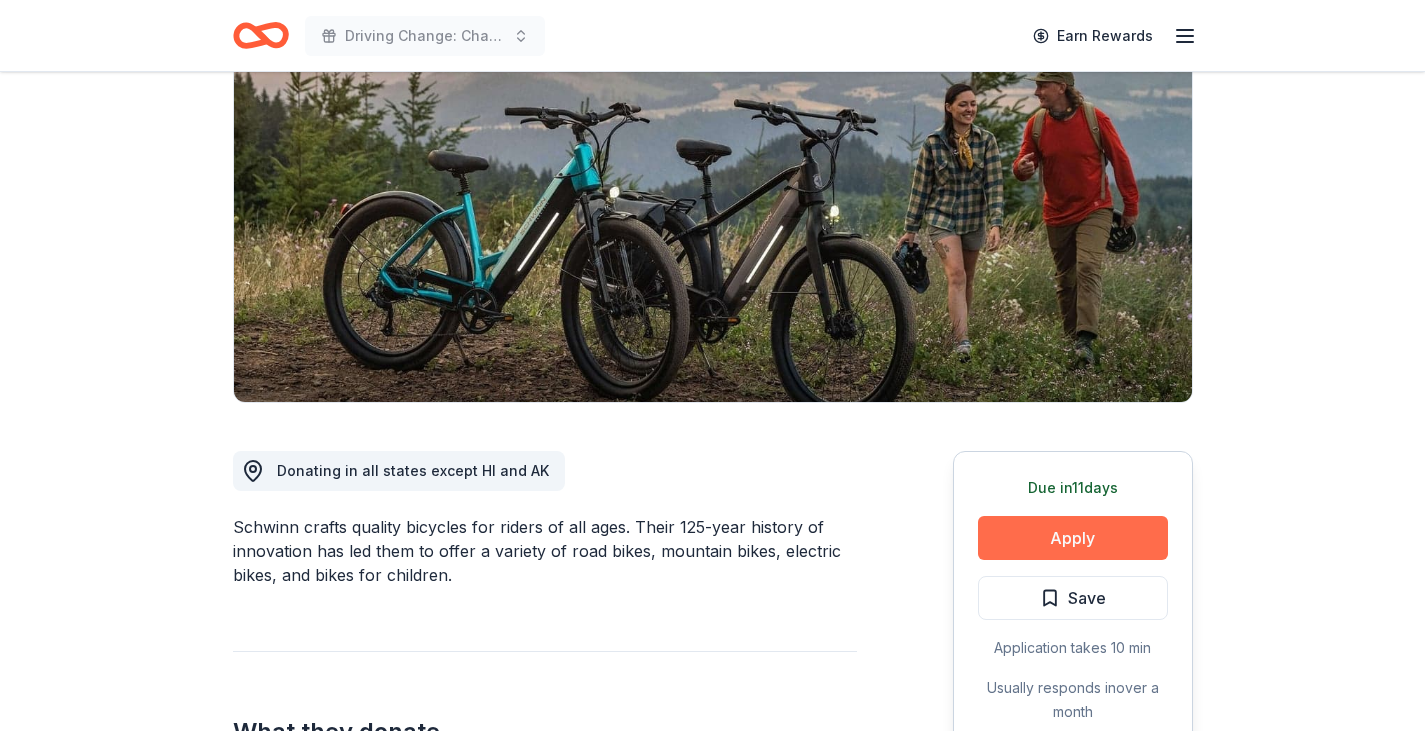 click on "Apply" at bounding box center [1073, 538] 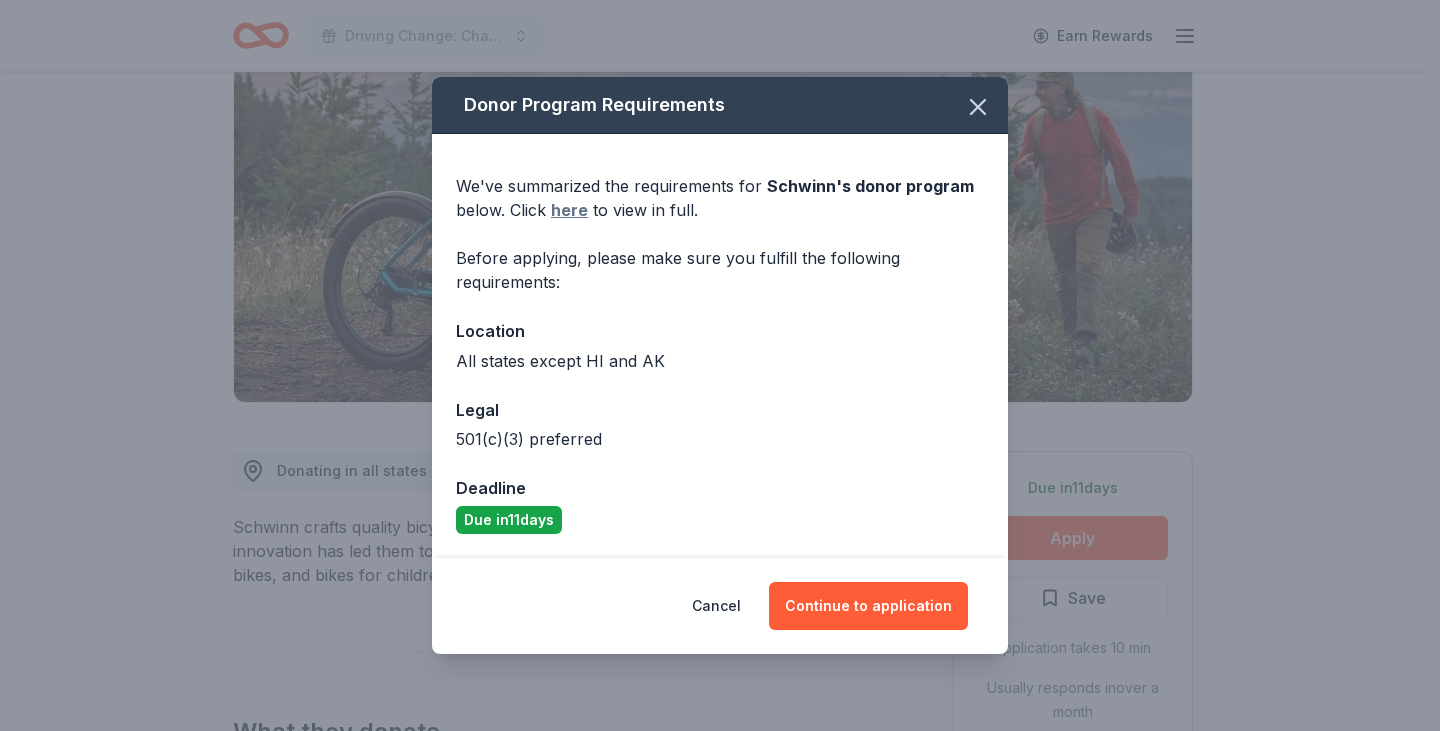 click on "here" at bounding box center [569, 210] 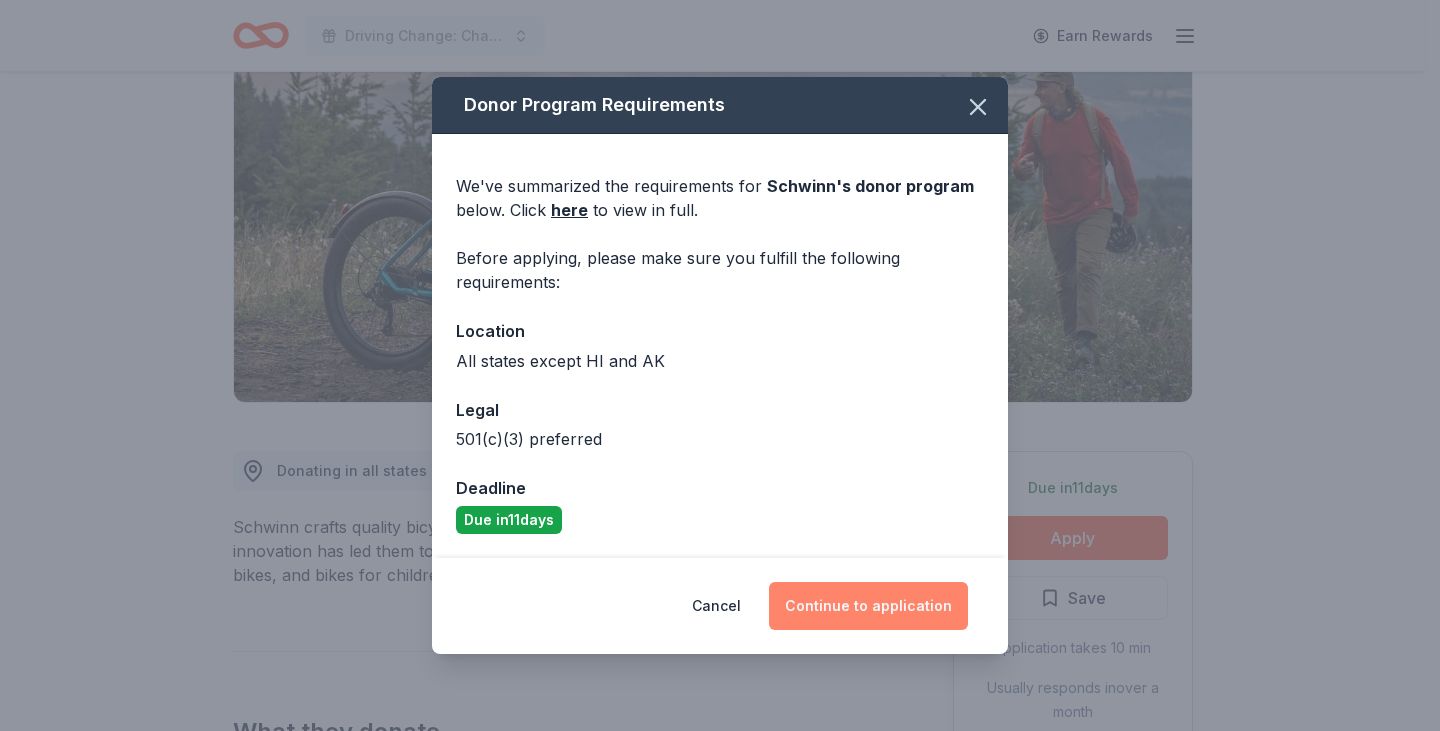 click on "Continue to application" at bounding box center (868, 606) 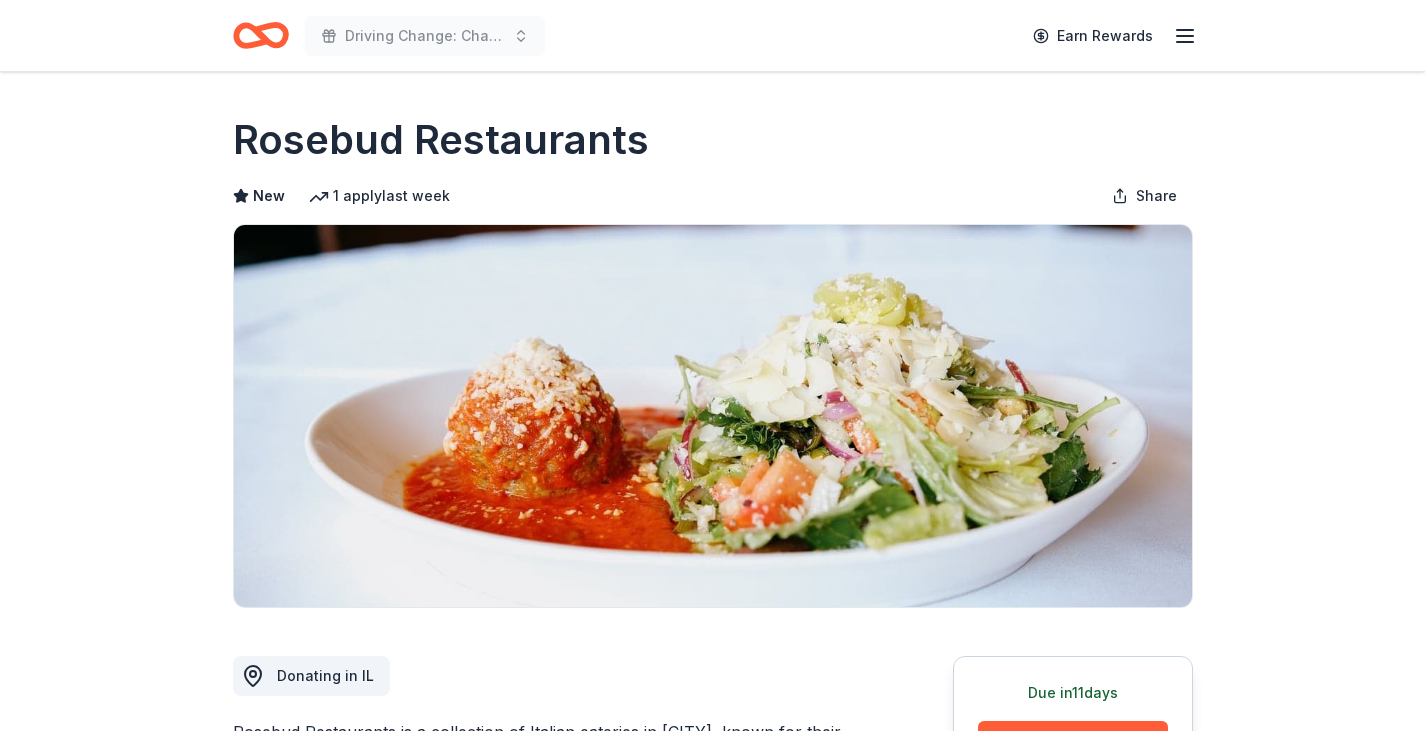 scroll, scrollTop: 0, scrollLeft: 0, axis: both 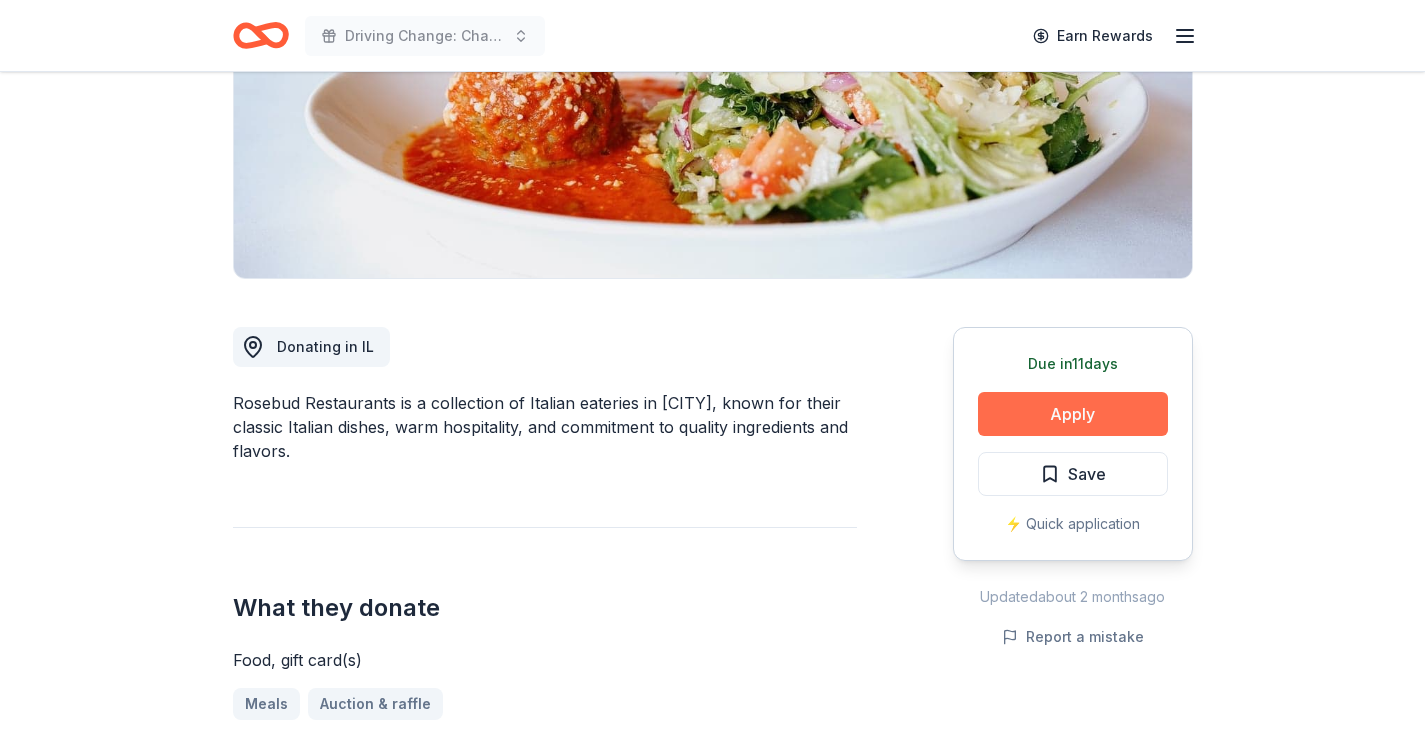 click on "Apply" at bounding box center (1073, 414) 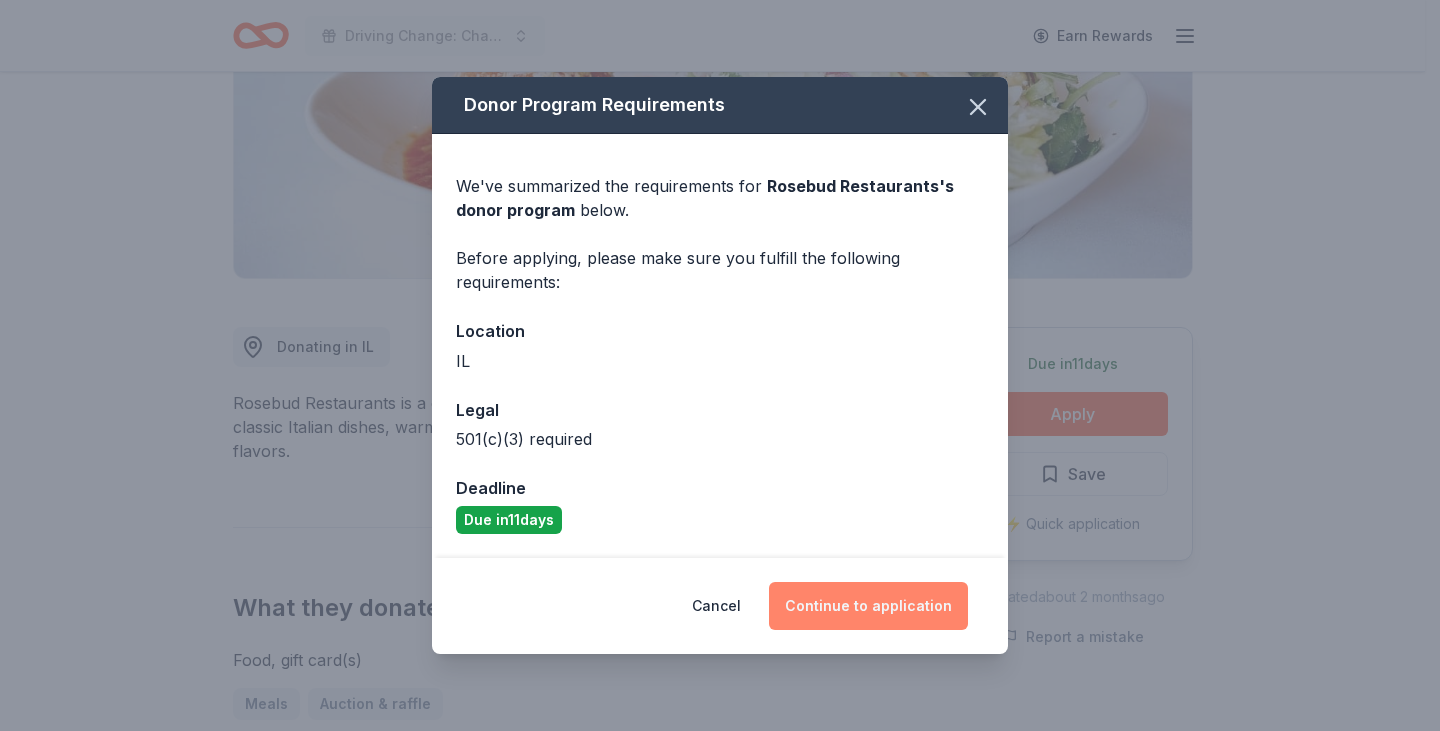 click on "Continue to application" at bounding box center (868, 606) 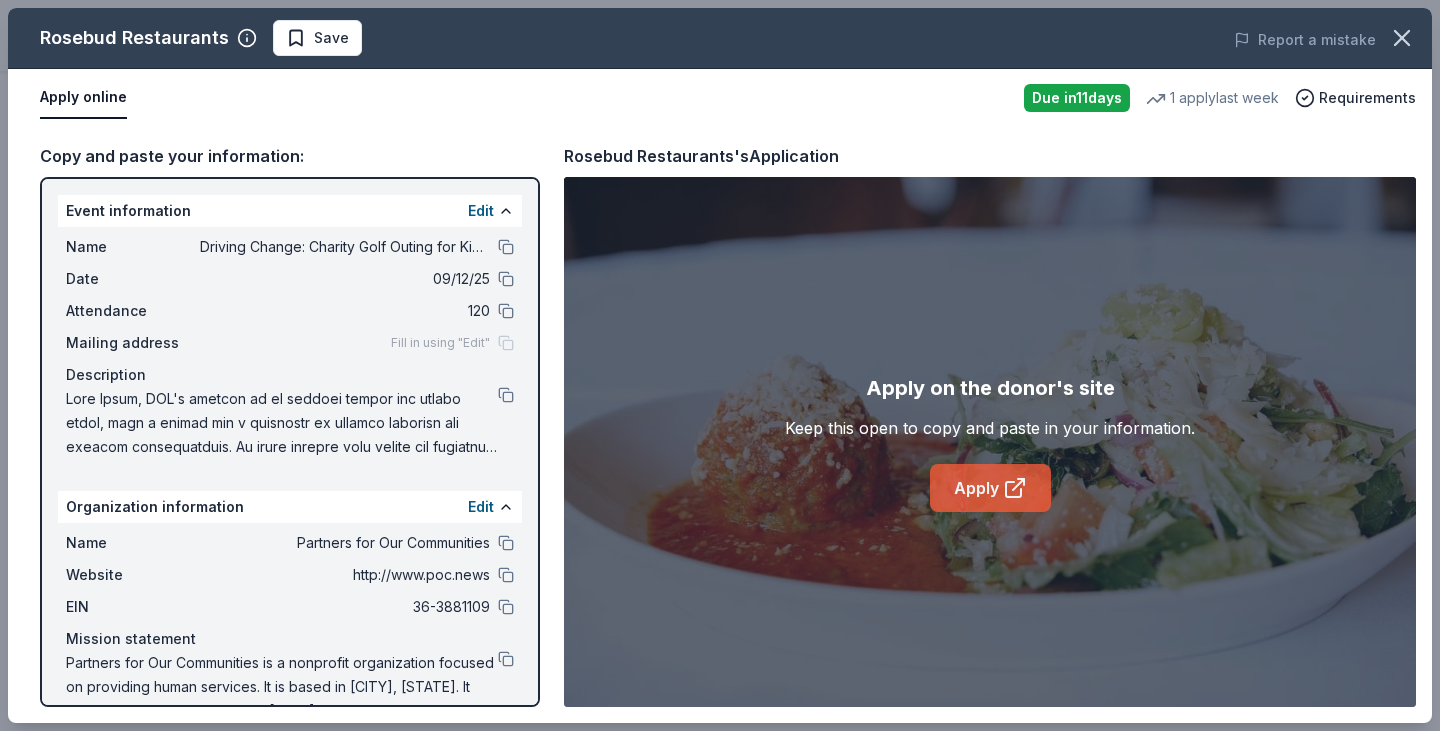 click on "Apply" at bounding box center [990, 488] 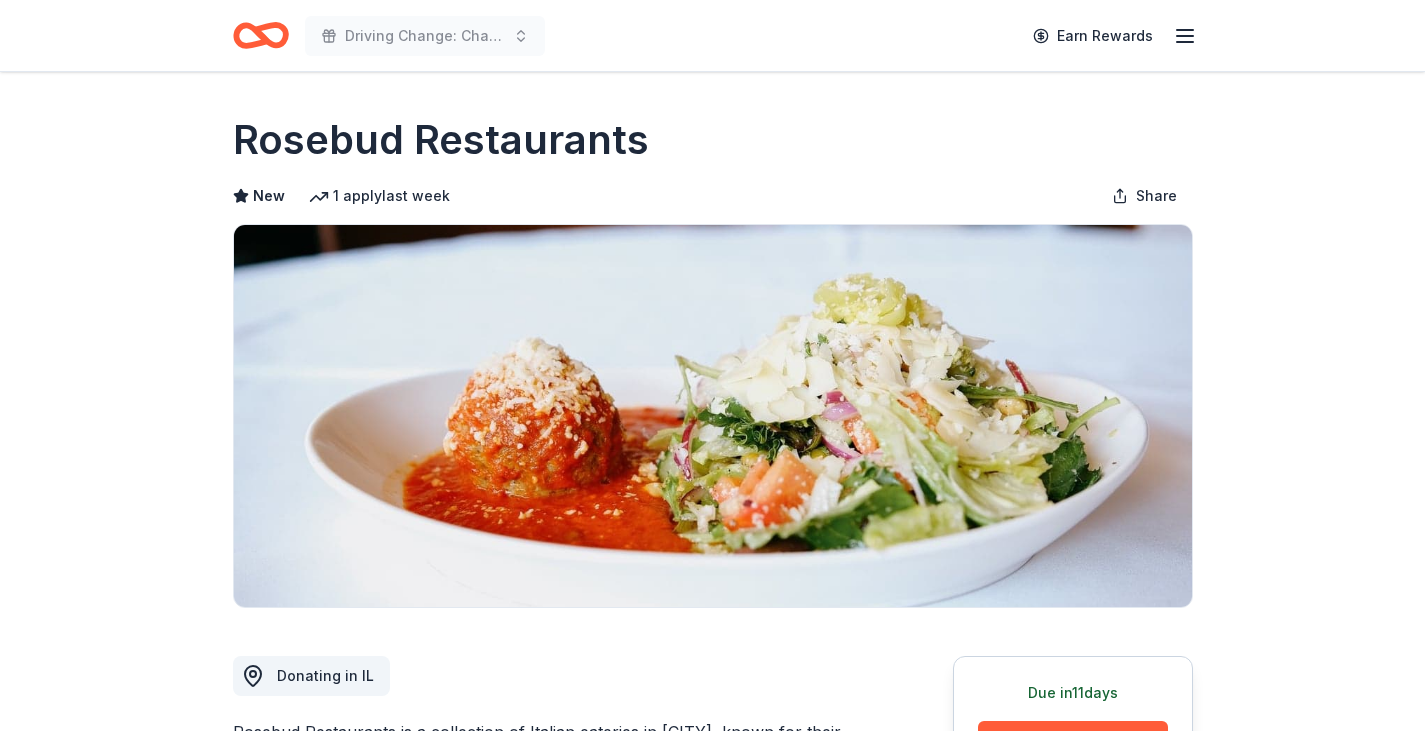 scroll, scrollTop: 0, scrollLeft: 0, axis: both 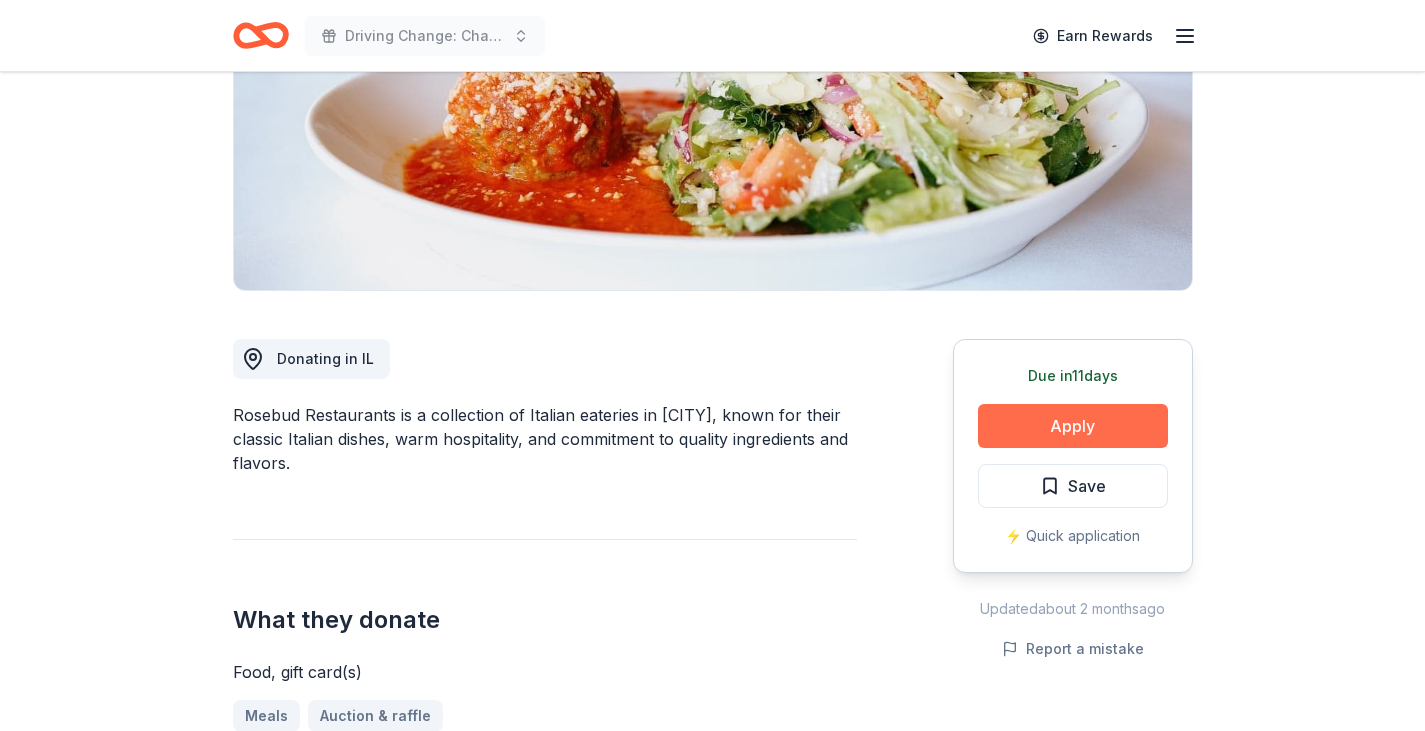 click on "Apply" at bounding box center (1073, 426) 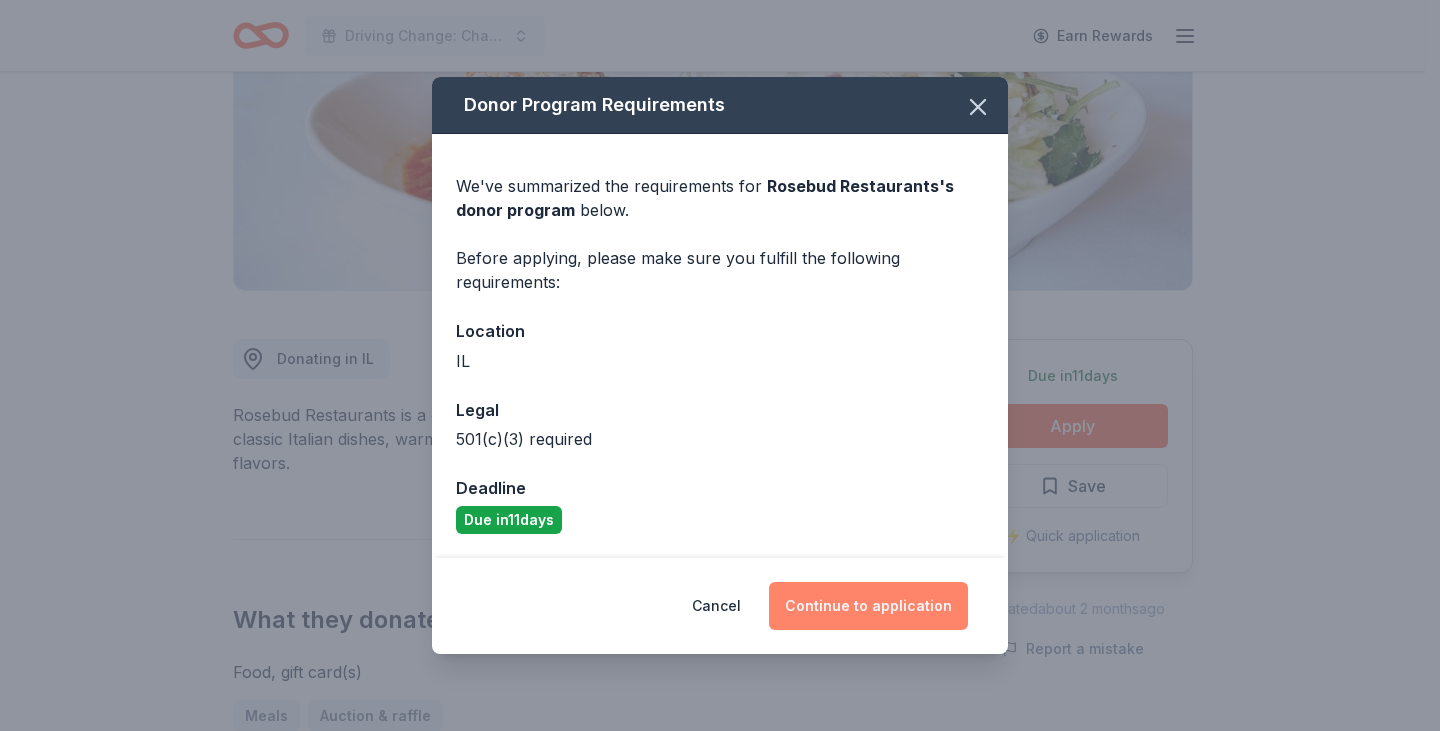 click on "Continue to application" at bounding box center [868, 606] 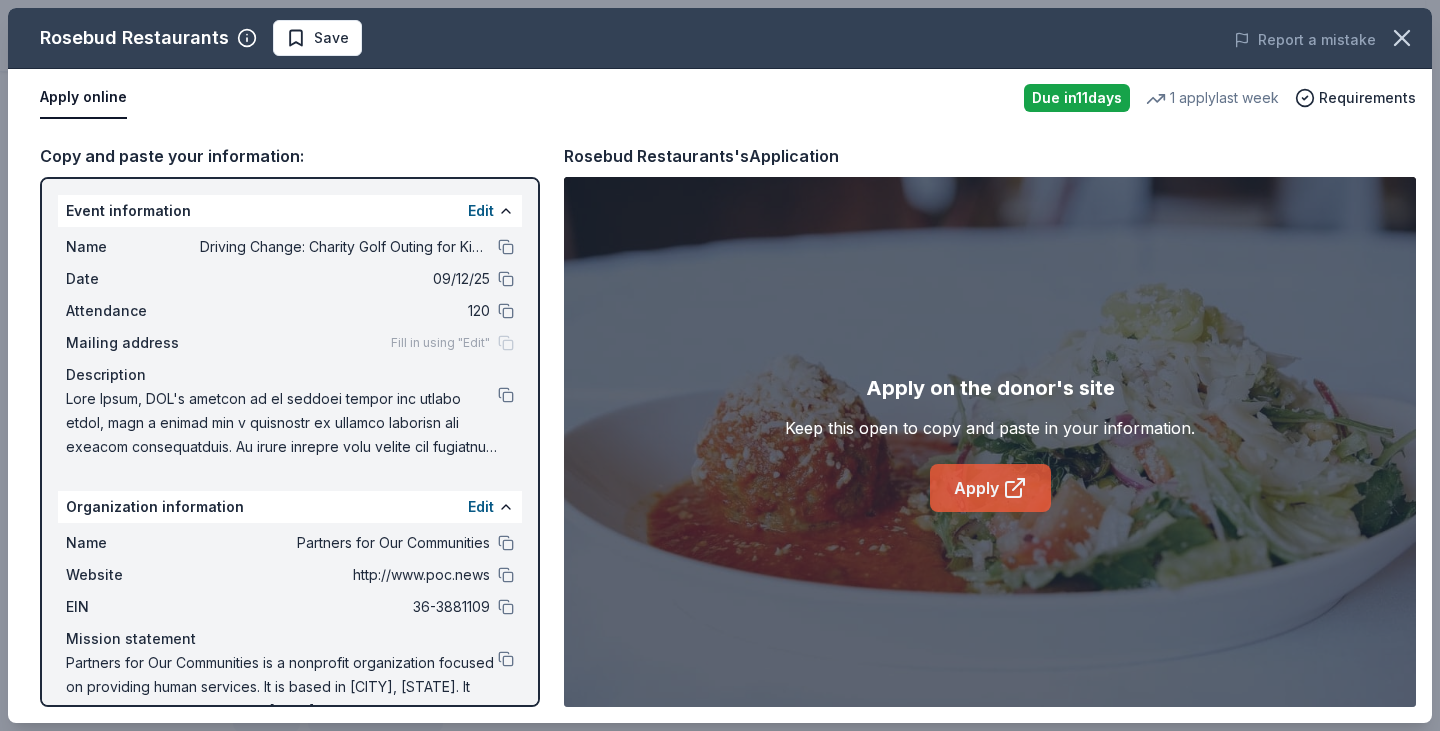 click on "Apply" at bounding box center (990, 488) 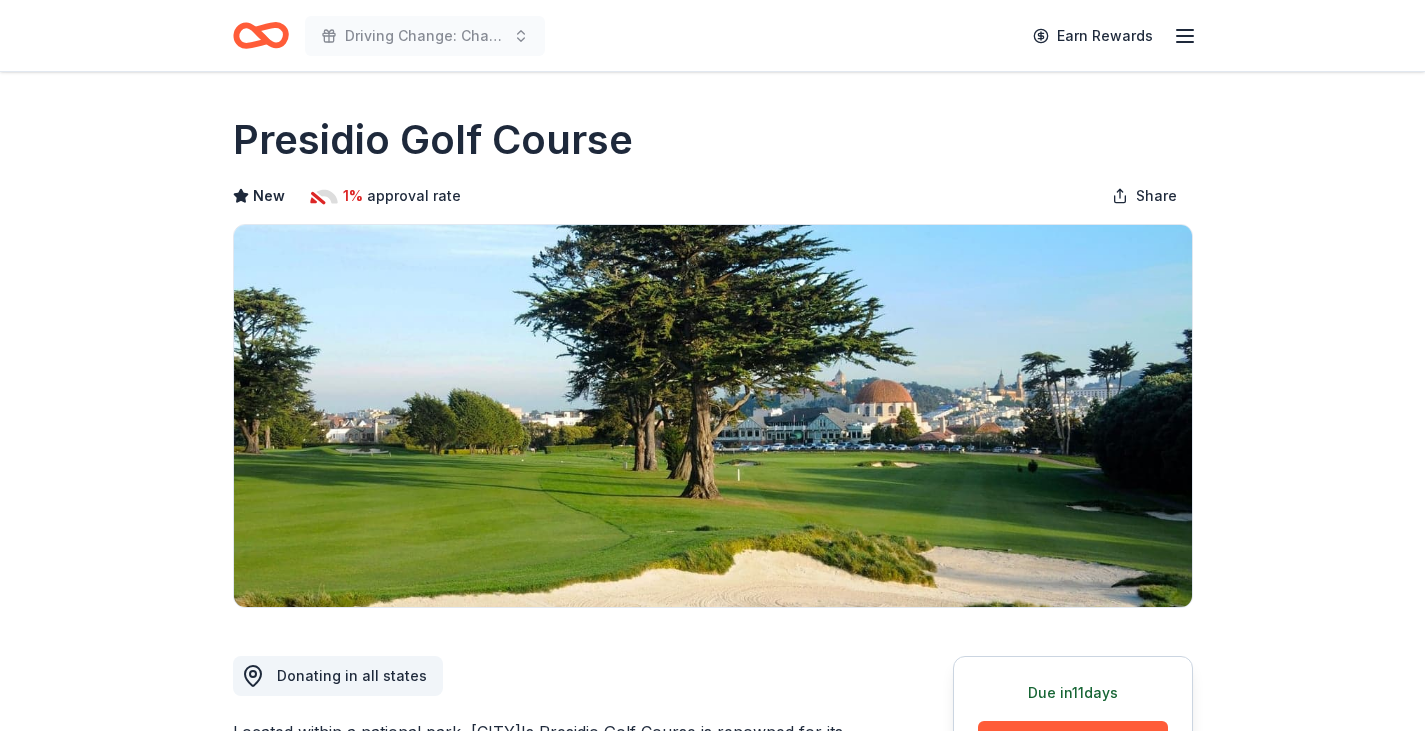 scroll, scrollTop: 0, scrollLeft: 0, axis: both 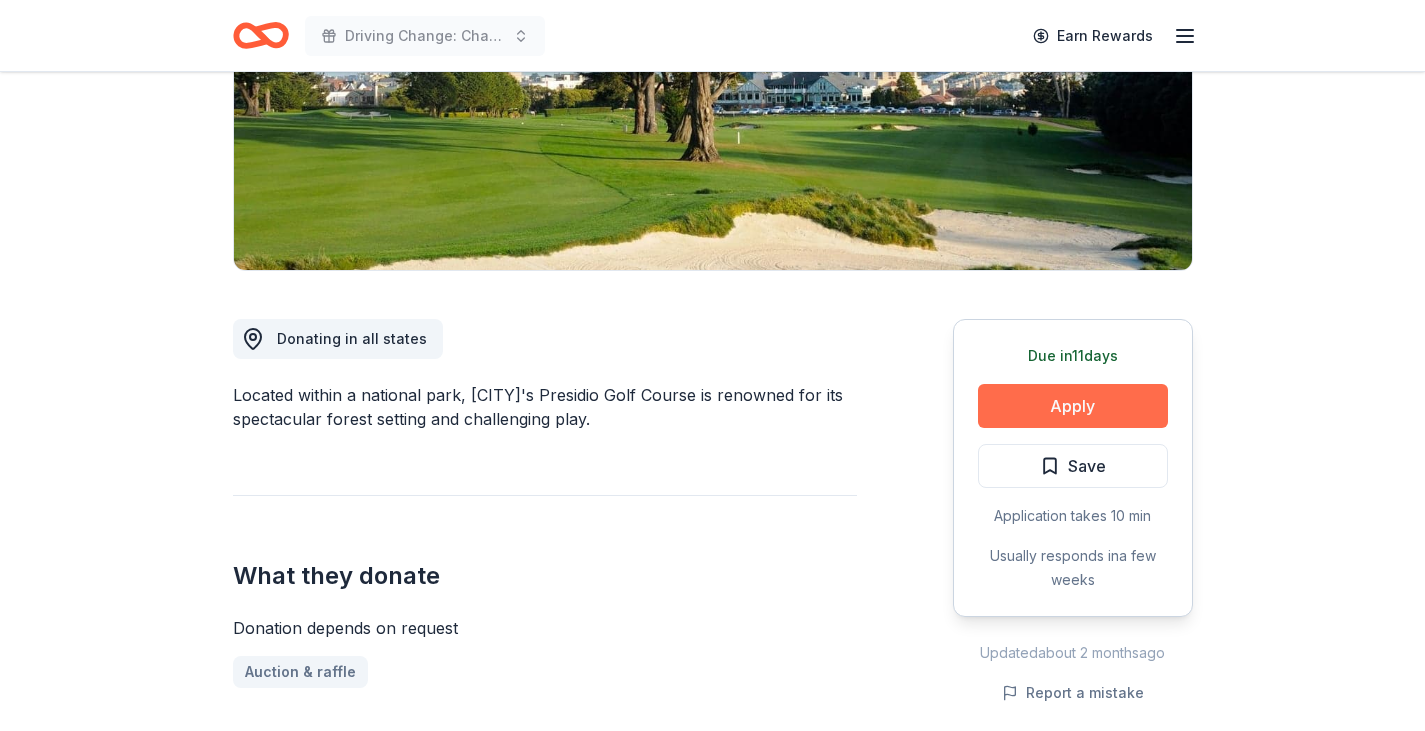 click on "Apply" at bounding box center [1073, 406] 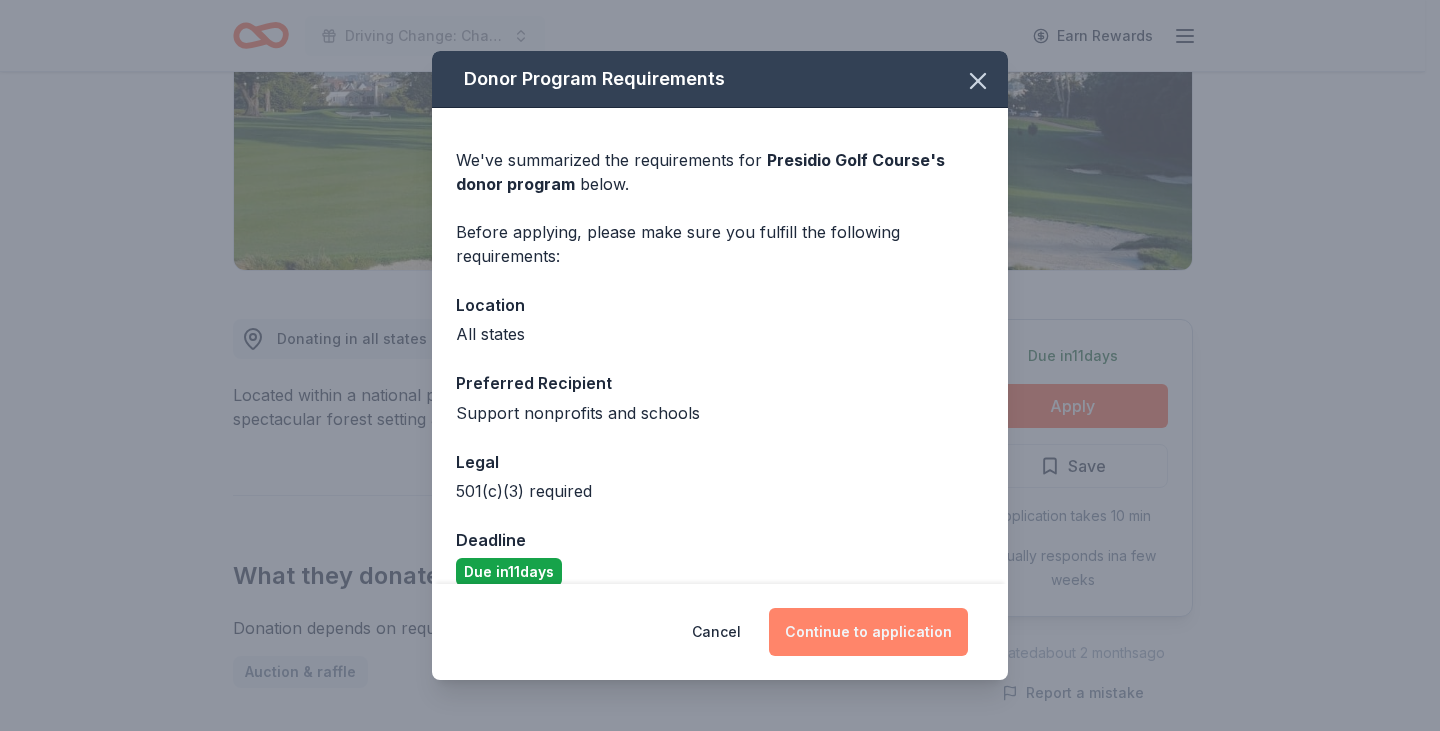 click on "Continue to application" at bounding box center (868, 632) 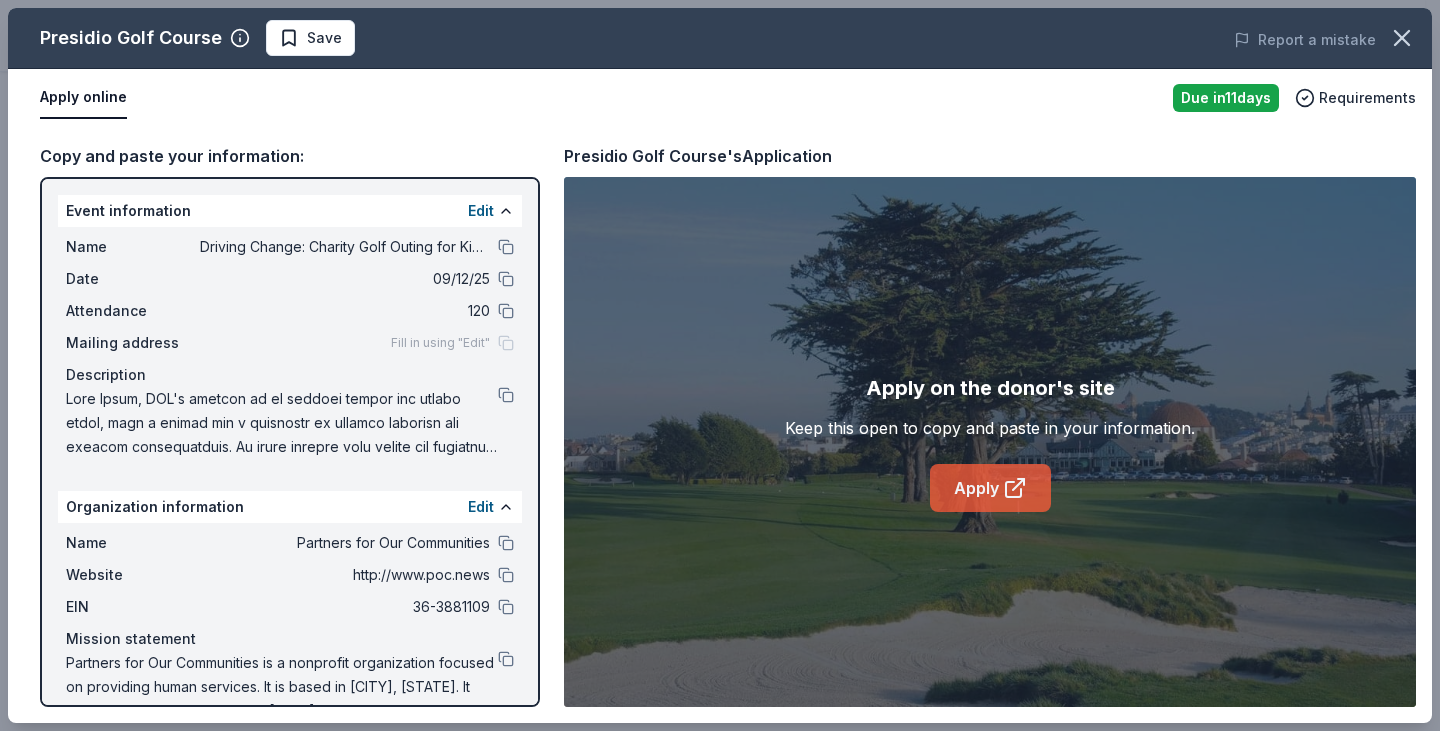 click on "Apply" at bounding box center (990, 488) 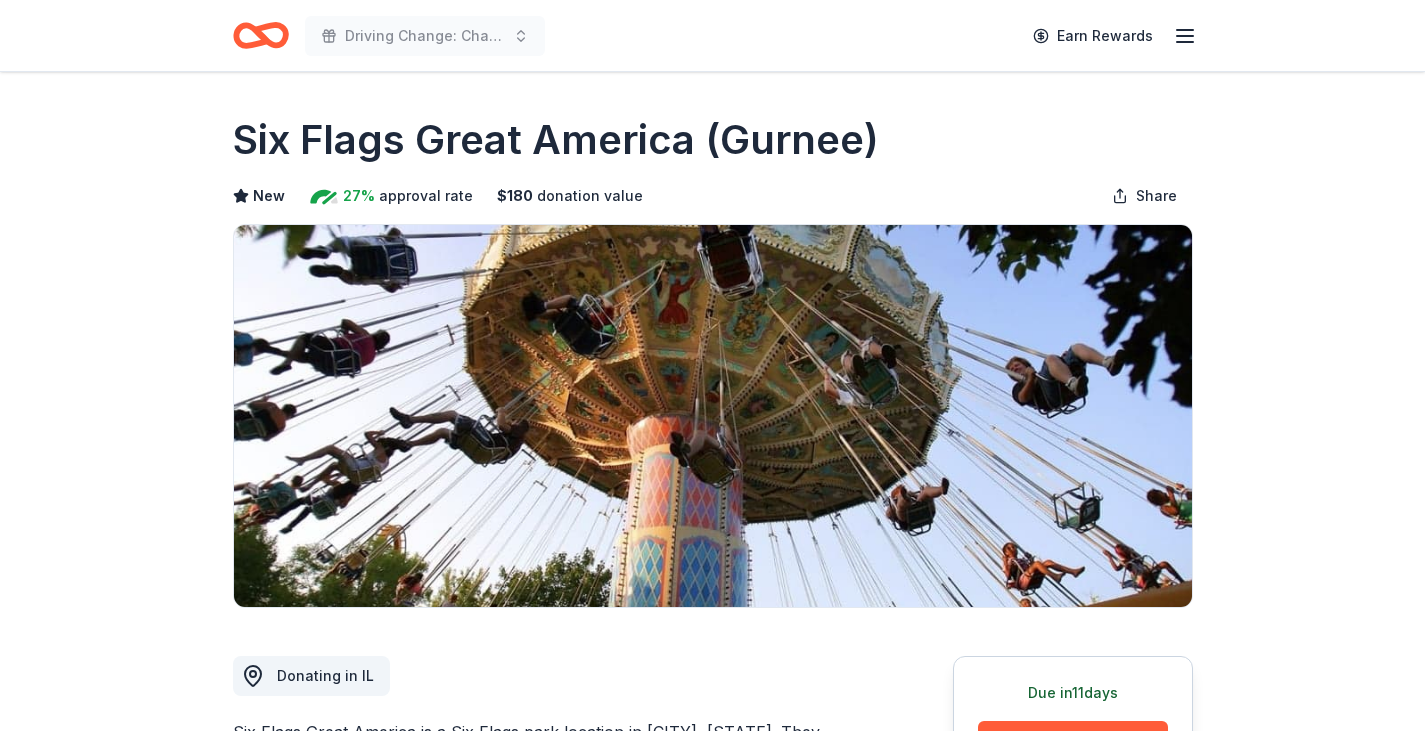 scroll, scrollTop: 0, scrollLeft: 0, axis: both 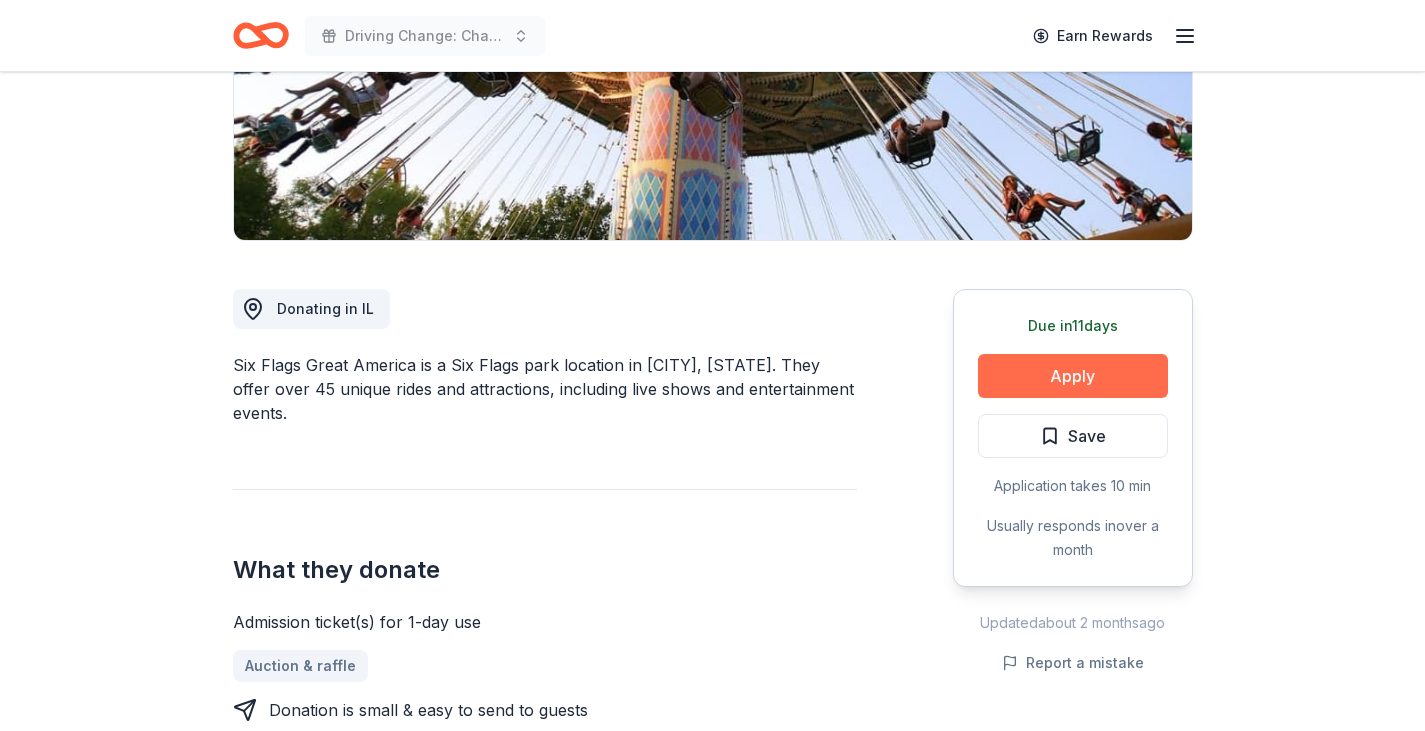 click on "Apply" at bounding box center [1073, 376] 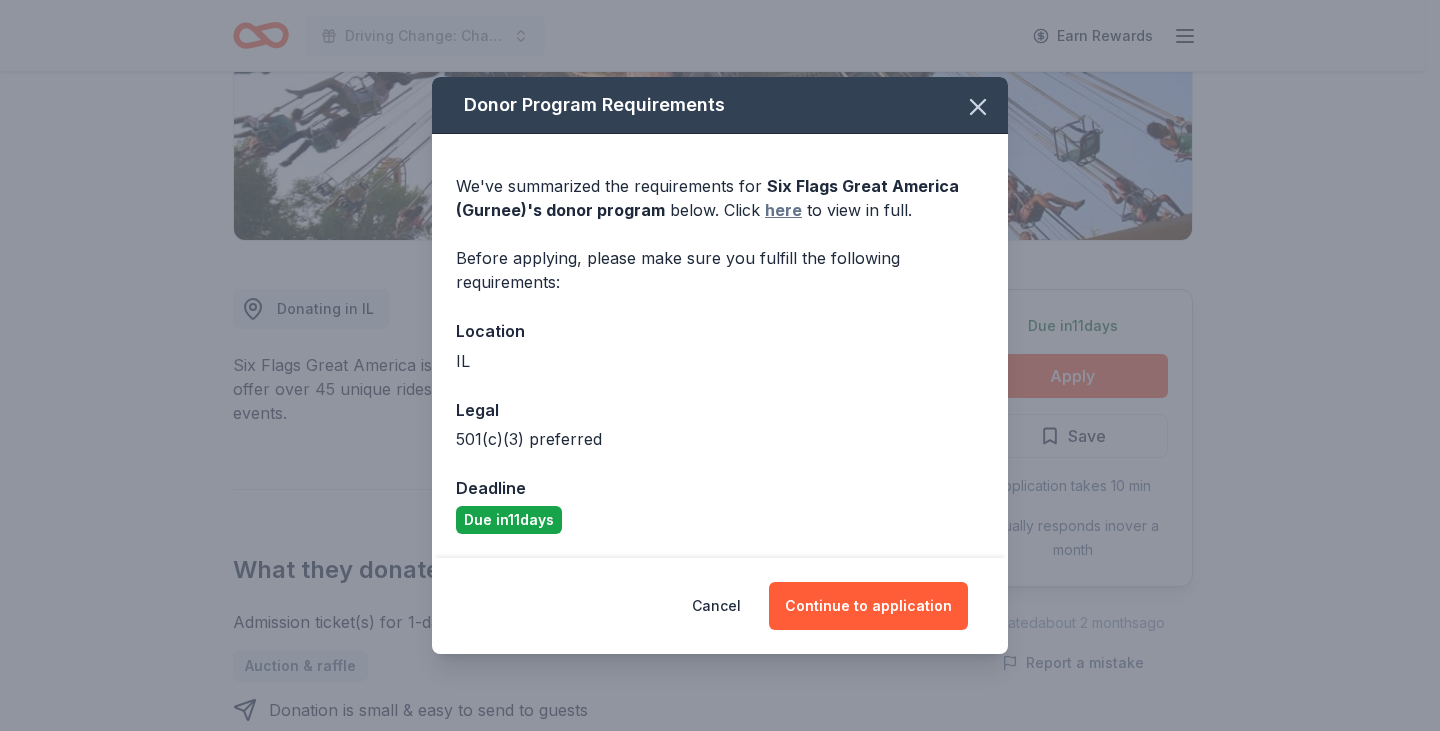 click on "here" at bounding box center (783, 210) 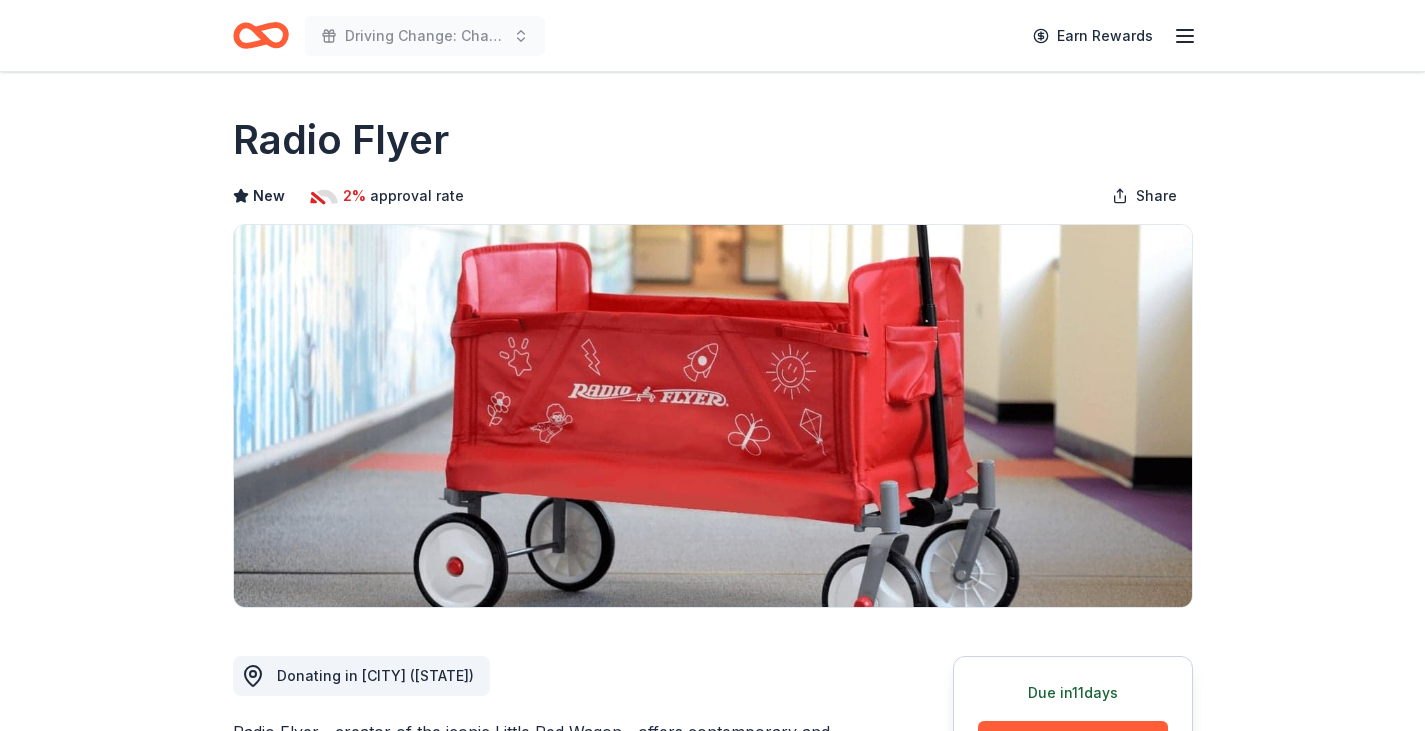 scroll, scrollTop: 0, scrollLeft: 0, axis: both 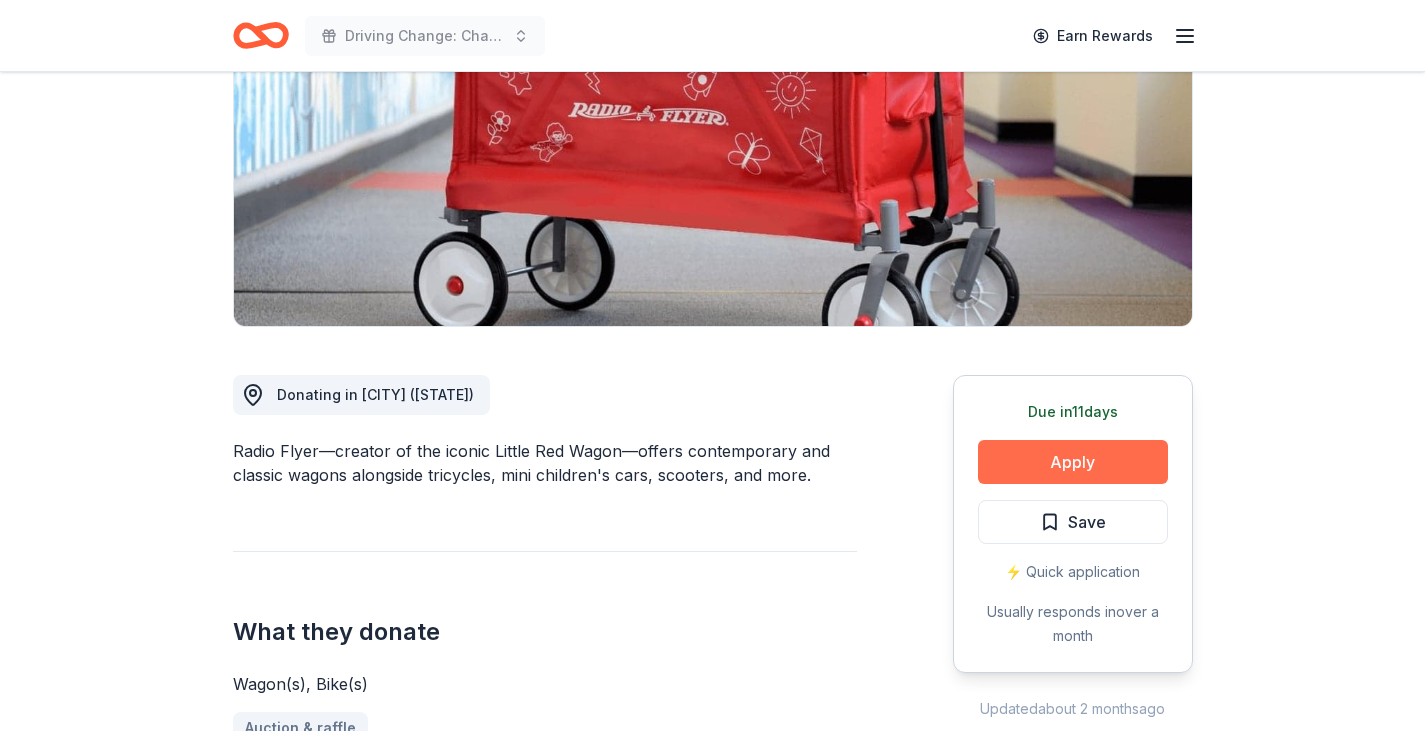 click on "Apply" at bounding box center [1073, 462] 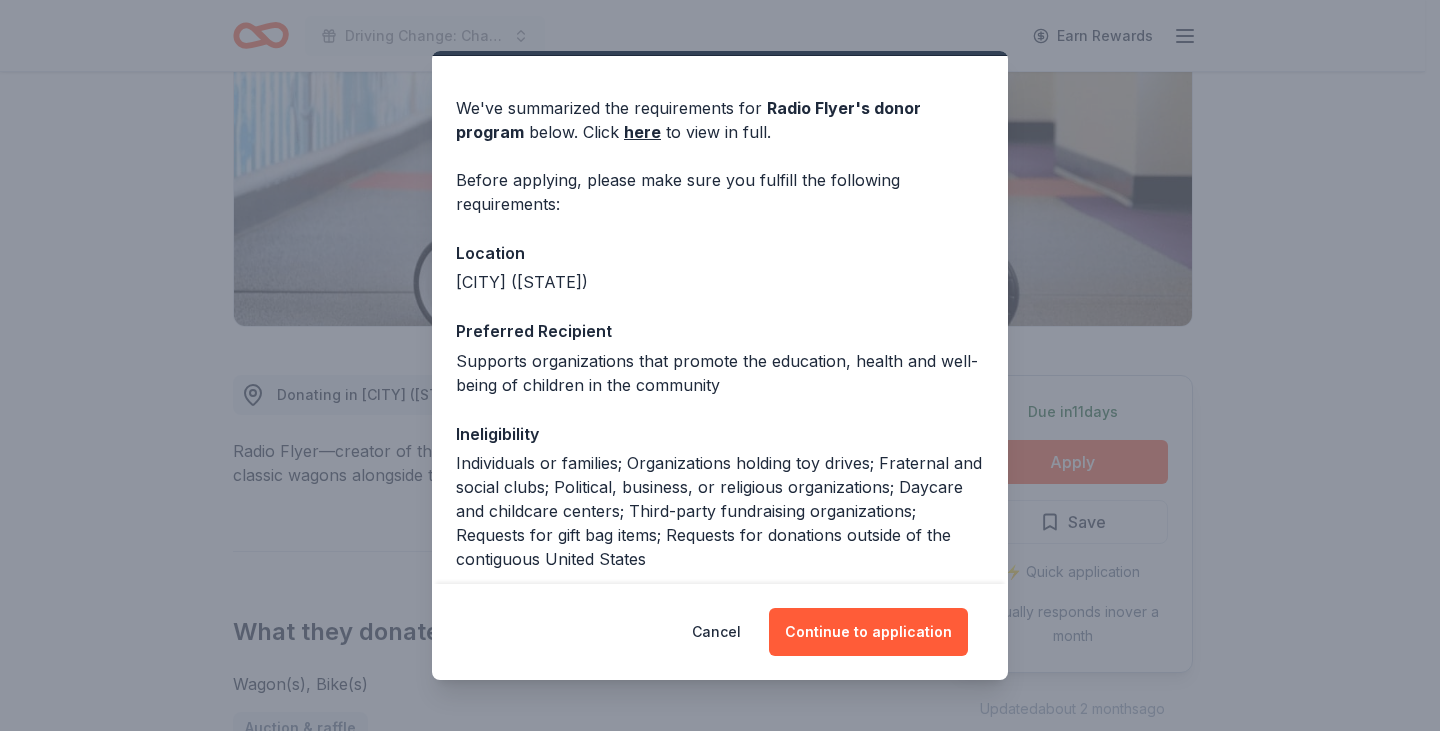 scroll, scrollTop: 86, scrollLeft: 0, axis: vertical 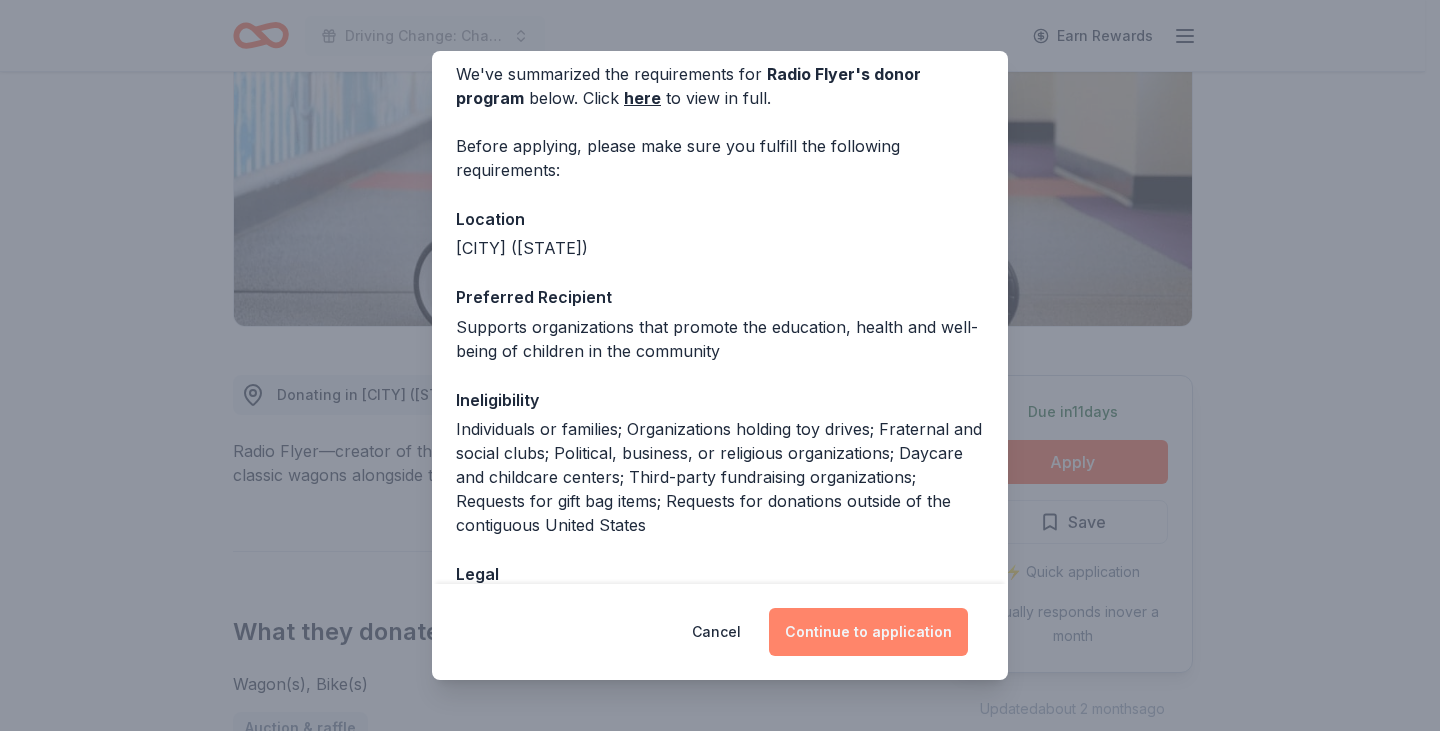 click on "Continue to application" at bounding box center (868, 632) 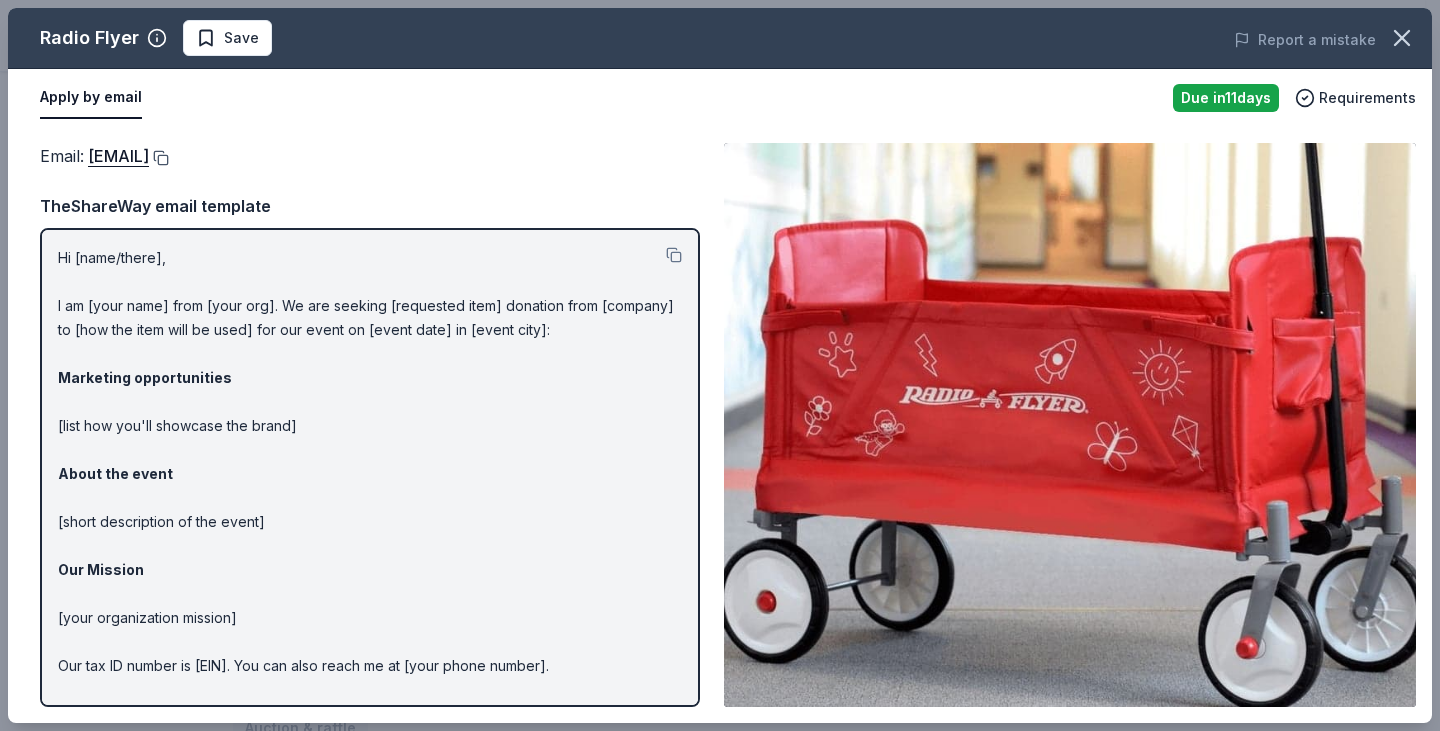 click at bounding box center [159, 158] 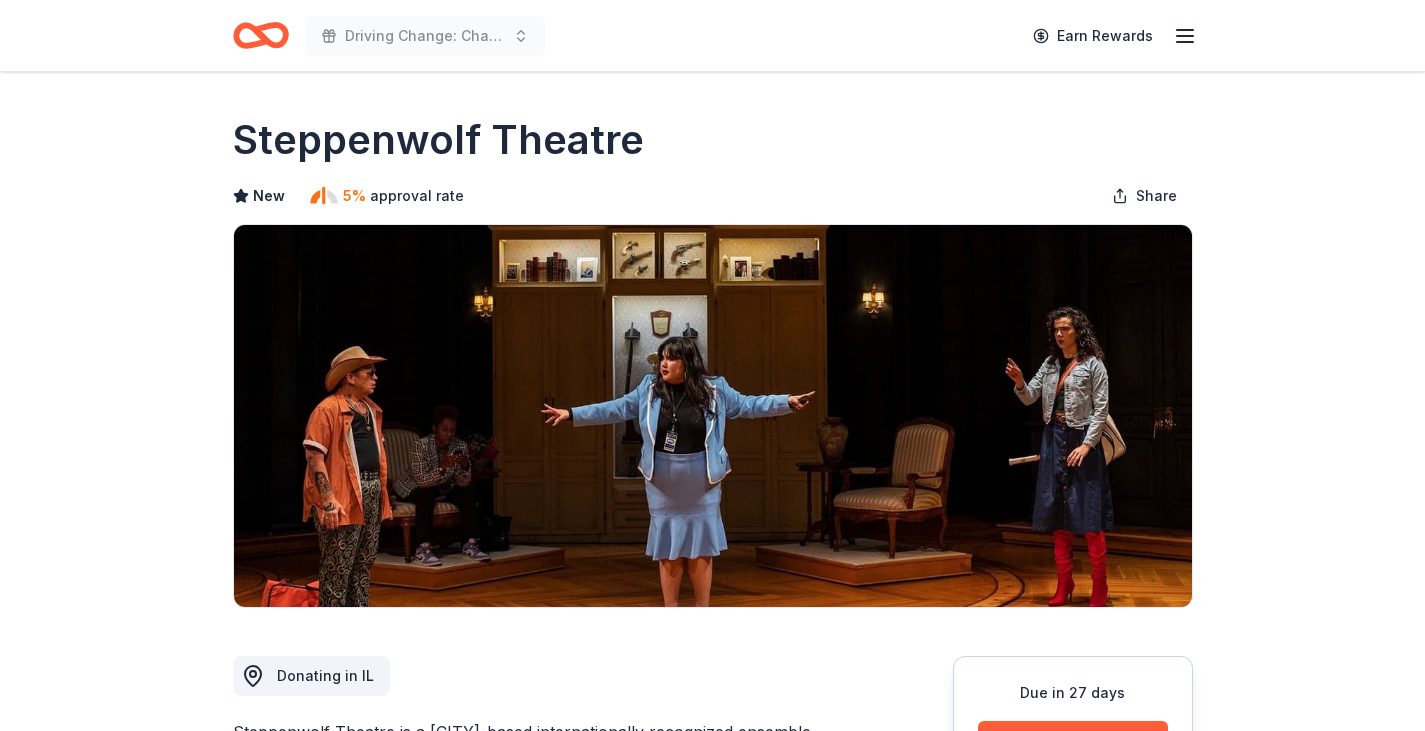 scroll, scrollTop: 0, scrollLeft: 0, axis: both 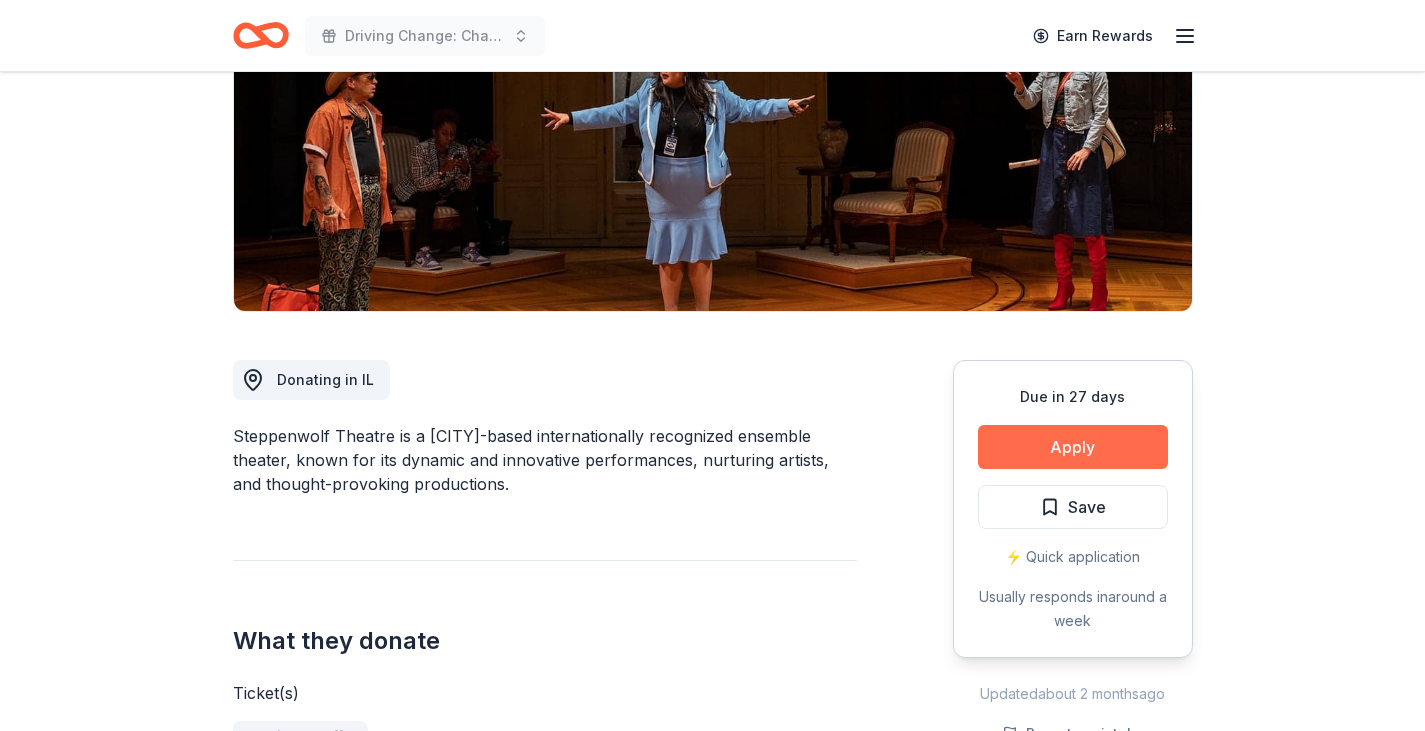 click on "Apply" at bounding box center (1073, 447) 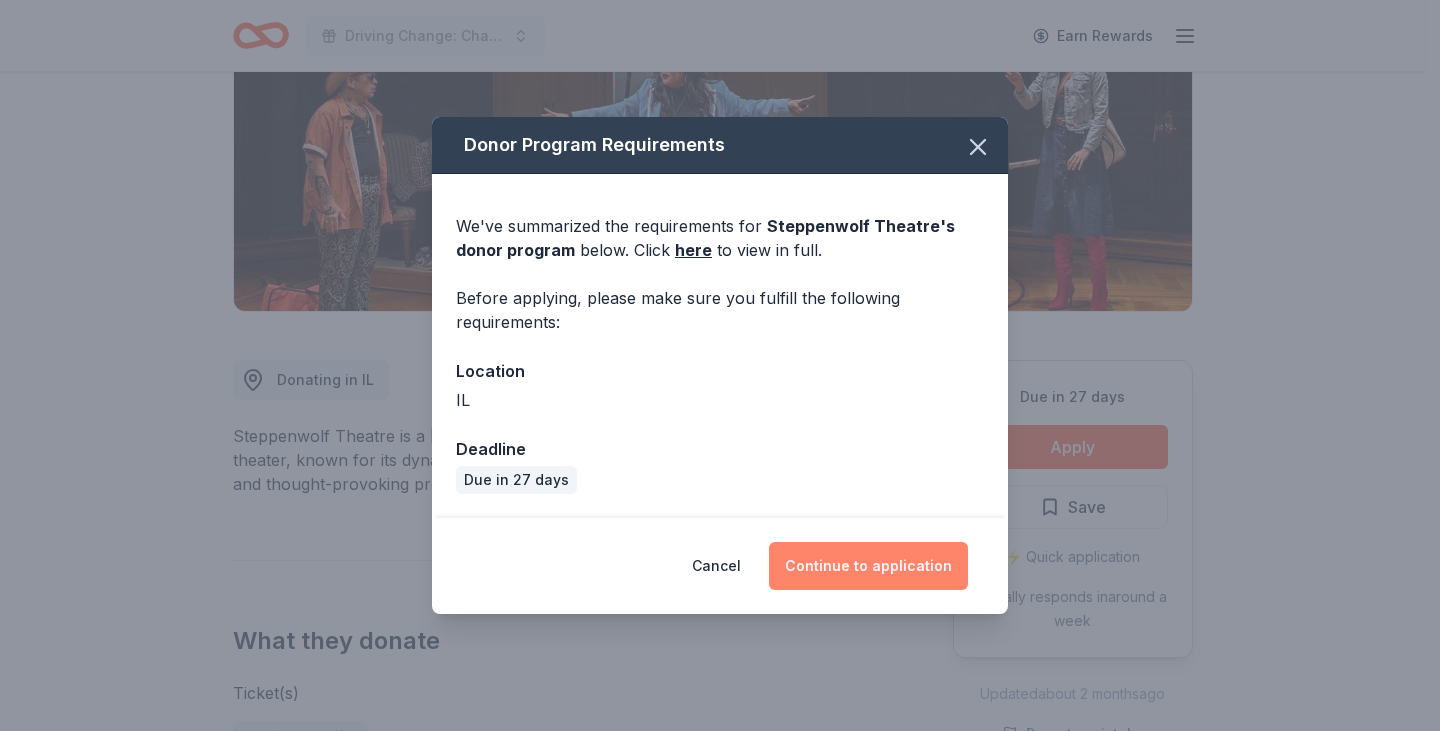 click on "Continue to application" at bounding box center (868, 566) 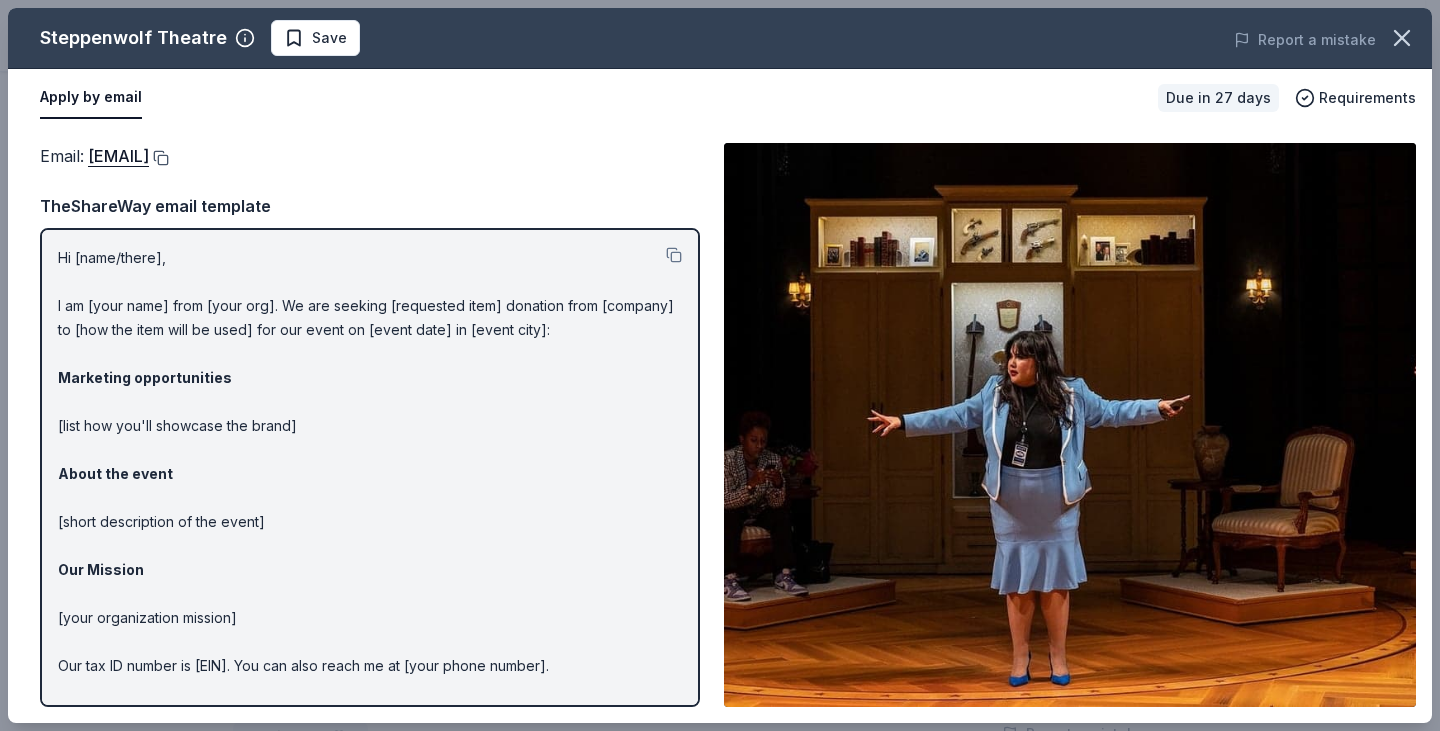click at bounding box center [159, 158] 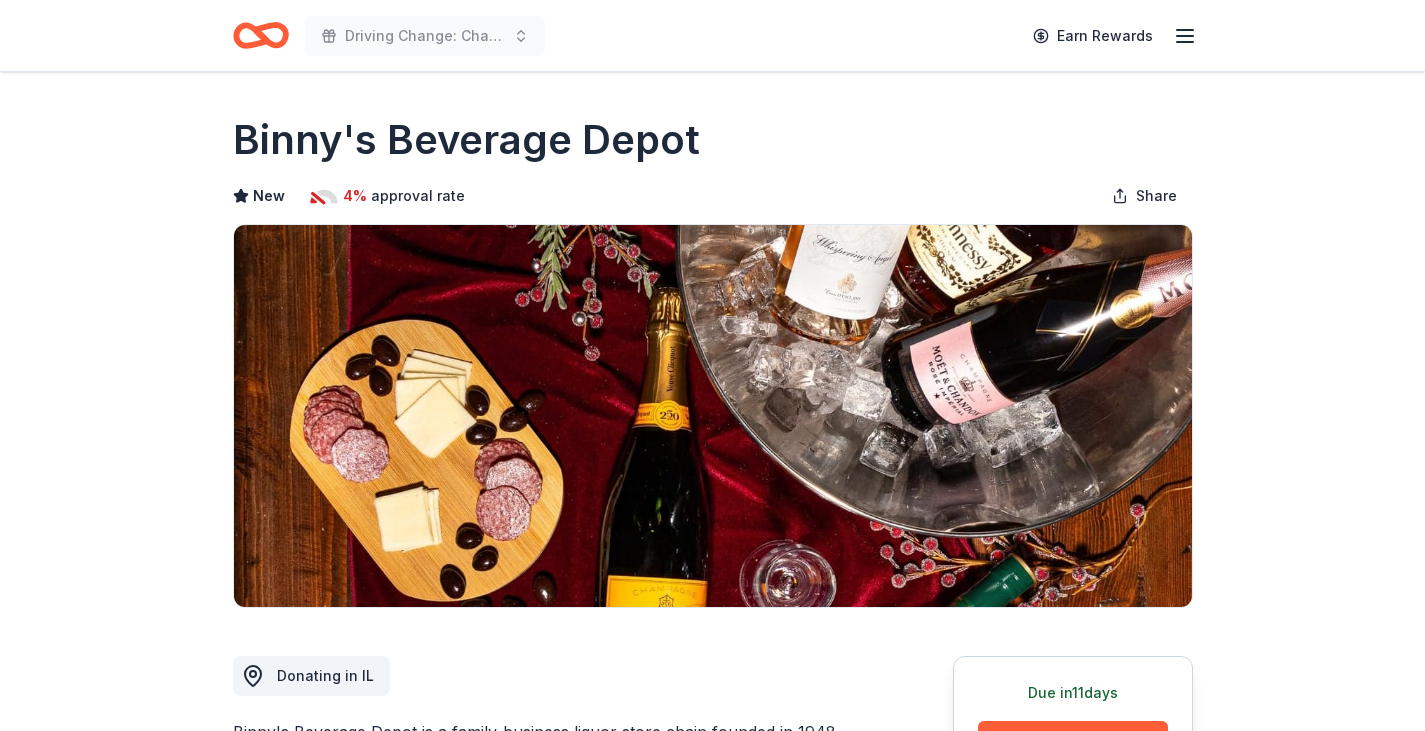 scroll, scrollTop: 0, scrollLeft: 0, axis: both 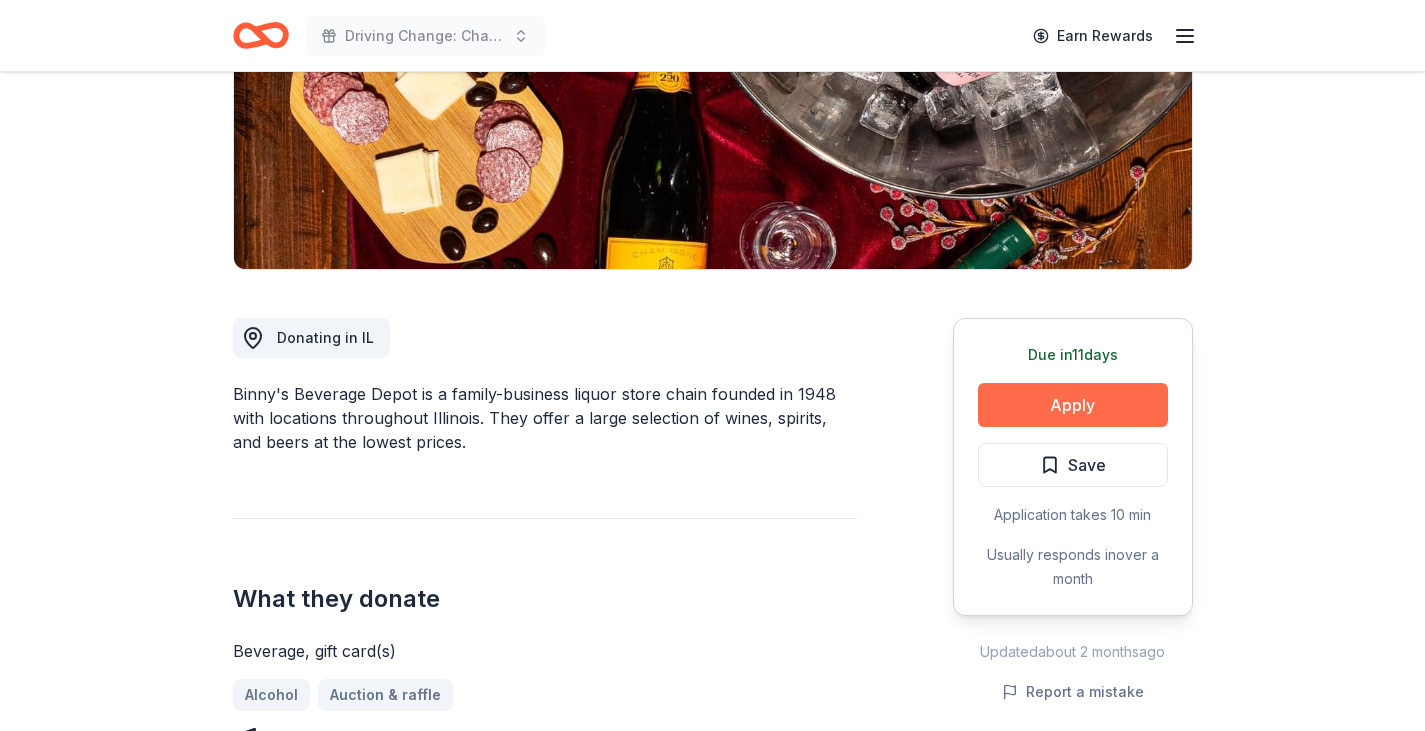 click on "Apply" at bounding box center (1073, 405) 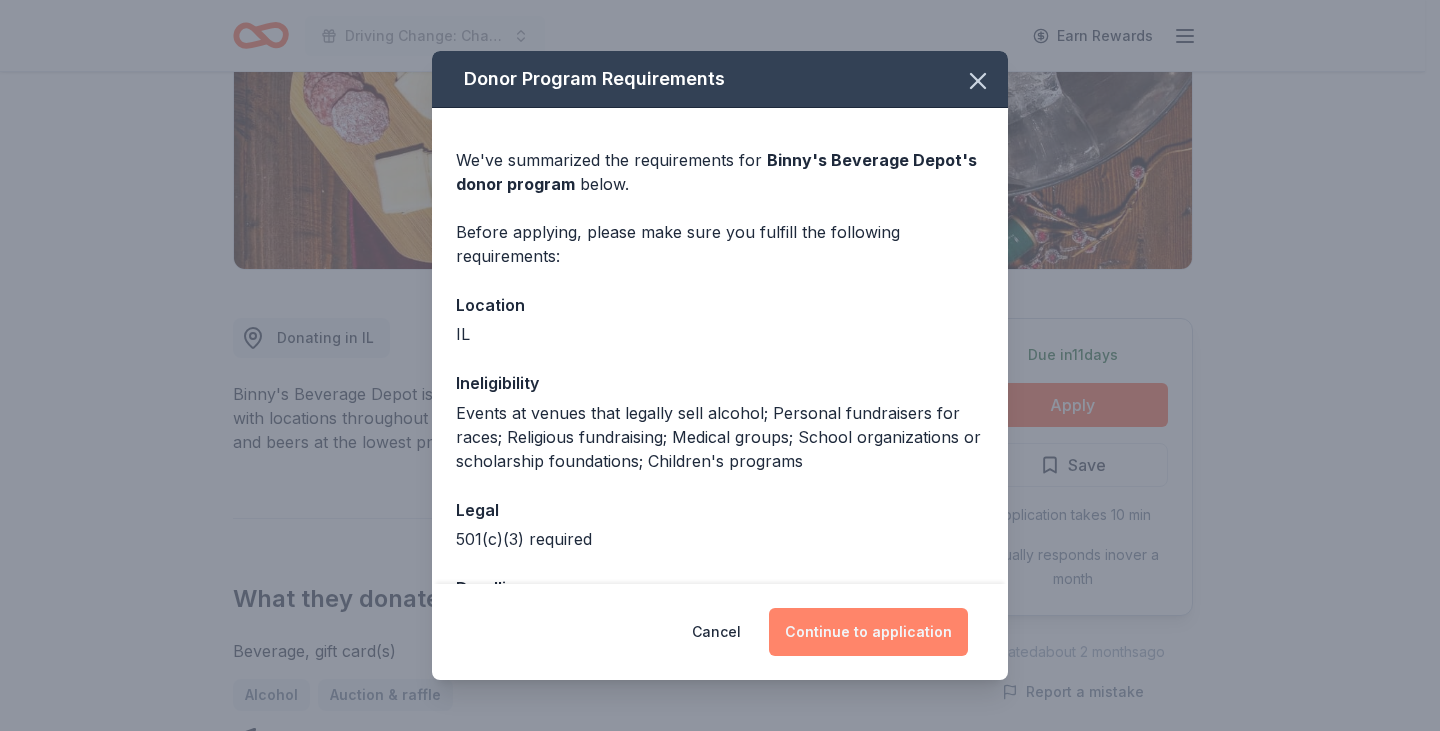 click on "Continue to application" at bounding box center (868, 632) 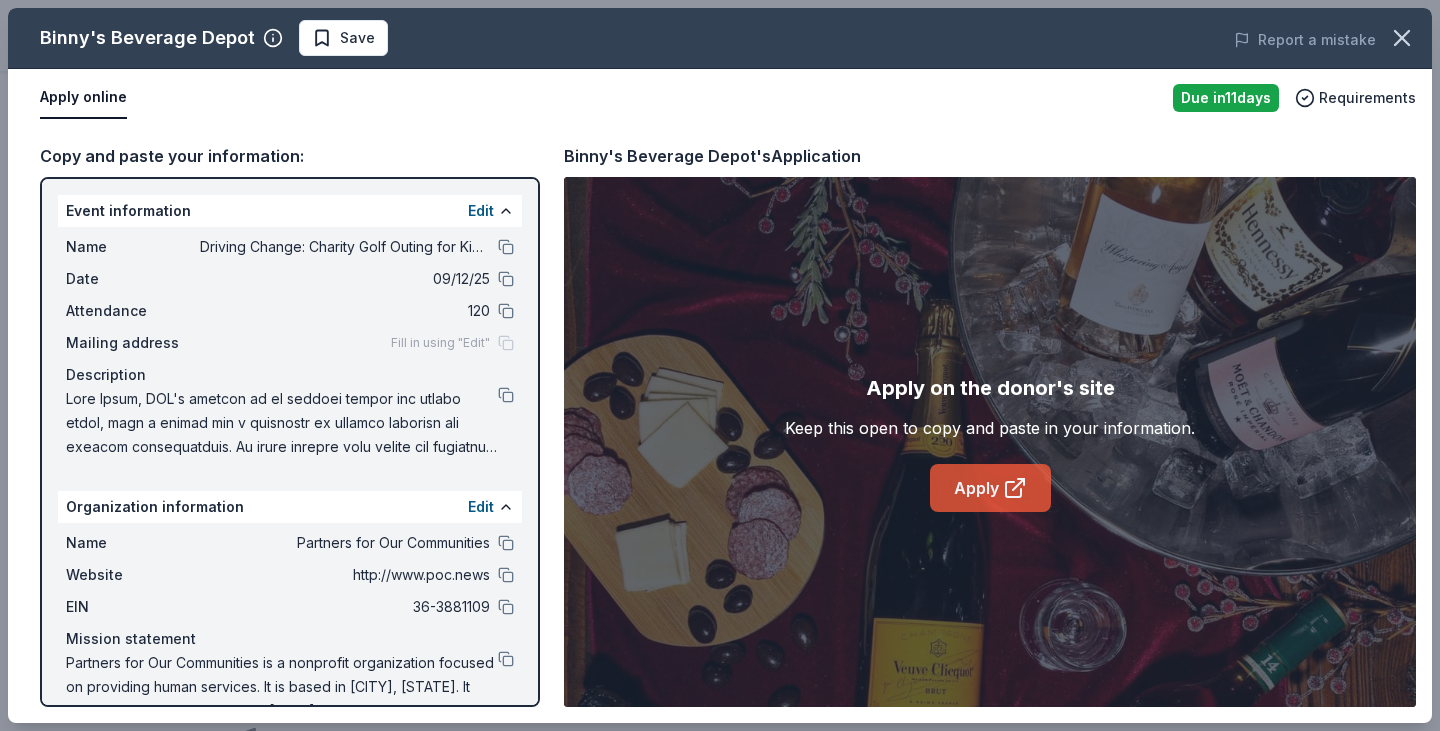 click 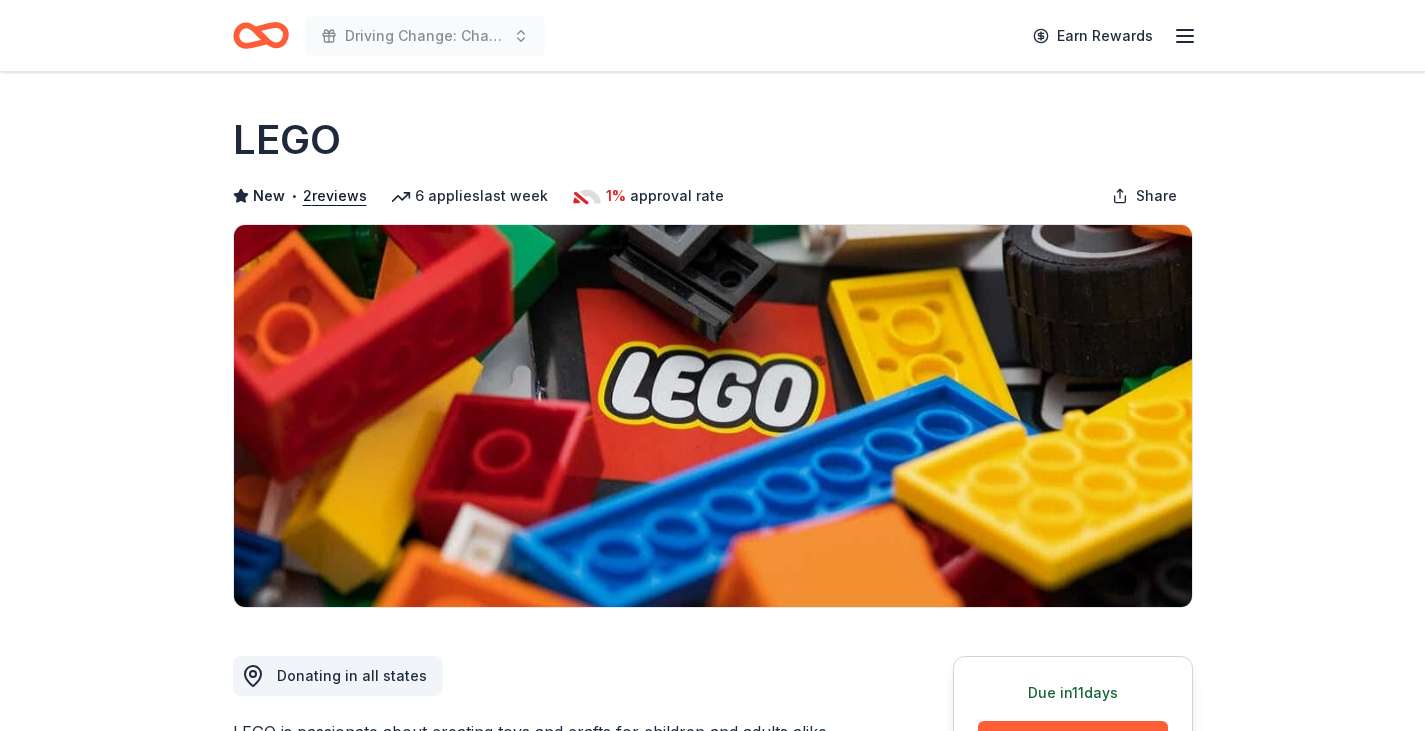 scroll, scrollTop: 0, scrollLeft: 0, axis: both 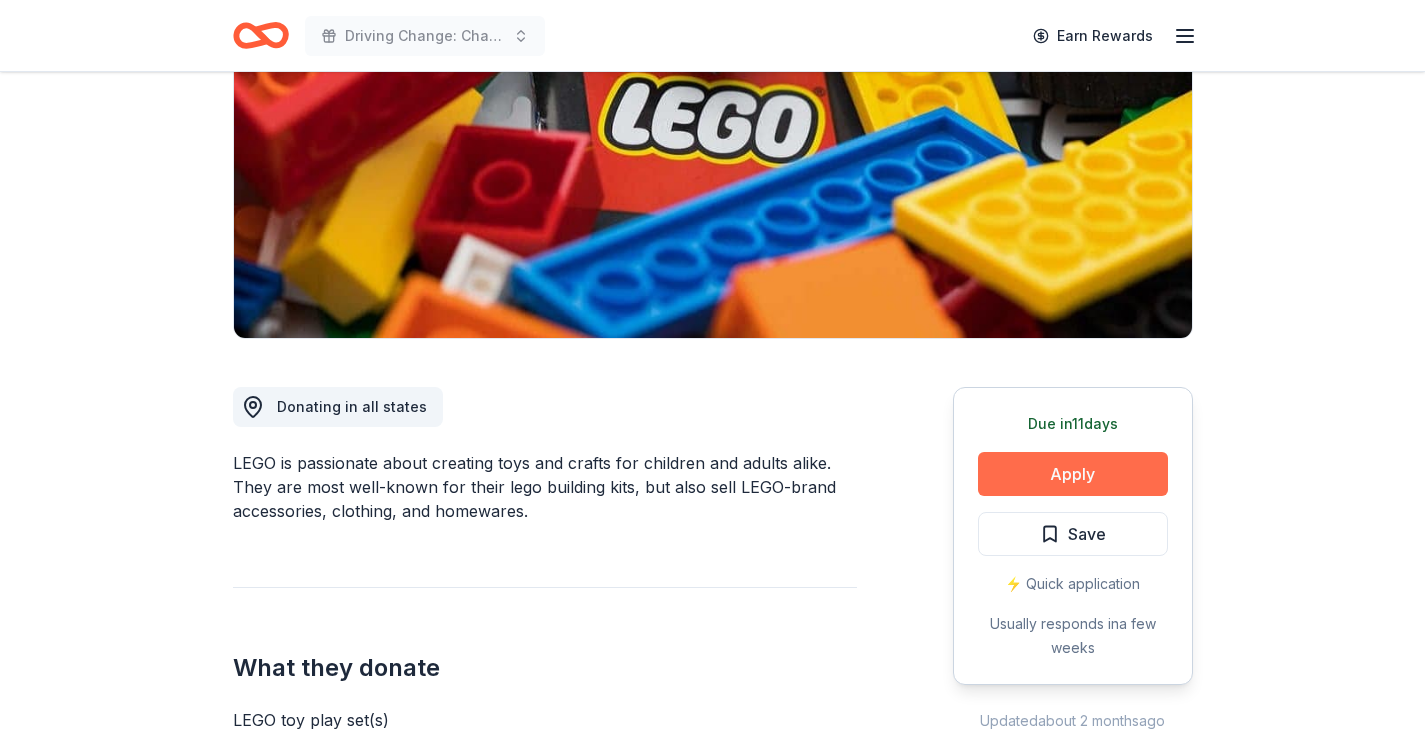 click on "Apply" at bounding box center [1073, 474] 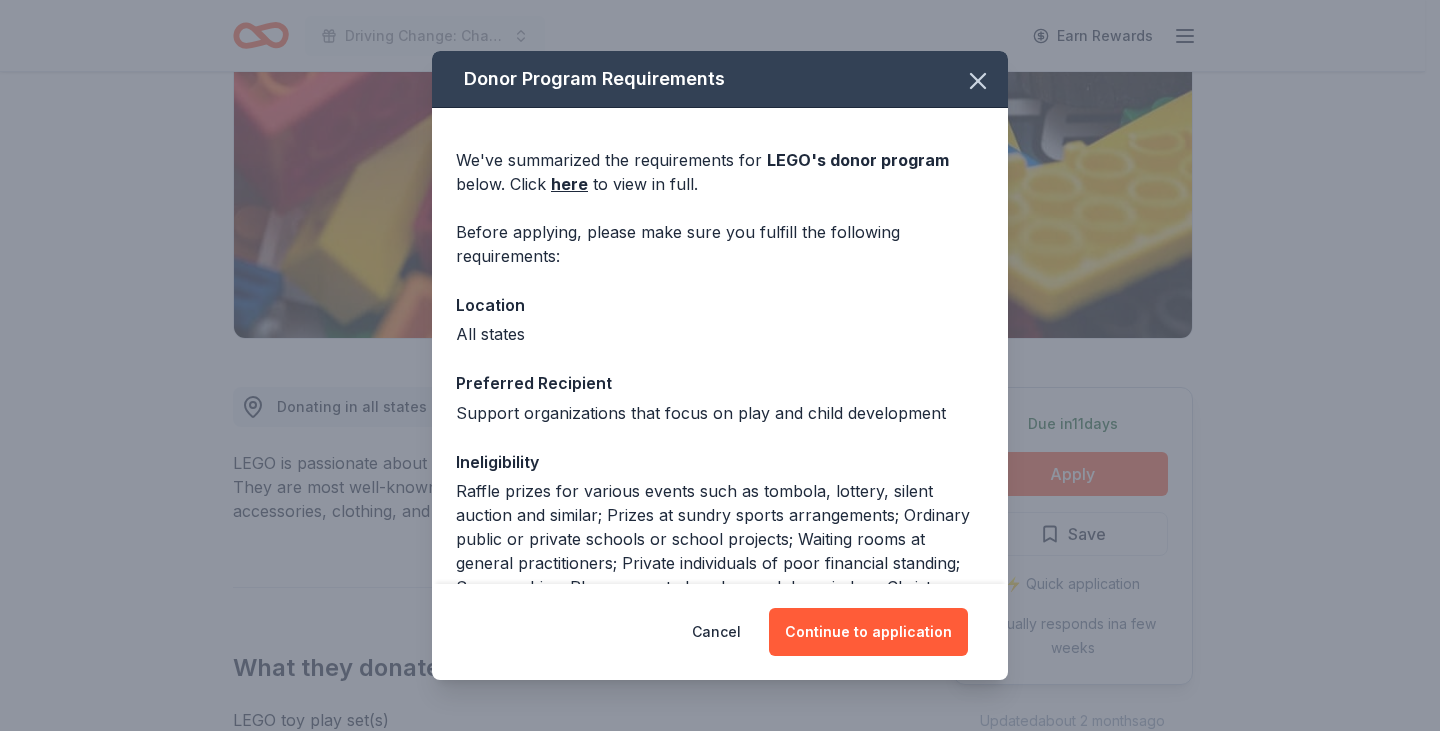 scroll, scrollTop: 13, scrollLeft: 0, axis: vertical 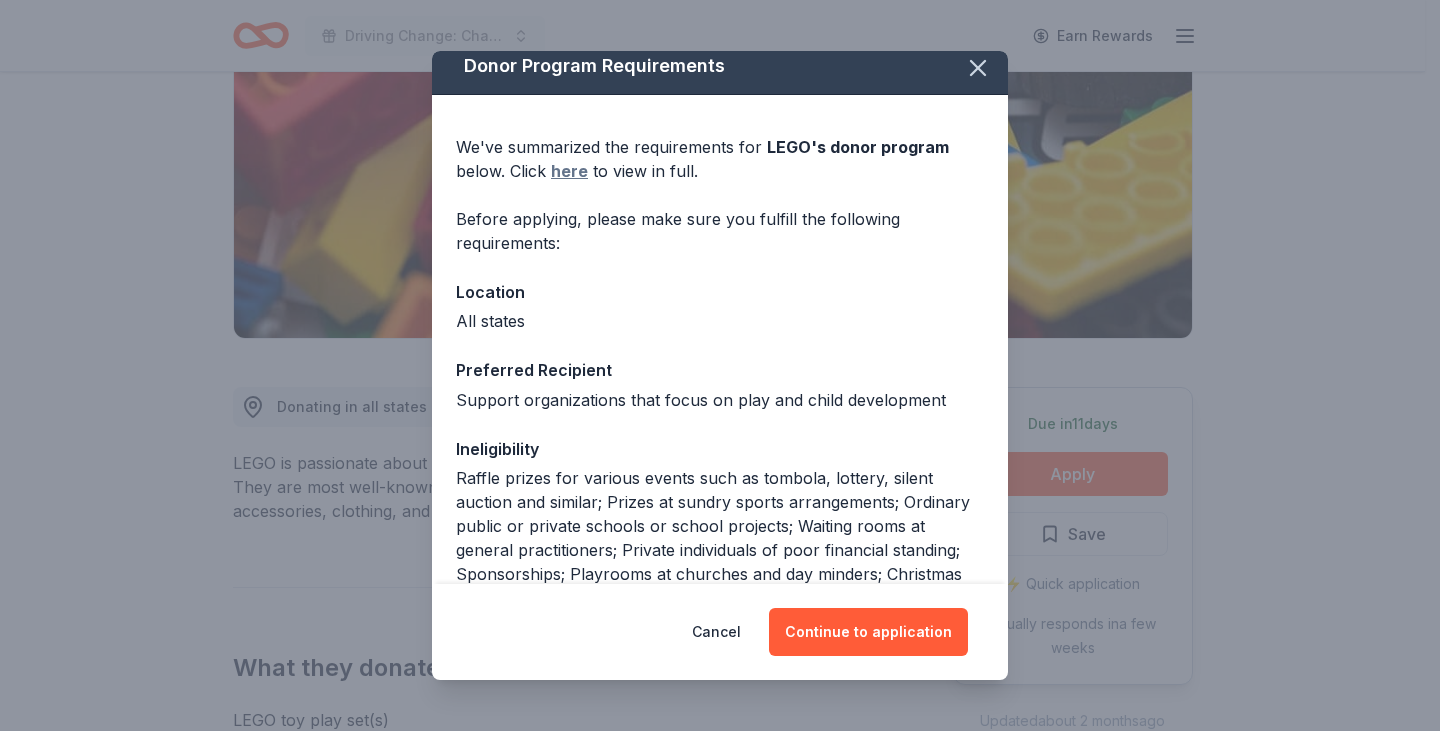 click on "here" at bounding box center [569, 171] 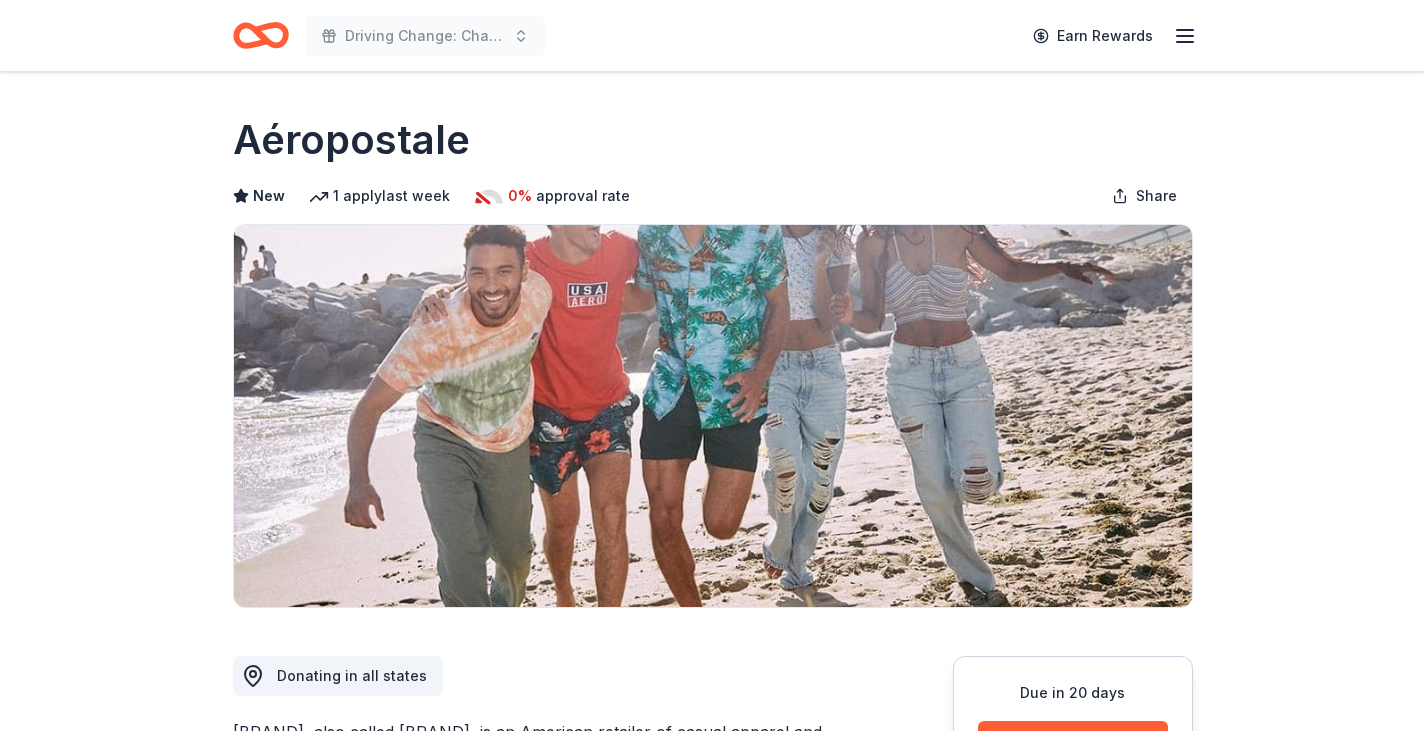 scroll, scrollTop: 0, scrollLeft: 0, axis: both 